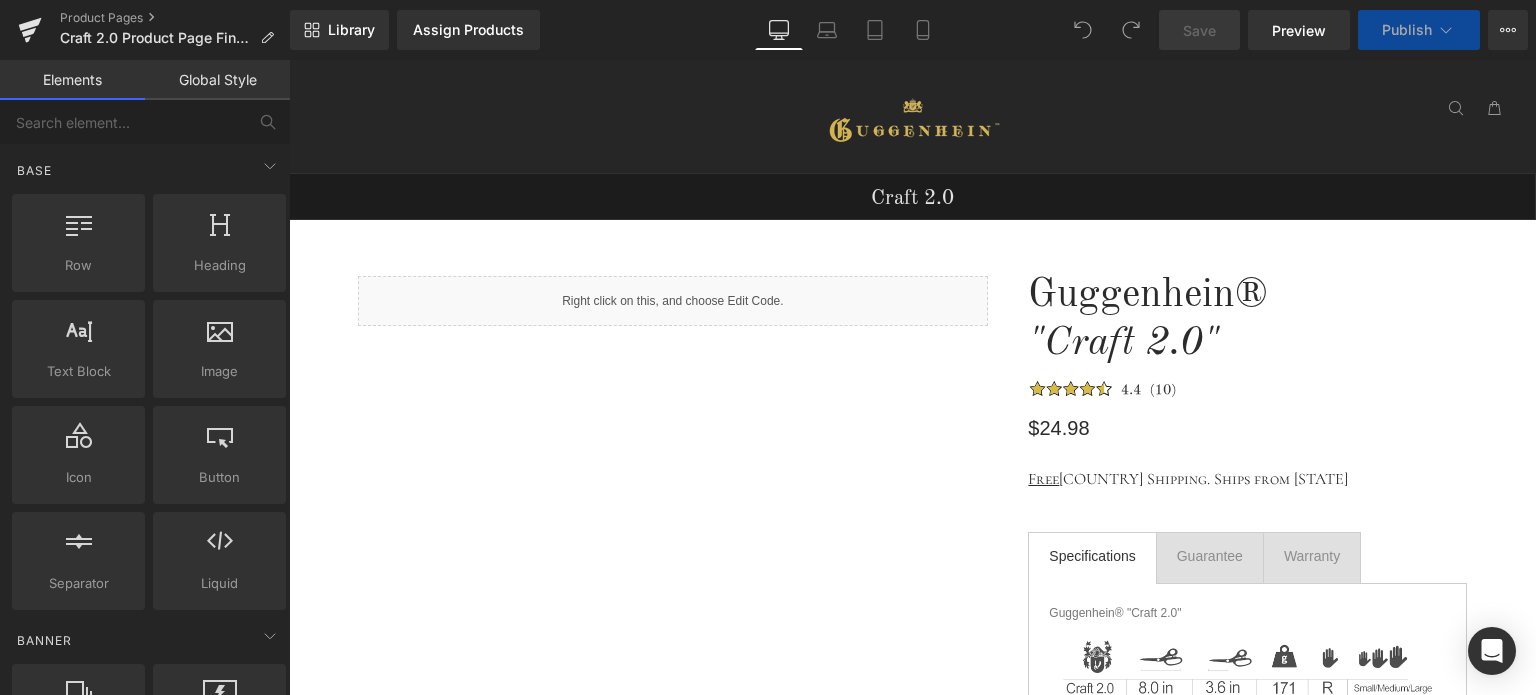 scroll, scrollTop: 0, scrollLeft: 0, axis: both 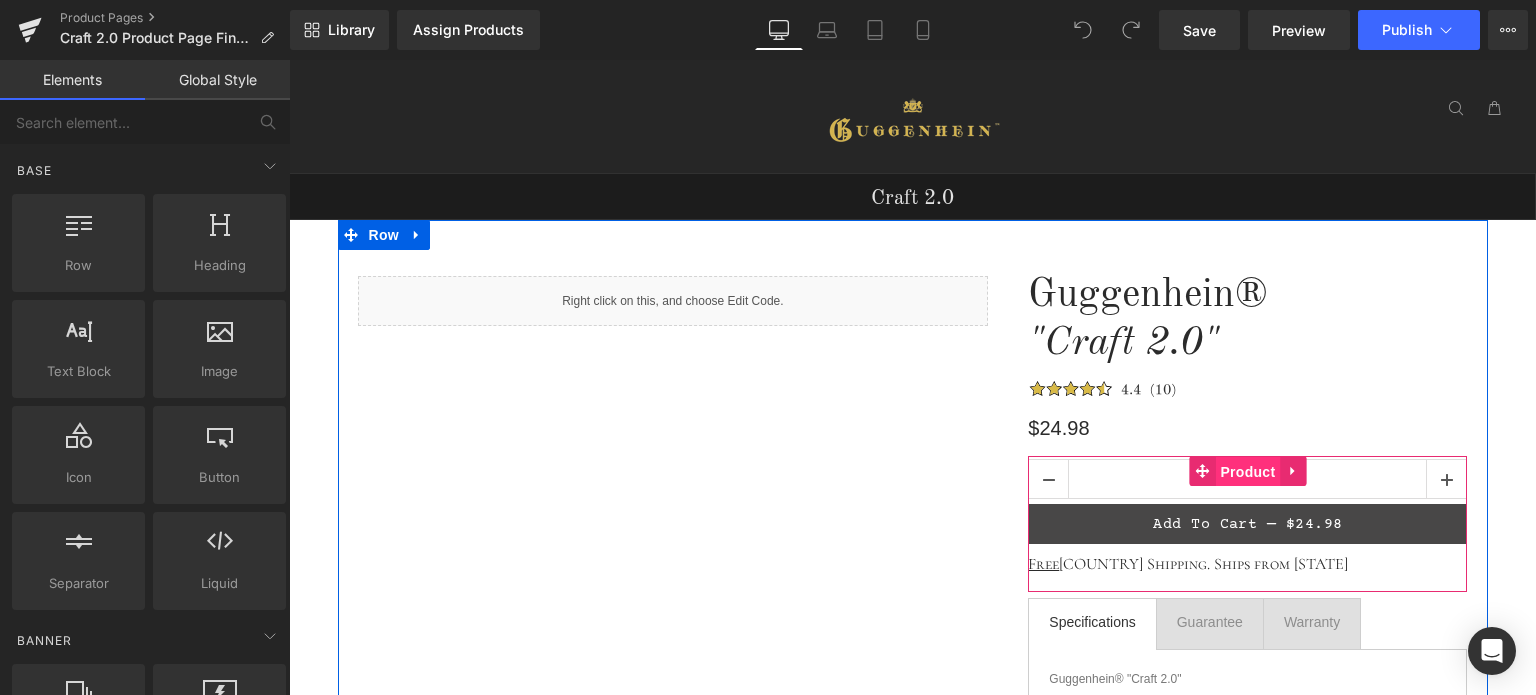 click on "Product" at bounding box center (1247, 472) 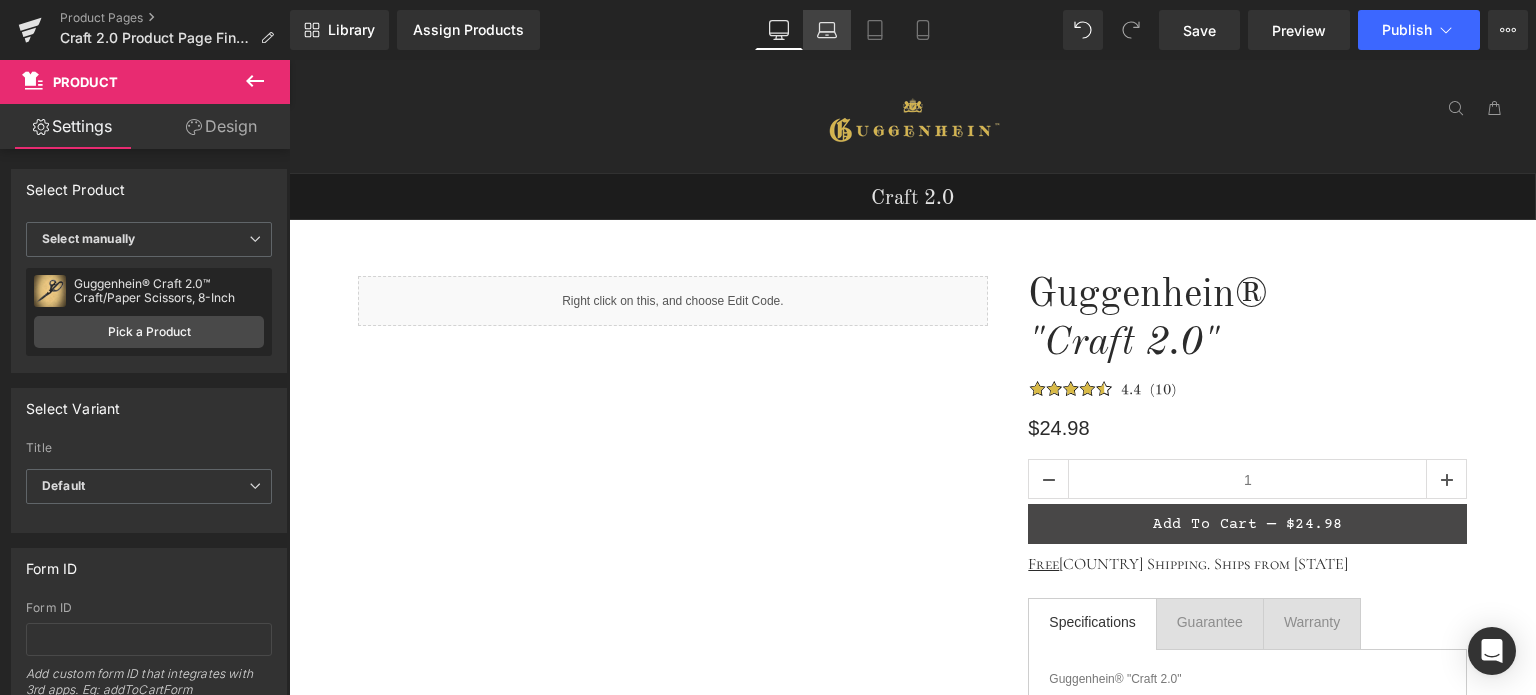 click 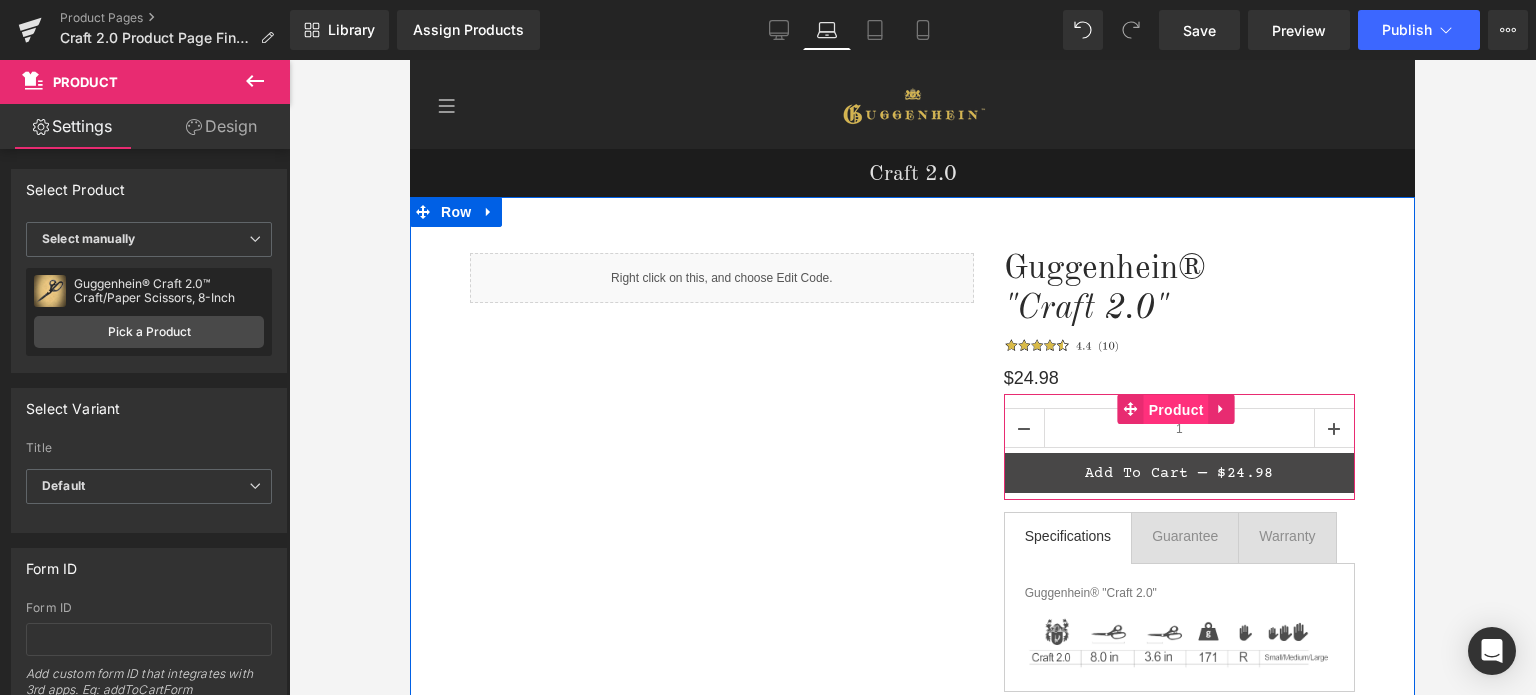 click on "Product" at bounding box center (1176, 410) 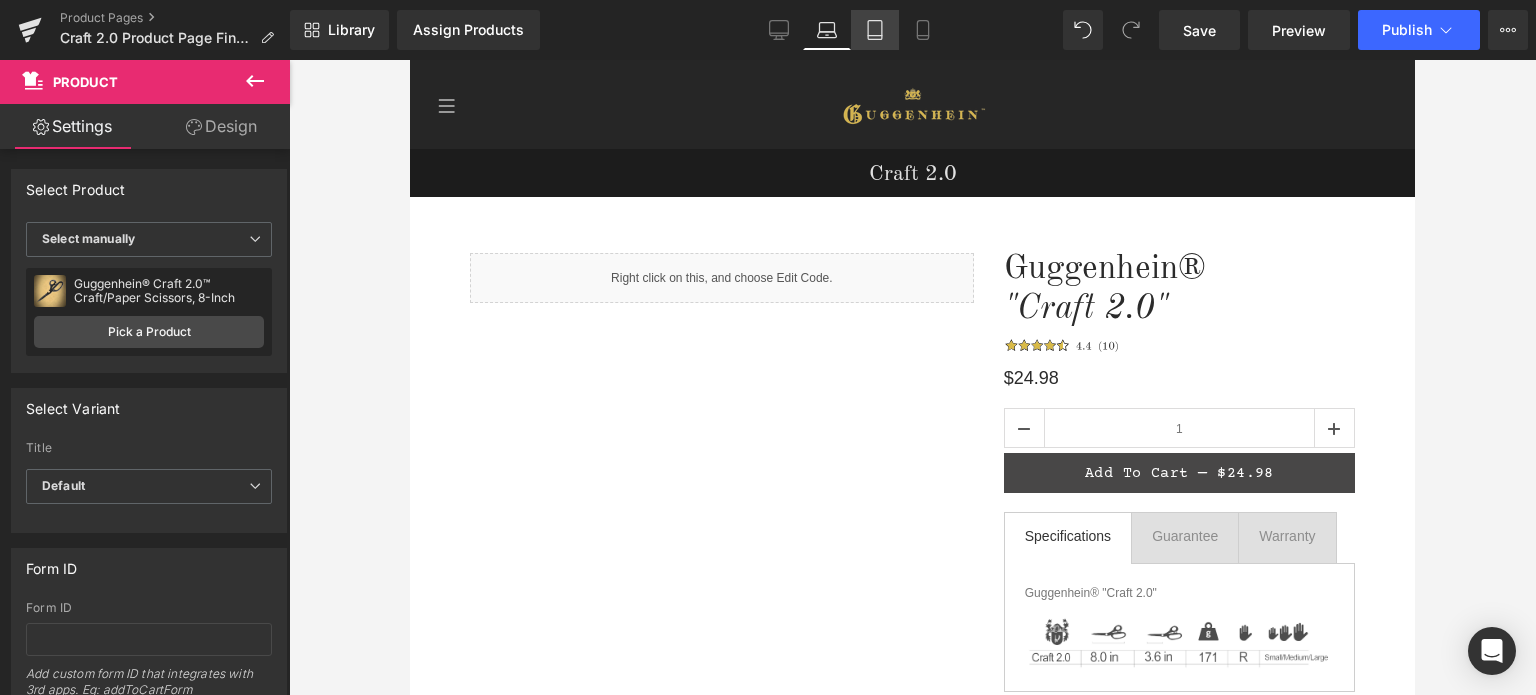 click 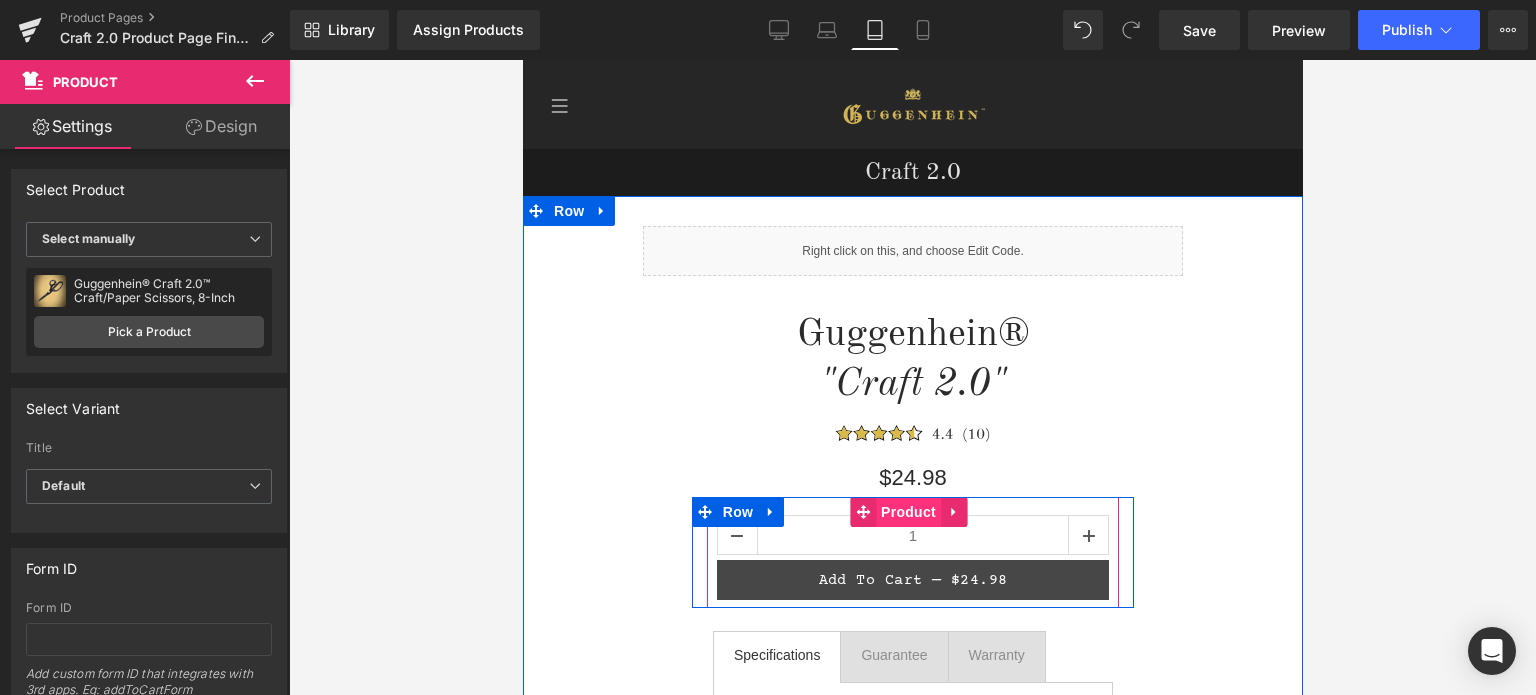 click on "Product" at bounding box center (907, 512) 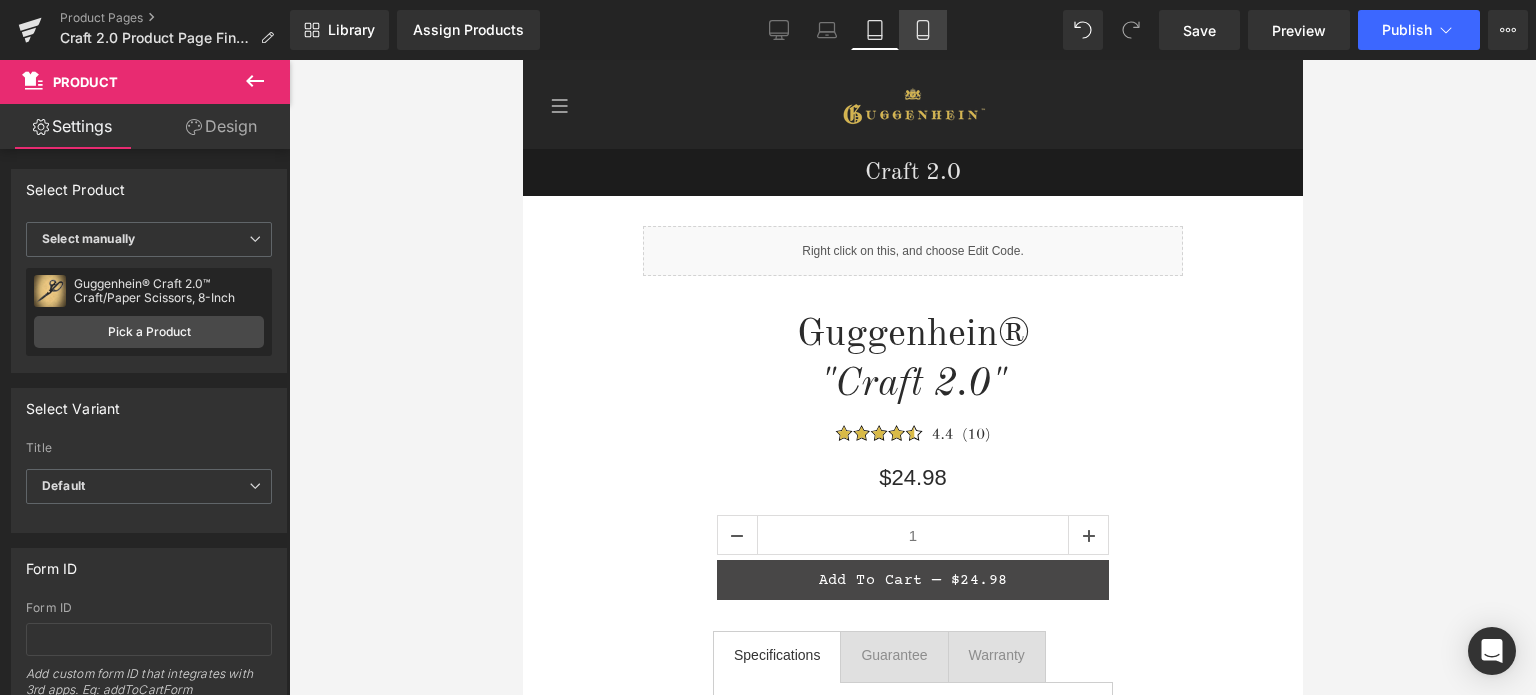 click 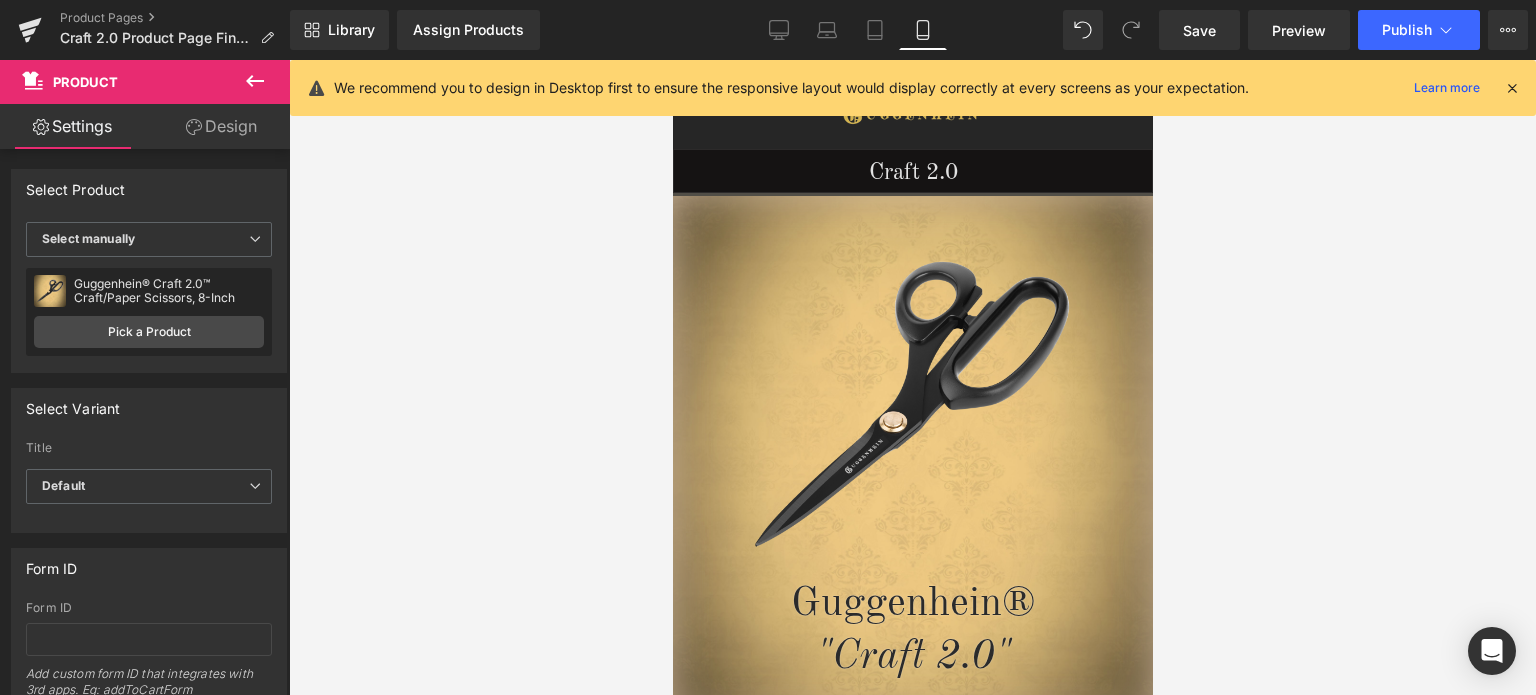 click at bounding box center (1512, 88) 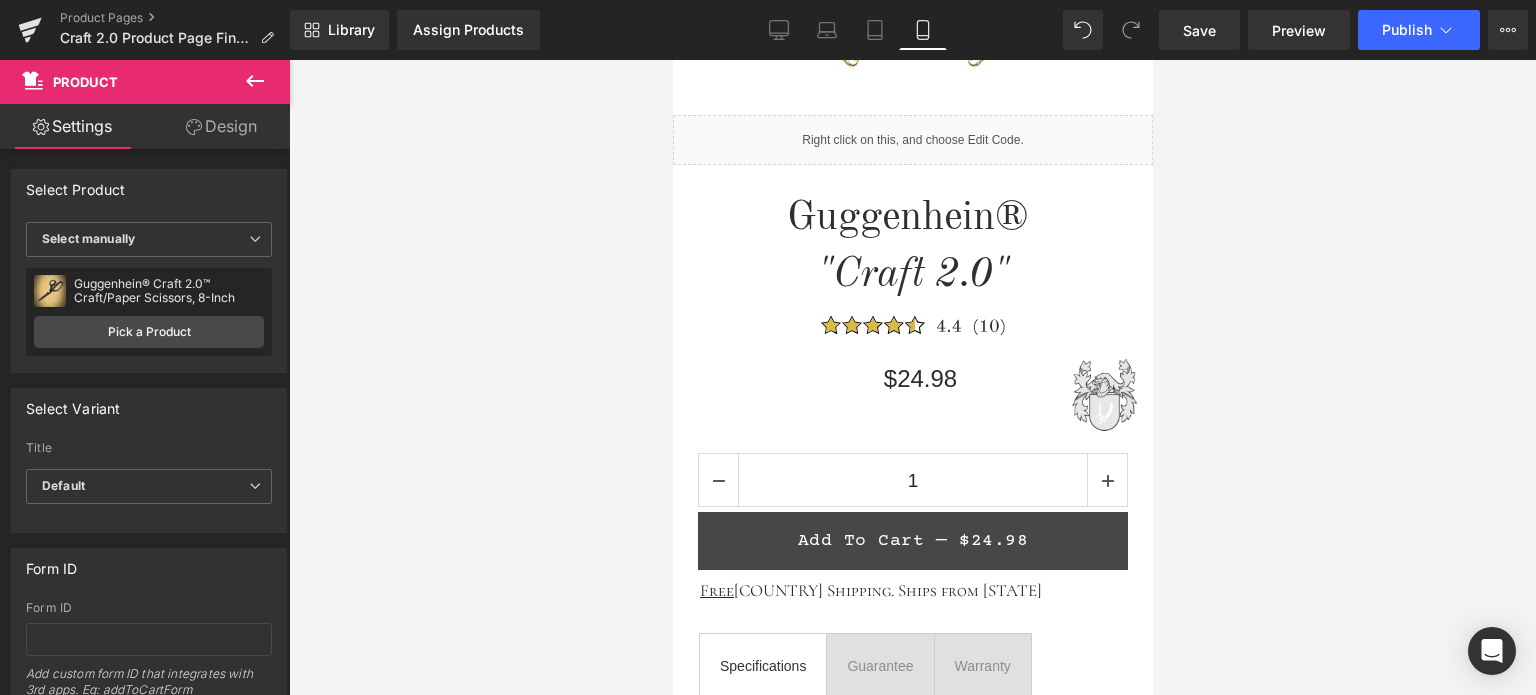 scroll, scrollTop: 800, scrollLeft: 0, axis: vertical 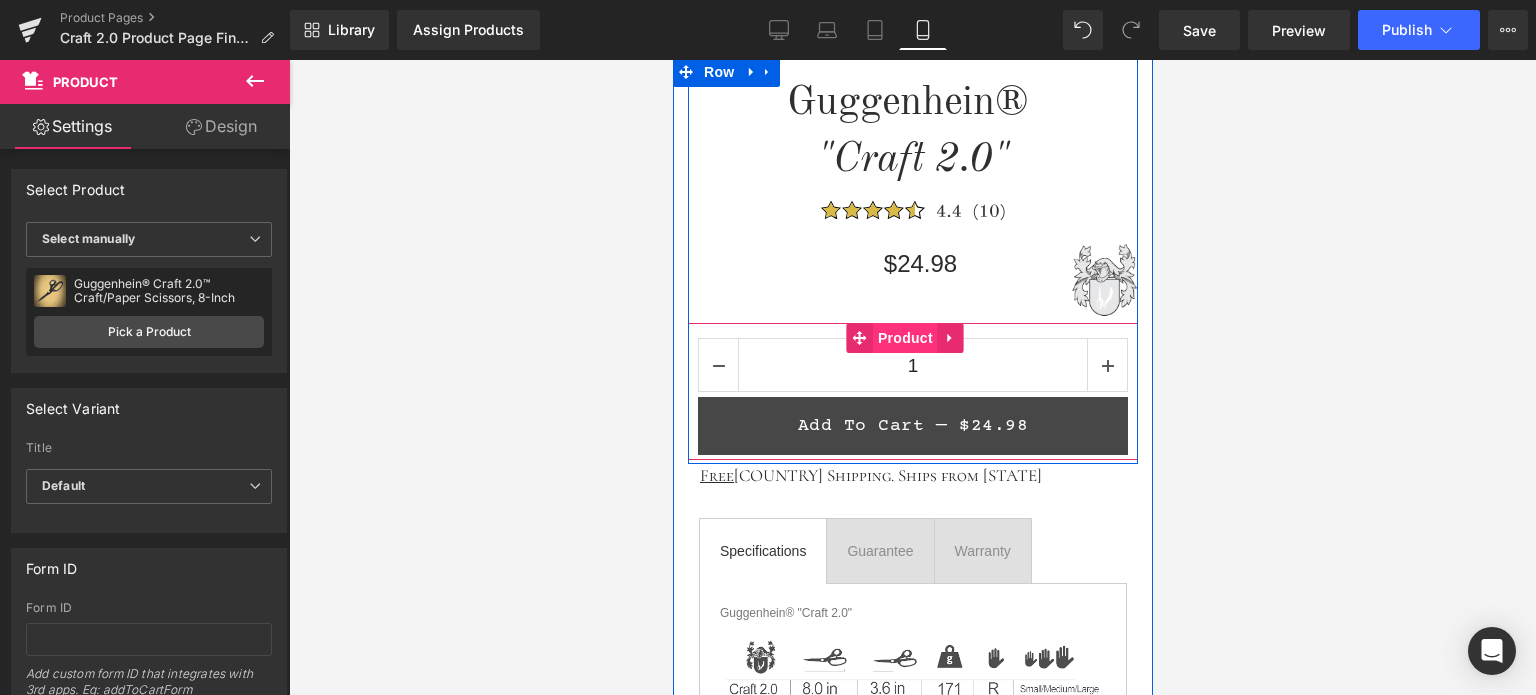 click on "Product" at bounding box center [904, 338] 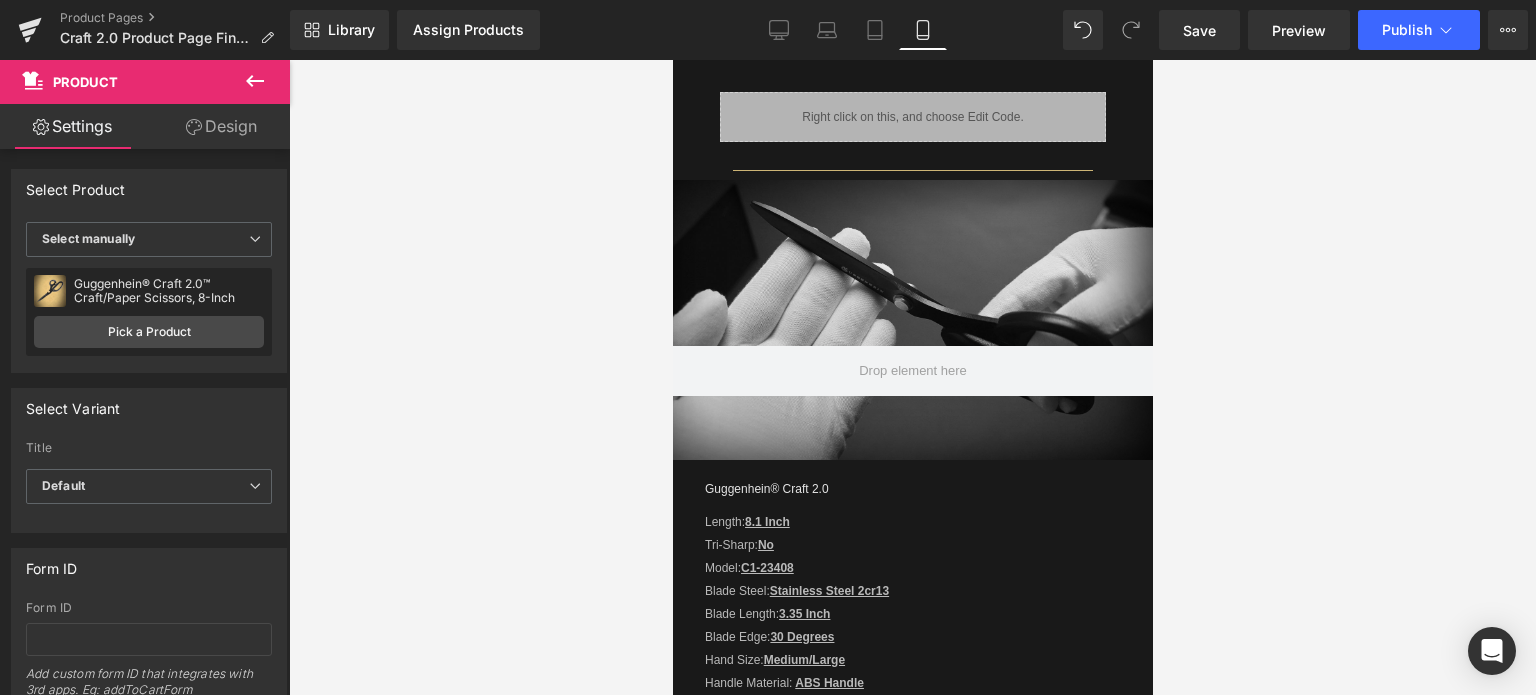 scroll, scrollTop: 1713, scrollLeft: 0, axis: vertical 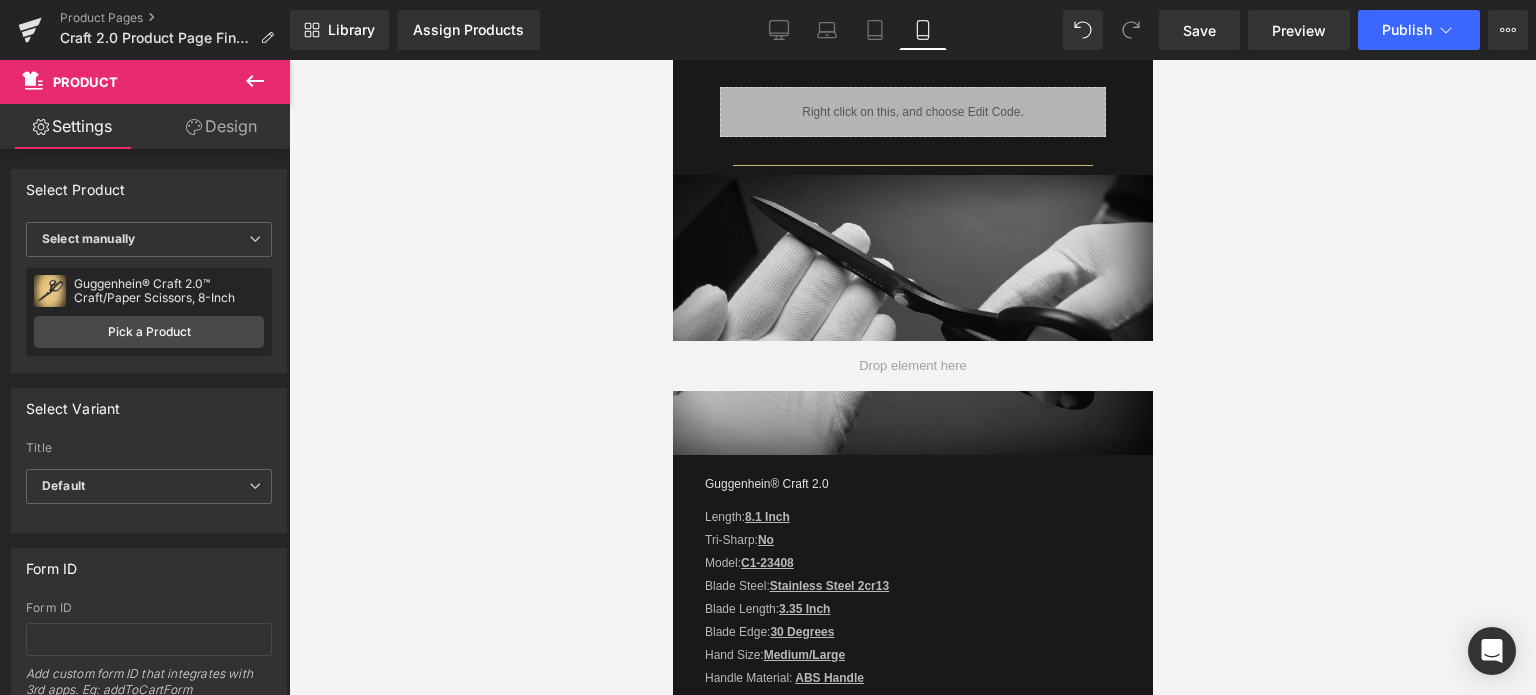 drag, startPoint x: 1145, startPoint y: 218, endPoint x: 1836, endPoint y: 396, distance: 713.558 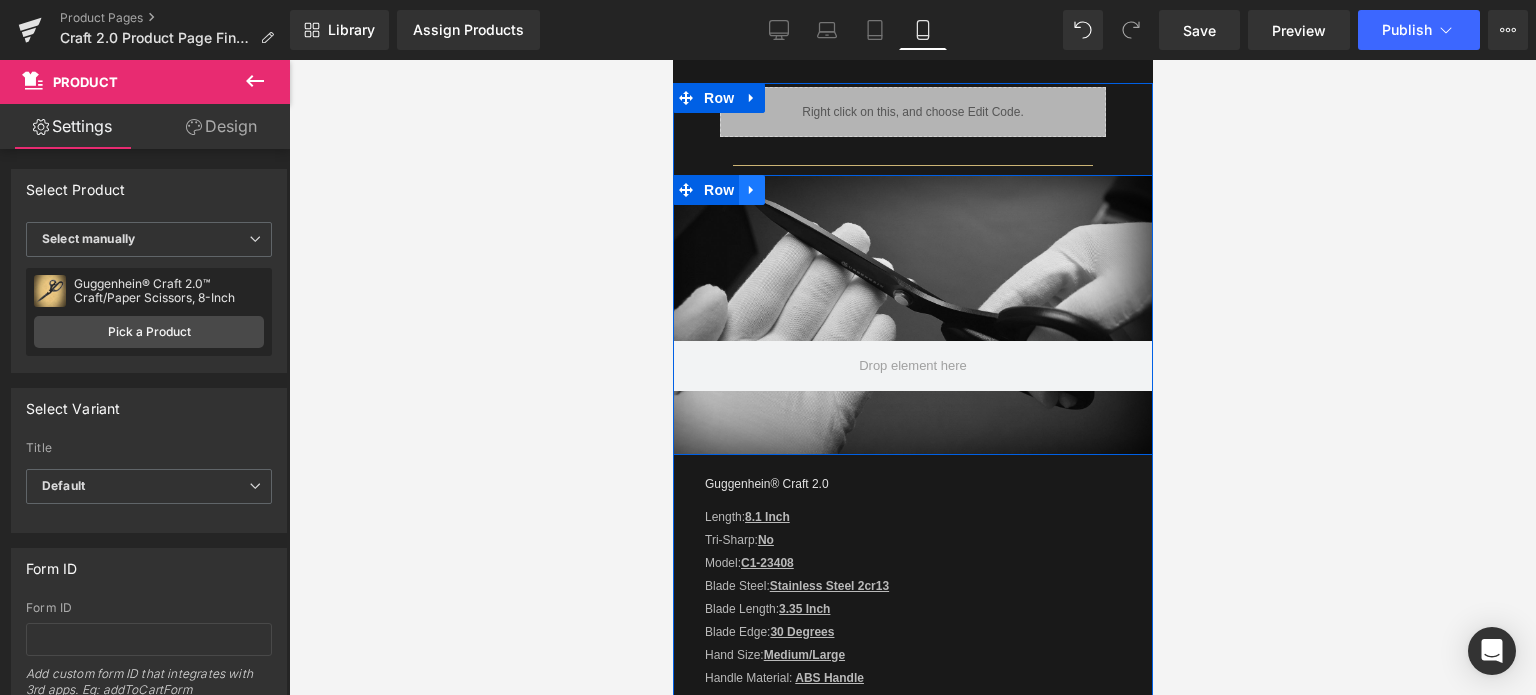 click 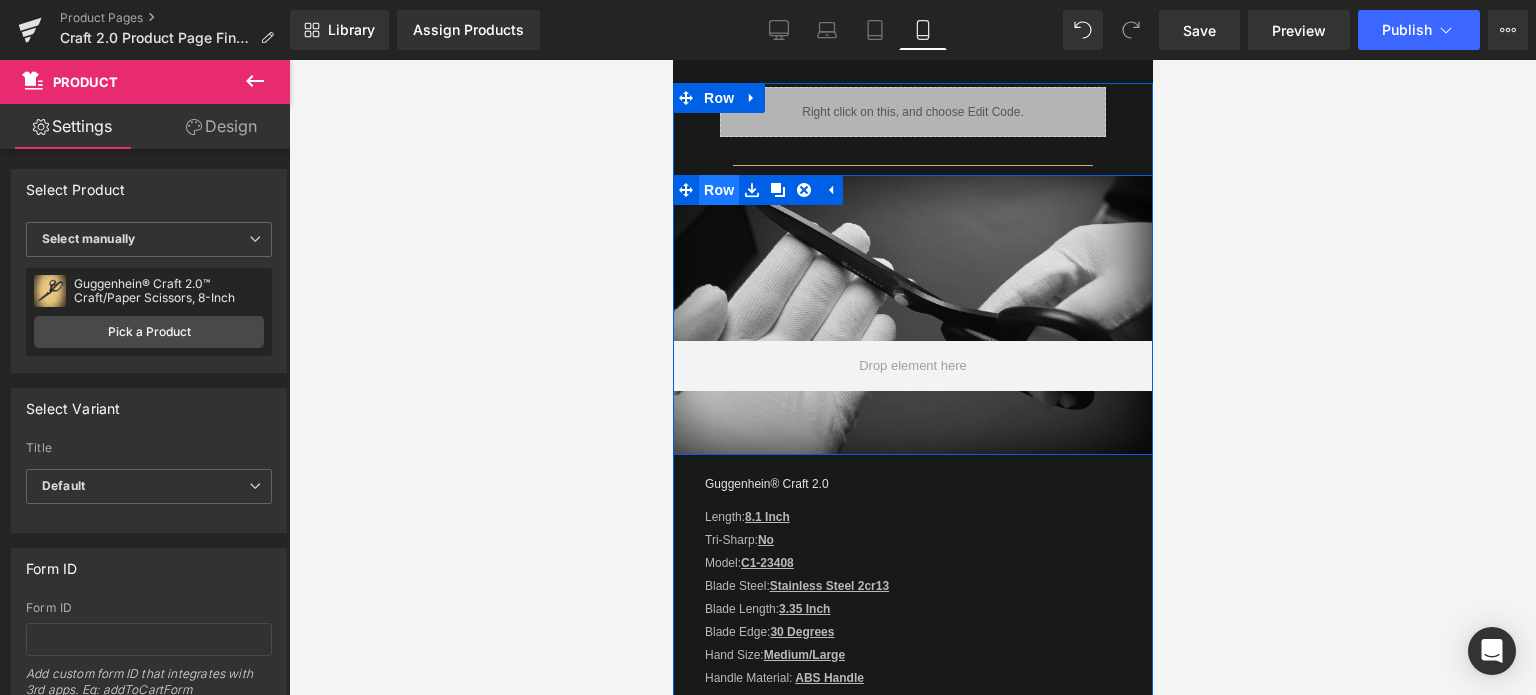click on "Row" at bounding box center [718, 190] 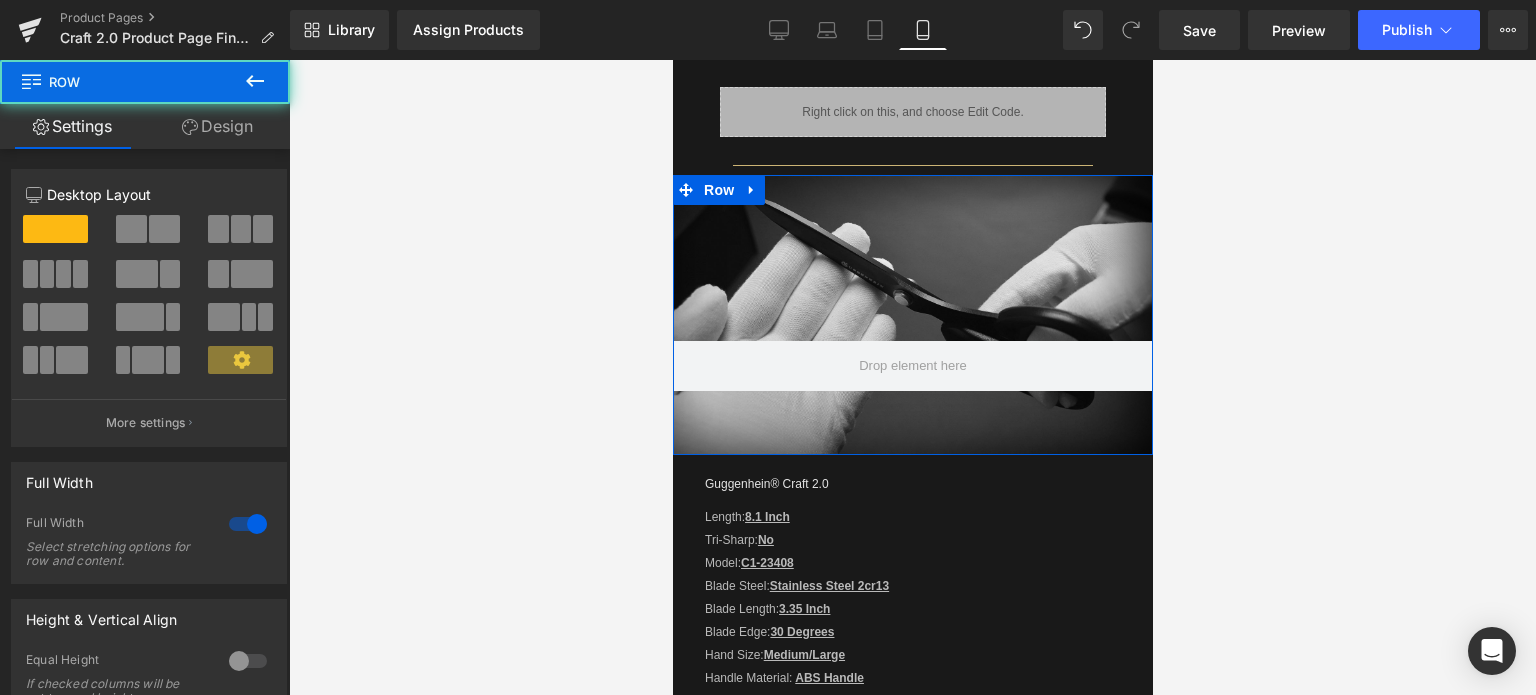 click on "Design" at bounding box center [217, 126] 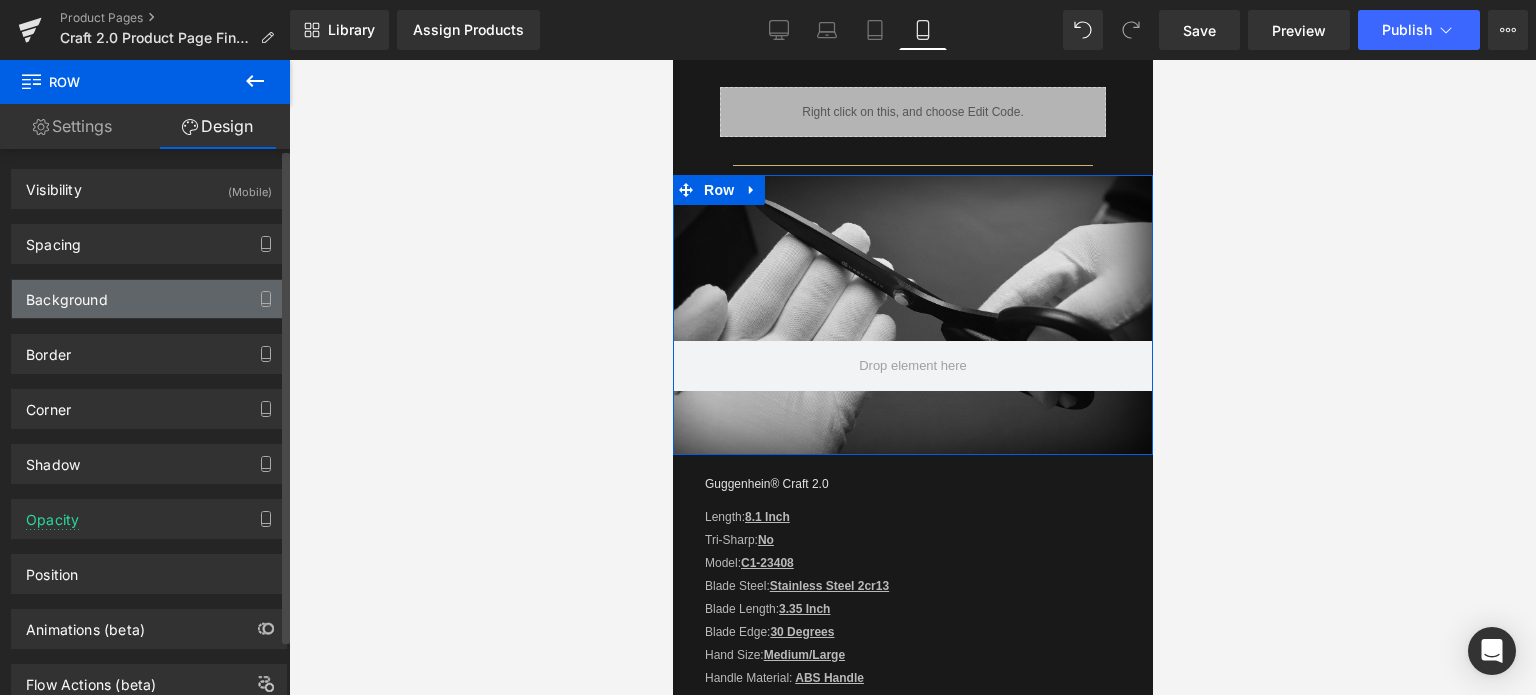 click on "Background" at bounding box center [149, 299] 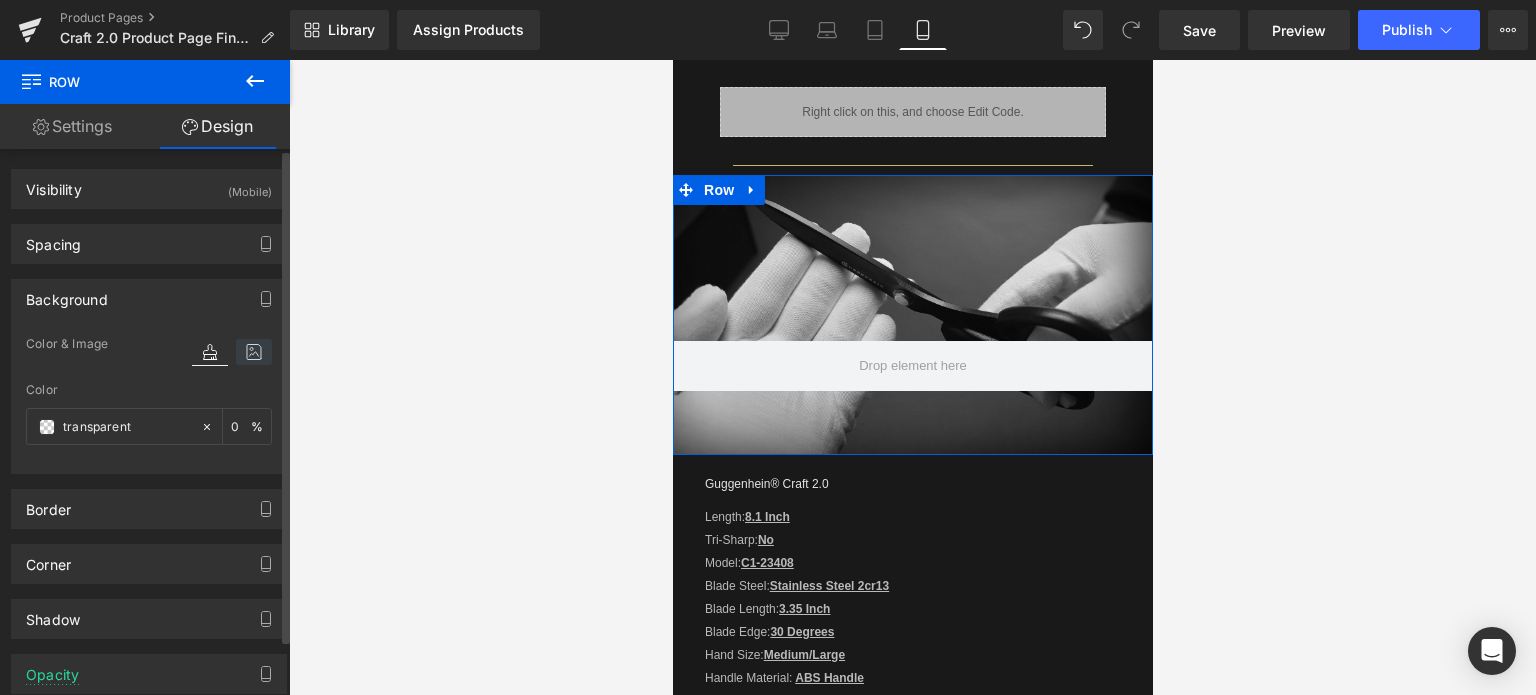 click at bounding box center [254, 352] 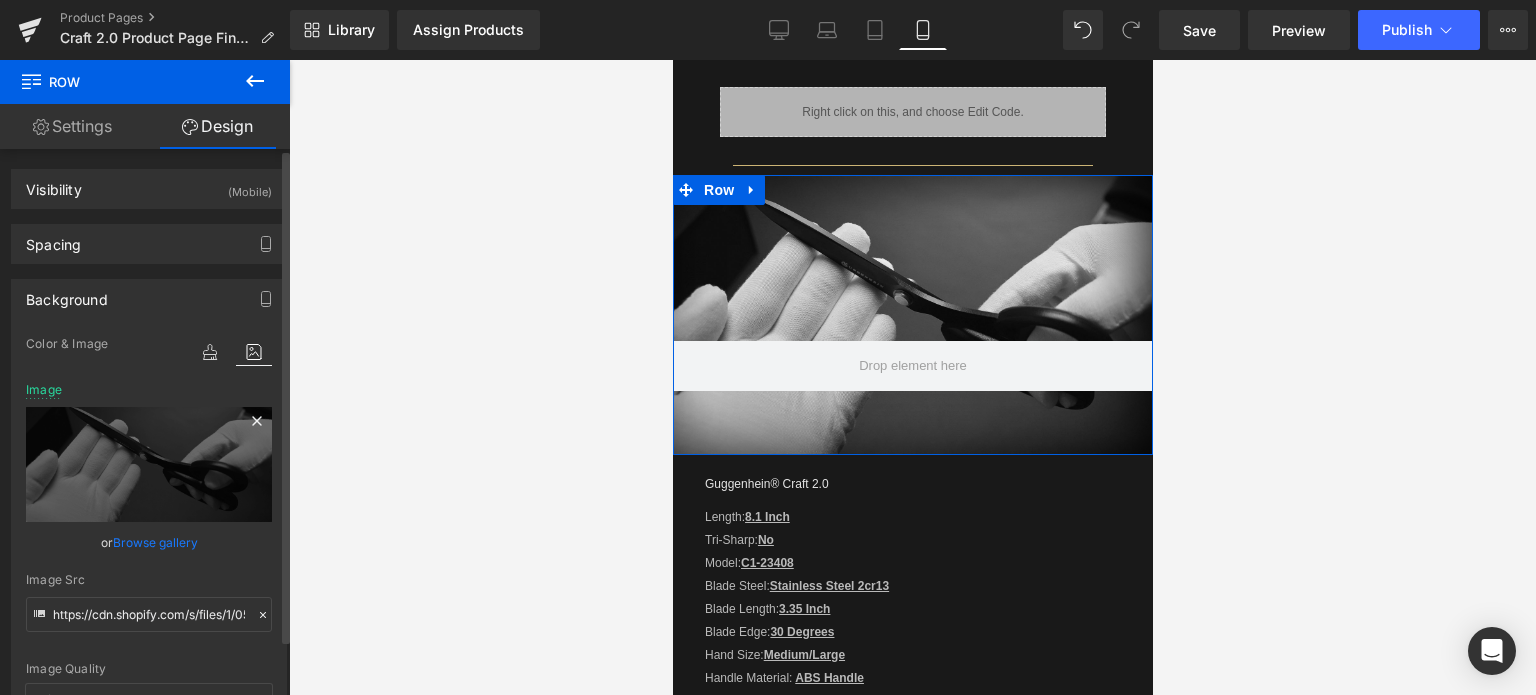 click 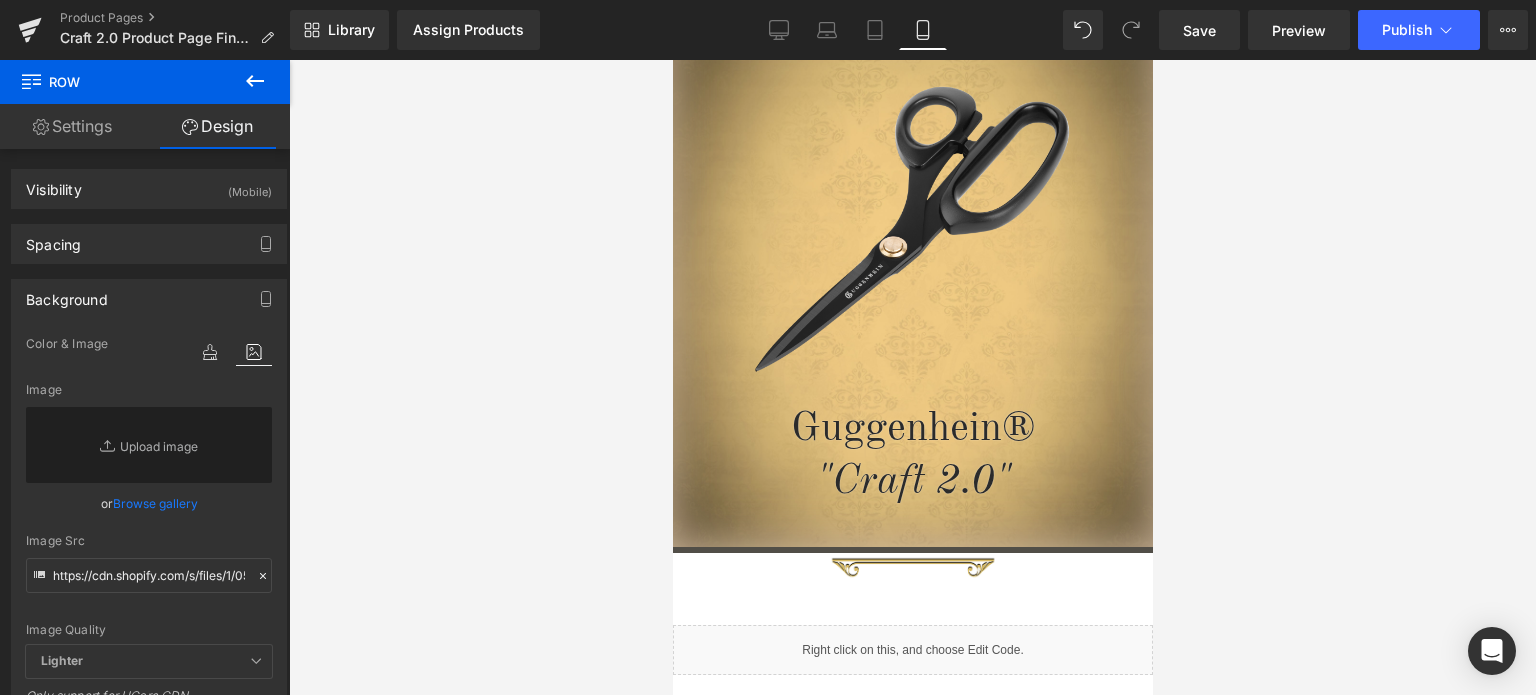 scroll, scrollTop: 0, scrollLeft: 0, axis: both 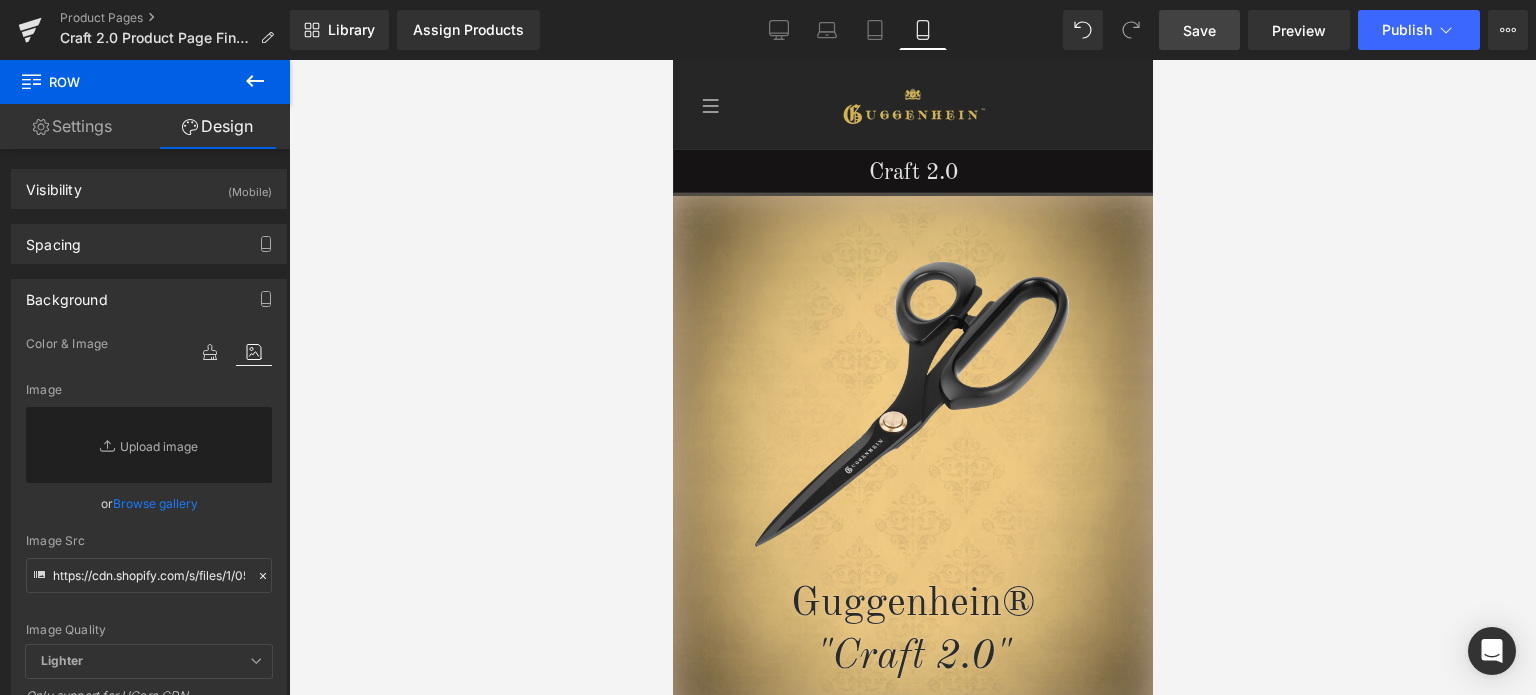 drag, startPoint x: 1202, startPoint y: 30, endPoint x: 241, endPoint y: 180, distance: 972.6361 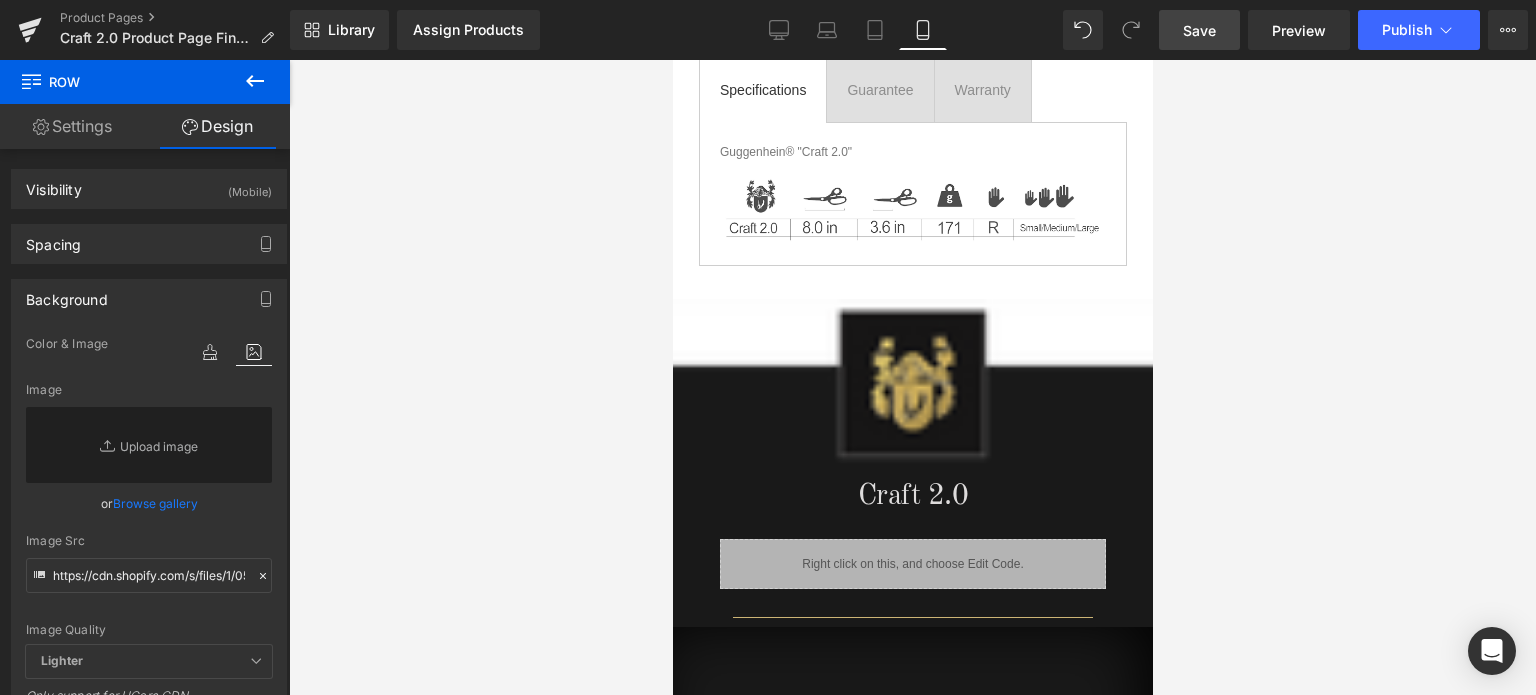 scroll, scrollTop: 1252, scrollLeft: 0, axis: vertical 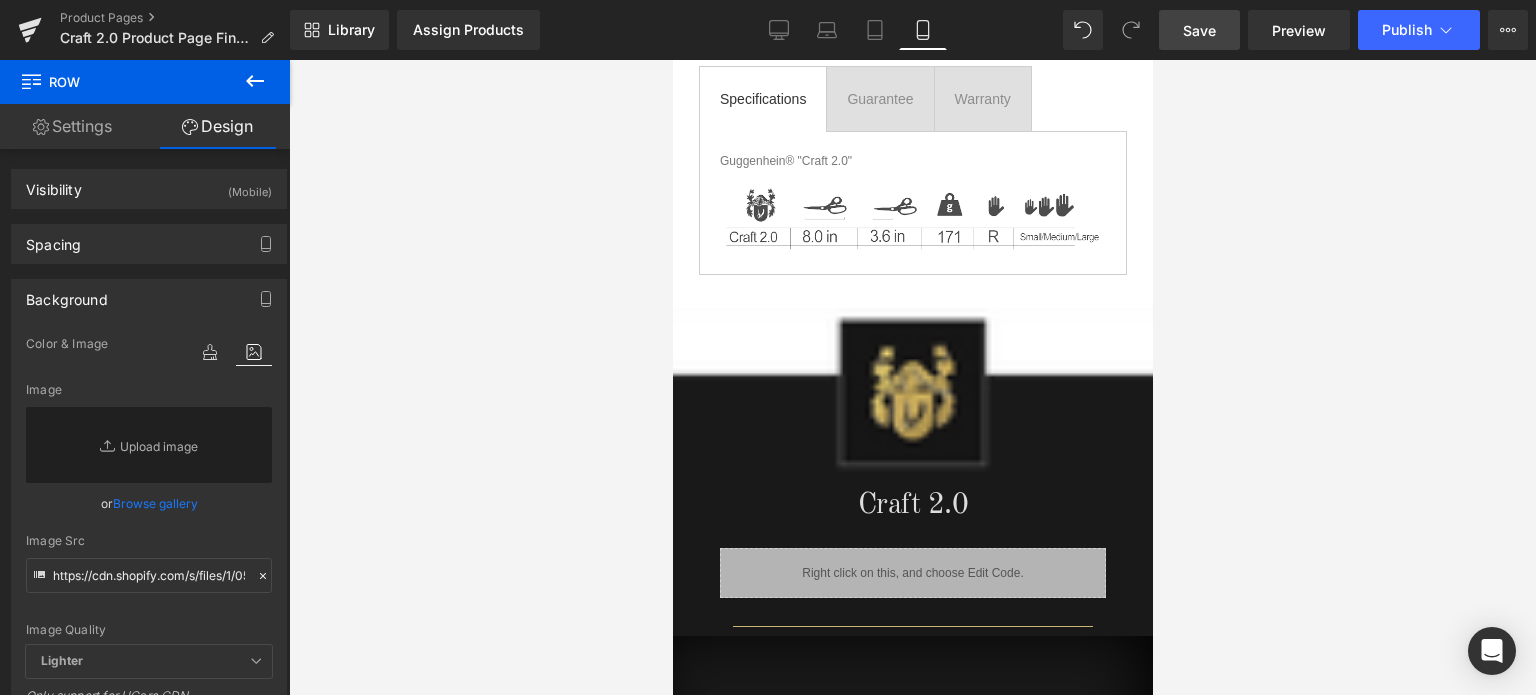 drag, startPoint x: 1146, startPoint y: 99, endPoint x: 1842, endPoint y: 337, distance: 735.5678 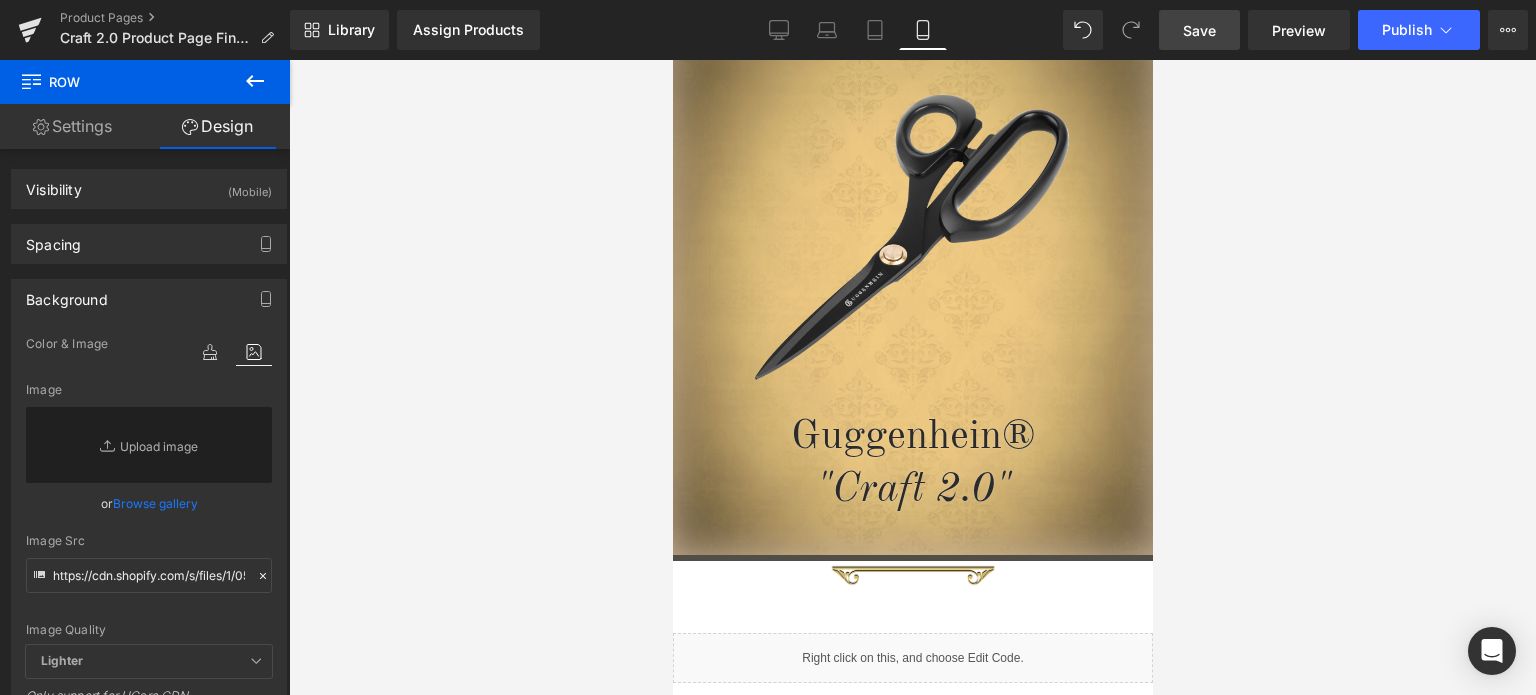 scroll, scrollTop: 96, scrollLeft: 0, axis: vertical 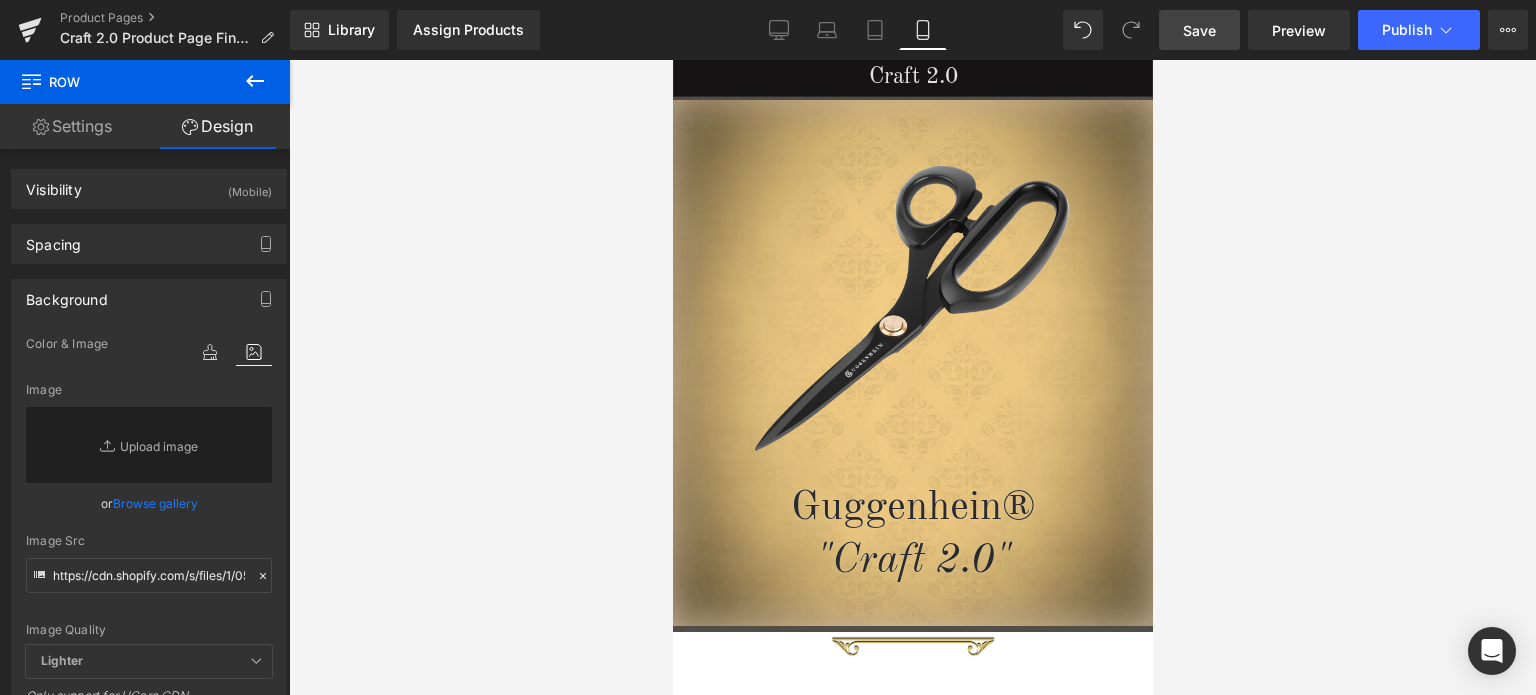 drag, startPoint x: 1145, startPoint y: 284, endPoint x: 1831, endPoint y: 175, distance: 694.60565 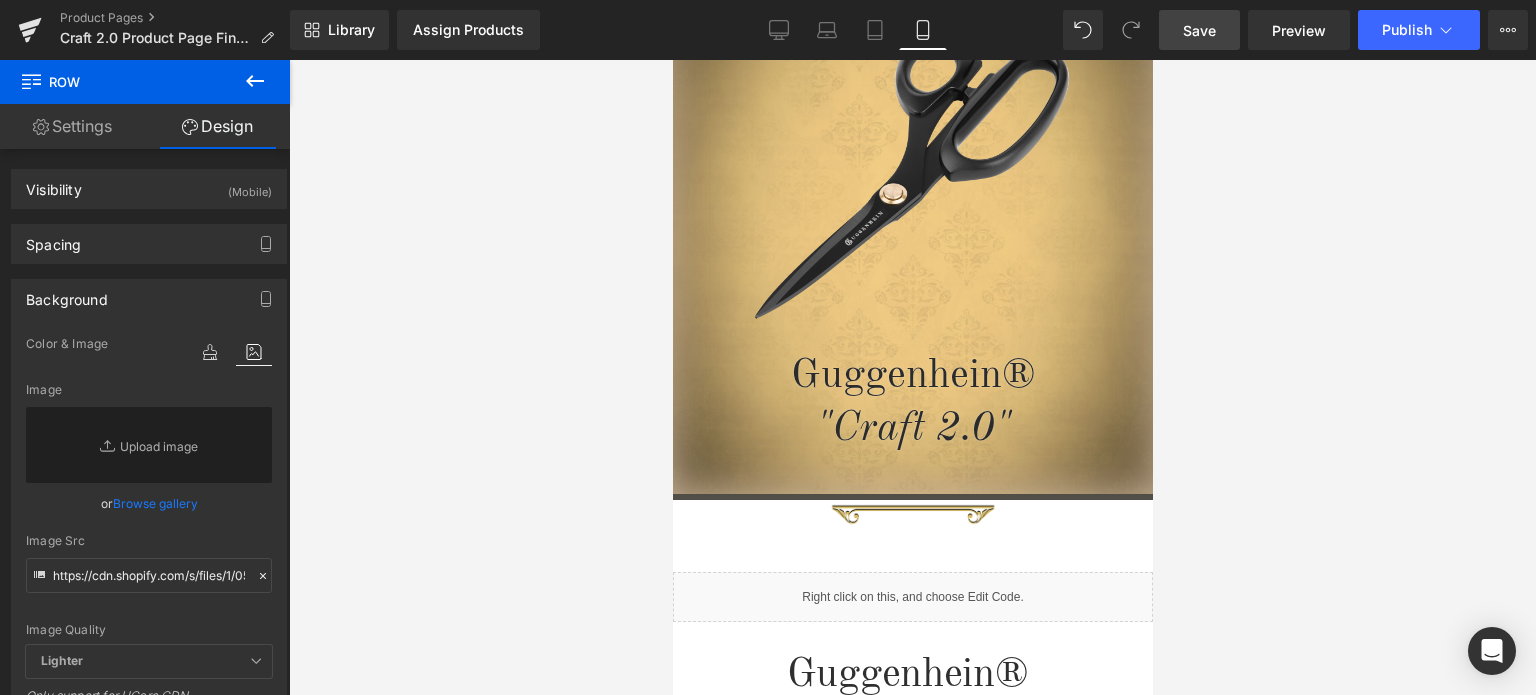 scroll, scrollTop: 212, scrollLeft: 0, axis: vertical 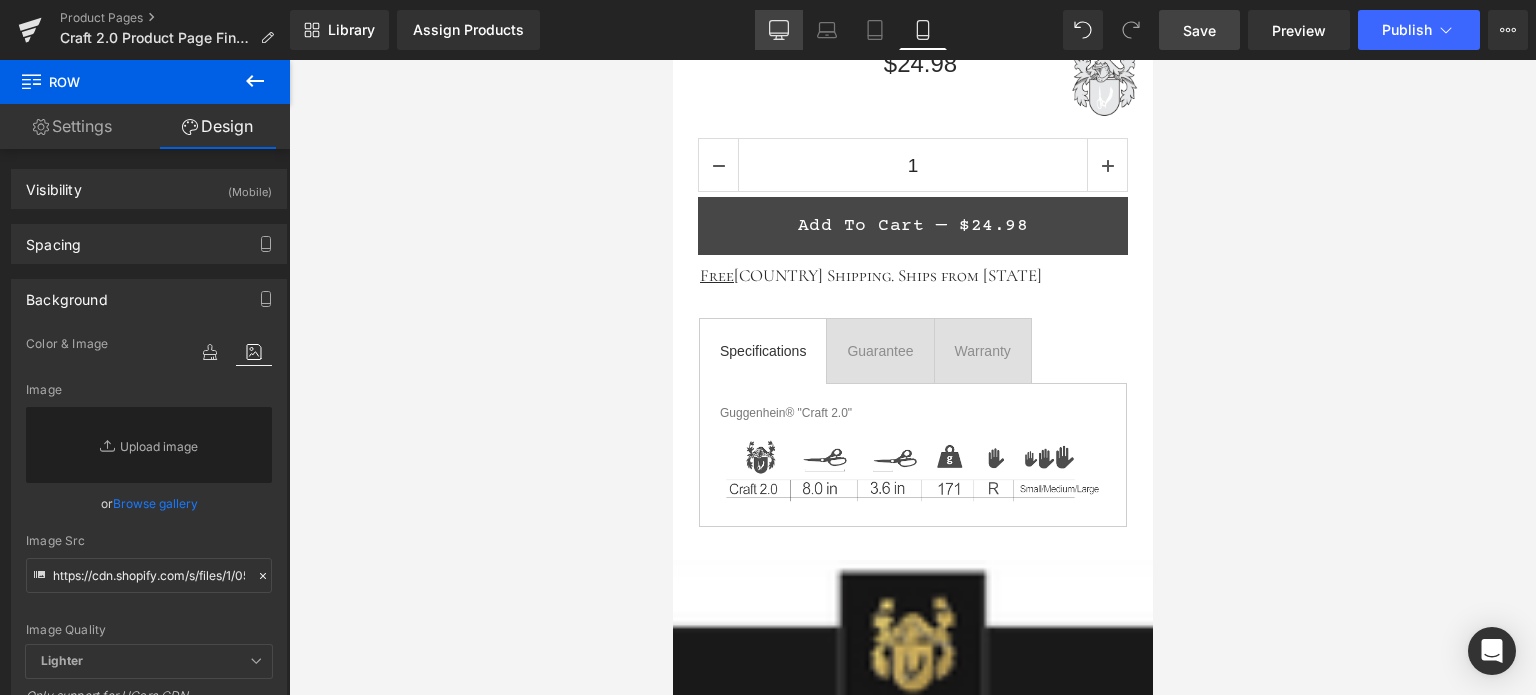 click 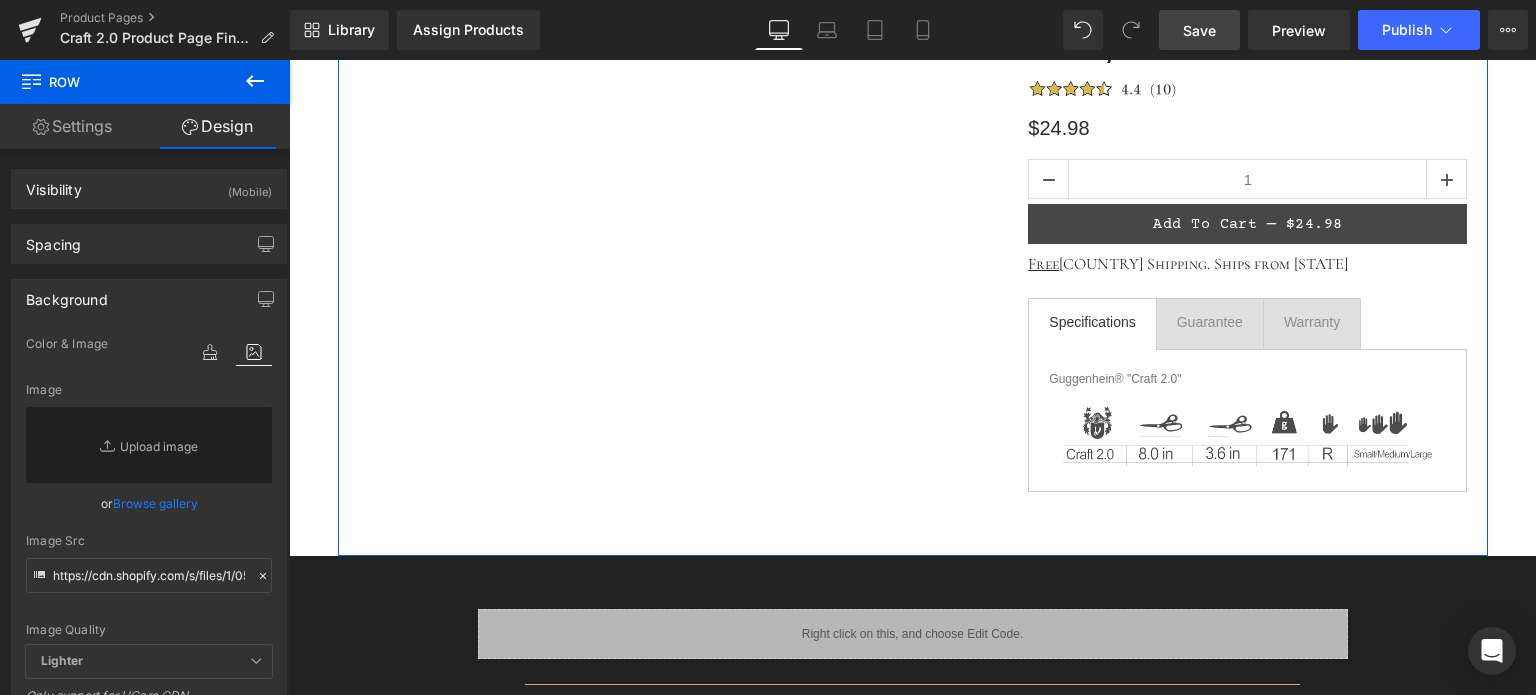 scroll, scrollTop: 100, scrollLeft: 0, axis: vertical 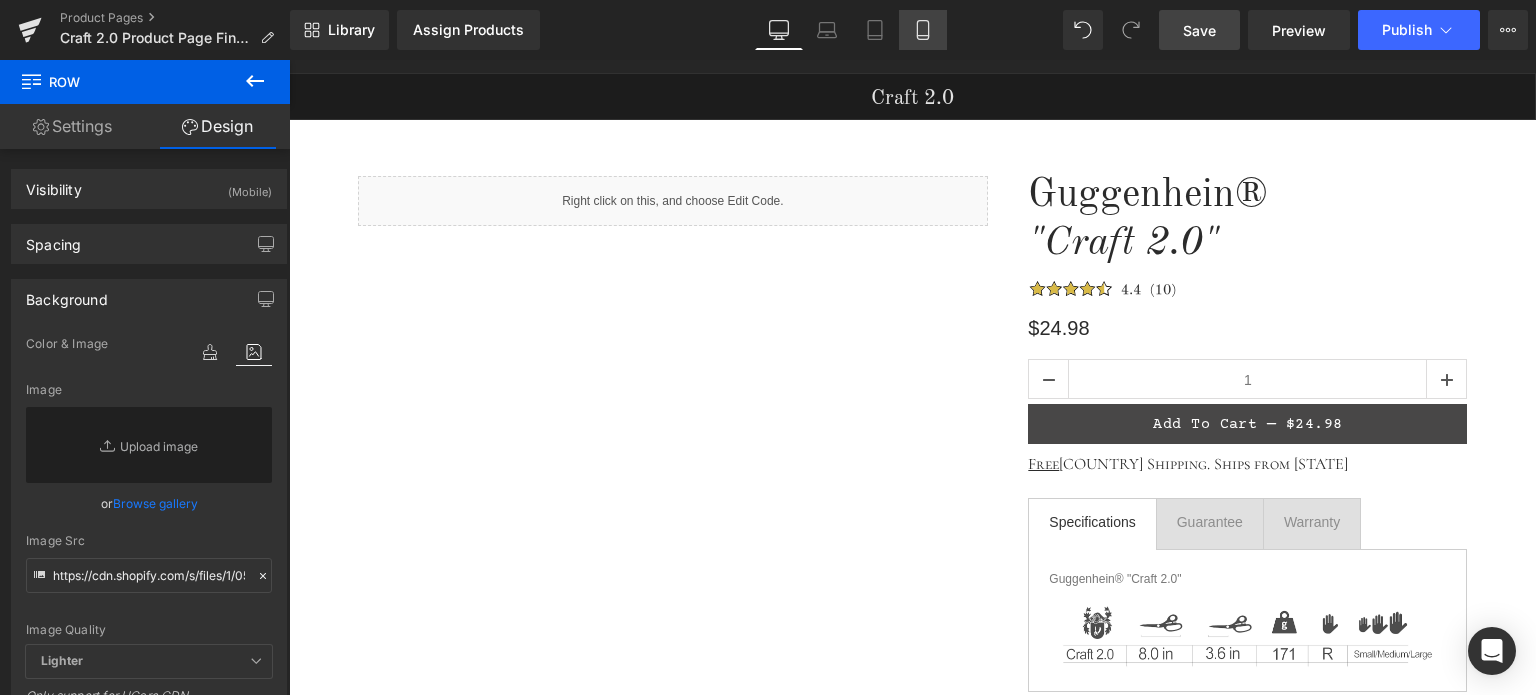 click on "Mobile" at bounding box center (923, 30) 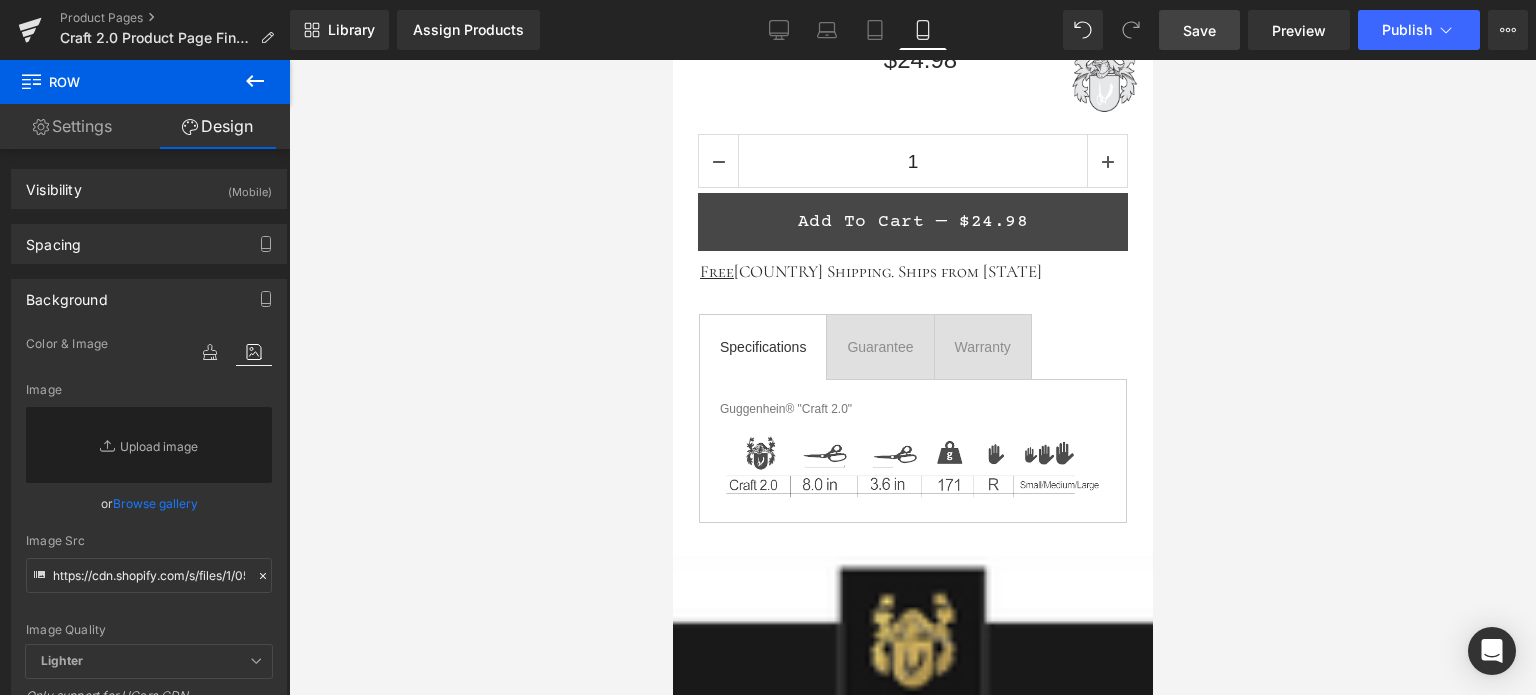 scroll, scrollTop: 604, scrollLeft: 0, axis: vertical 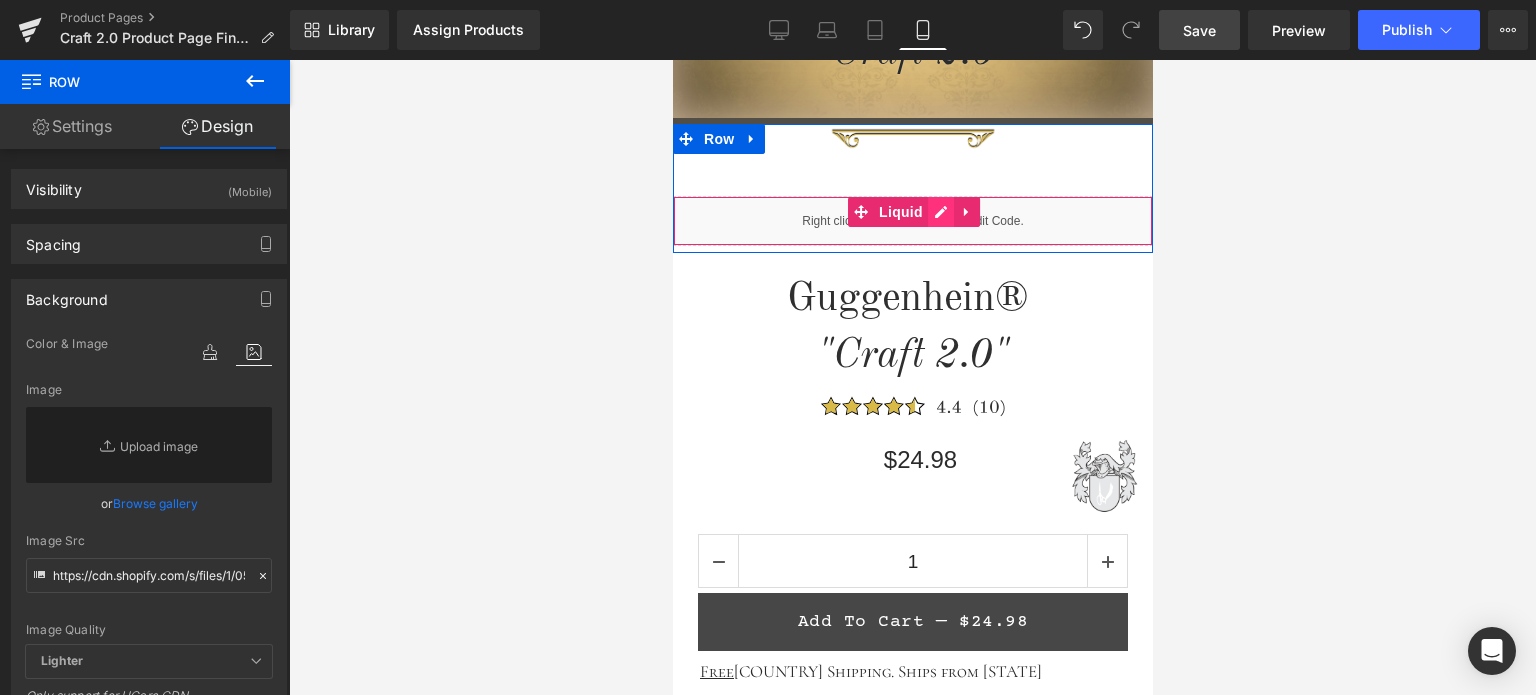 click on "Liquid" at bounding box center (912, 221) 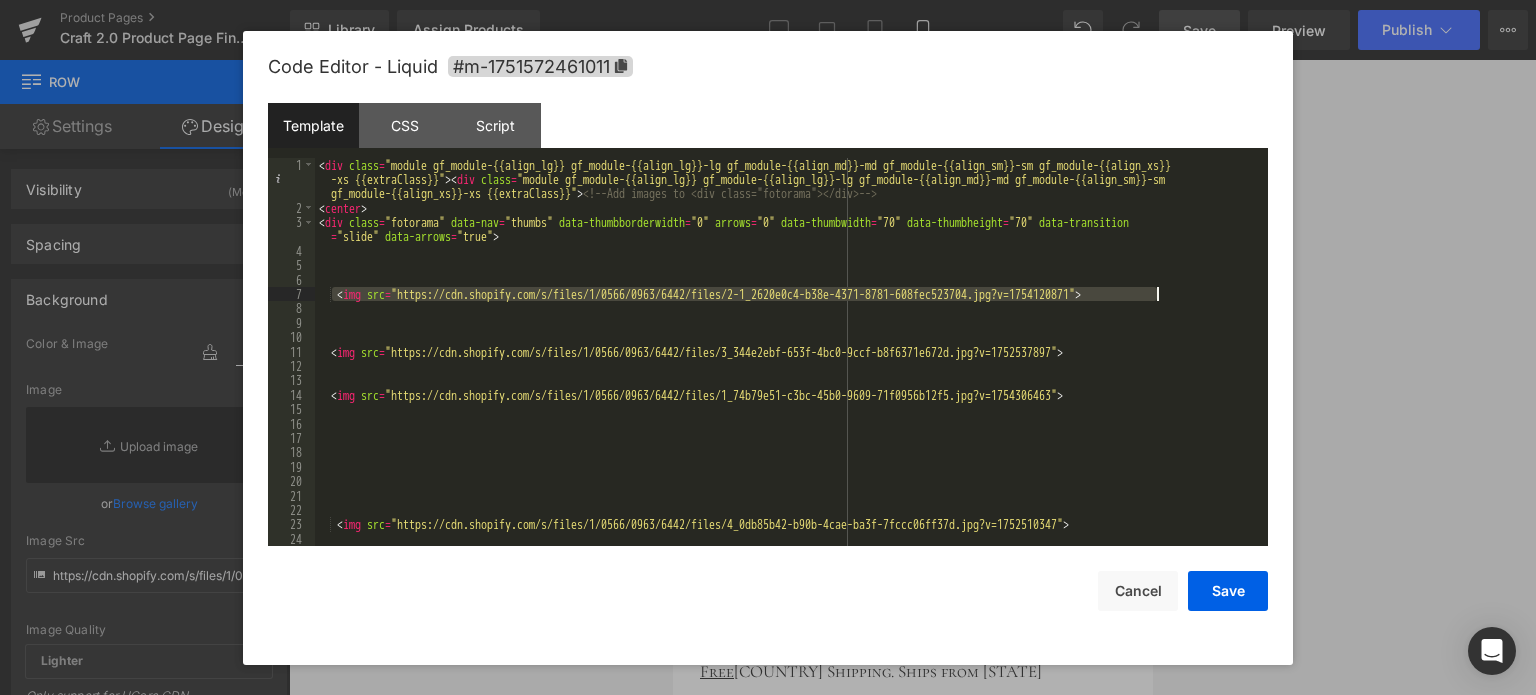 drag, startPoint x: 334, startPoint y: 289, endPoint x: 1180, endPoint y: 294, distance: 846.0148 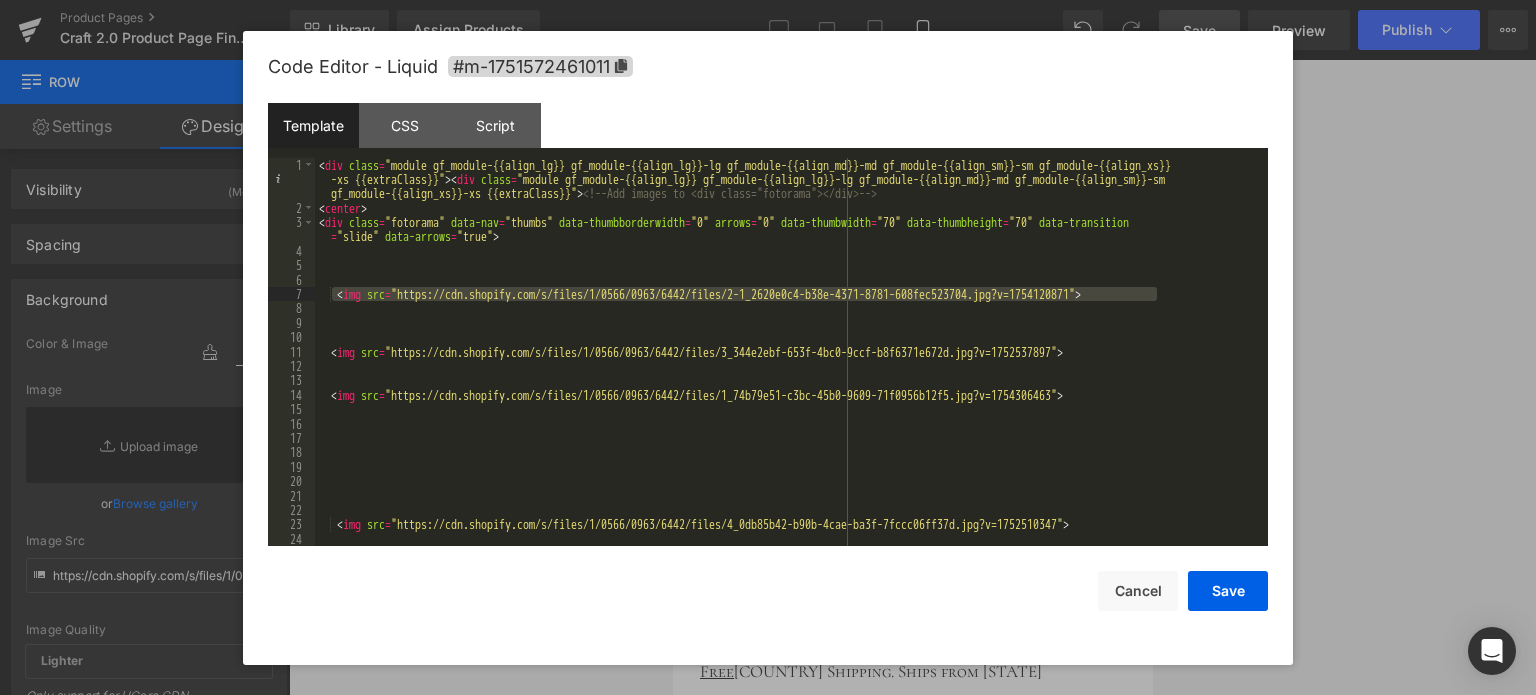 click on "< div   class = "module gf_module-{{align_lg}} gf_module-{{align_lg}}-lg gf_module-{{align_md}}-md gf_module-{{align_sm}}-sm gf_module-{{align_xs}}    -xs {{extraClass}}" > < div   class = "module gf_module-{{align_lg}} gf_module-{{align_lg}}-lg gf_module-{{align_md}}-md gf_module-{{align_sm}}-sm     gf_module-{{align_xs}}-xs {{extraClass}}" > <!--  Add images to <div class="fotorama"></div>  --> < center > < div   class = "fotorama"   data-nav = "thumbs"   data-thumbborderwidth = "0"   arrows = "0"   data-thumbwidth = "70"   data-thumbheight = "70"   data-transition    = "slide"   data-arrows = "true" >            < img   src = "https://cdn.shopify.com/s/files/1/0566/0963/6442/files/2-1_2620e0c4-b38e-4371-8781-608fec523704.jpg?v=1754120871" >             < img   src = "https://cdn.shopify.com/s/files/1/0566/0963/6442/files/3_344e2ebf-653f-4bc0-9ccf-b8f6371e672d.jpg?v=1752537897" >          < img   src = >                          < img   src = >" at bounding box center [787, 381] 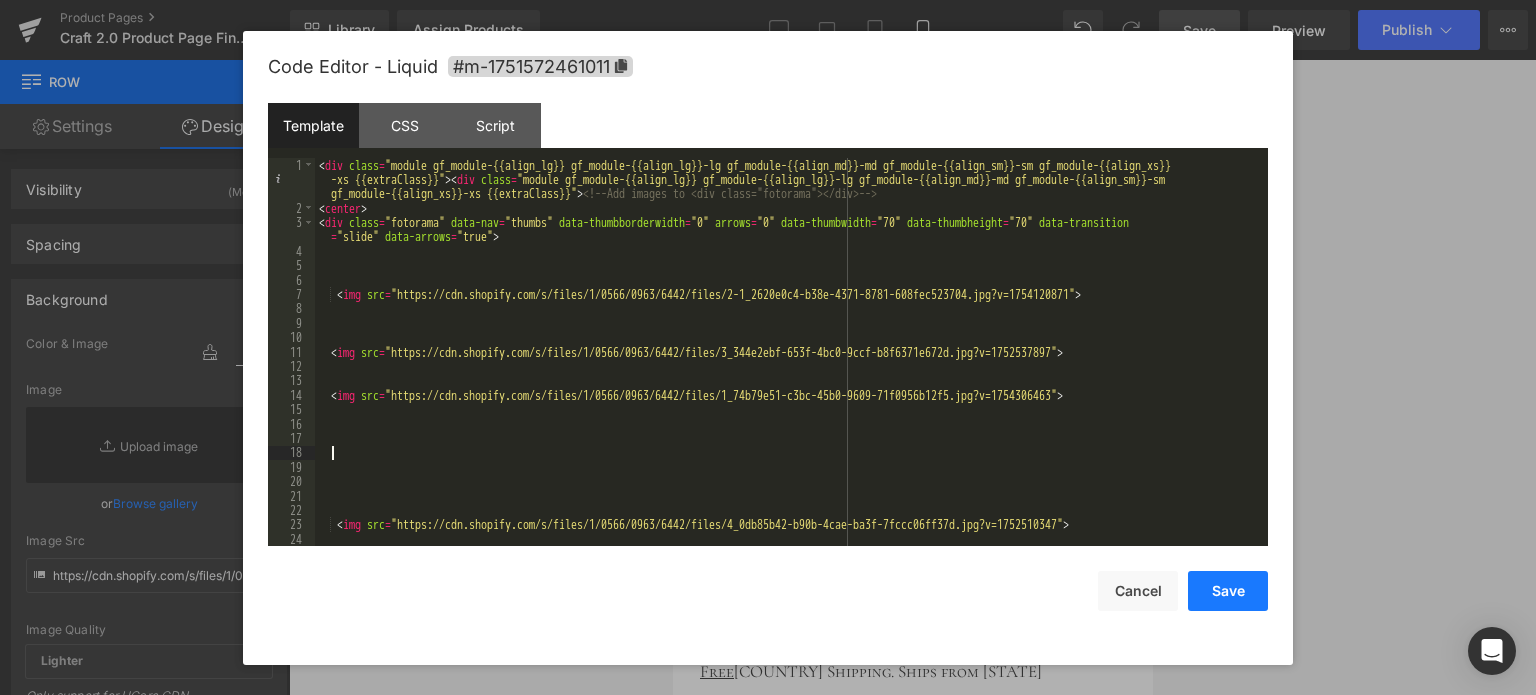 click on "Save" at bounding box center [1228, 591] 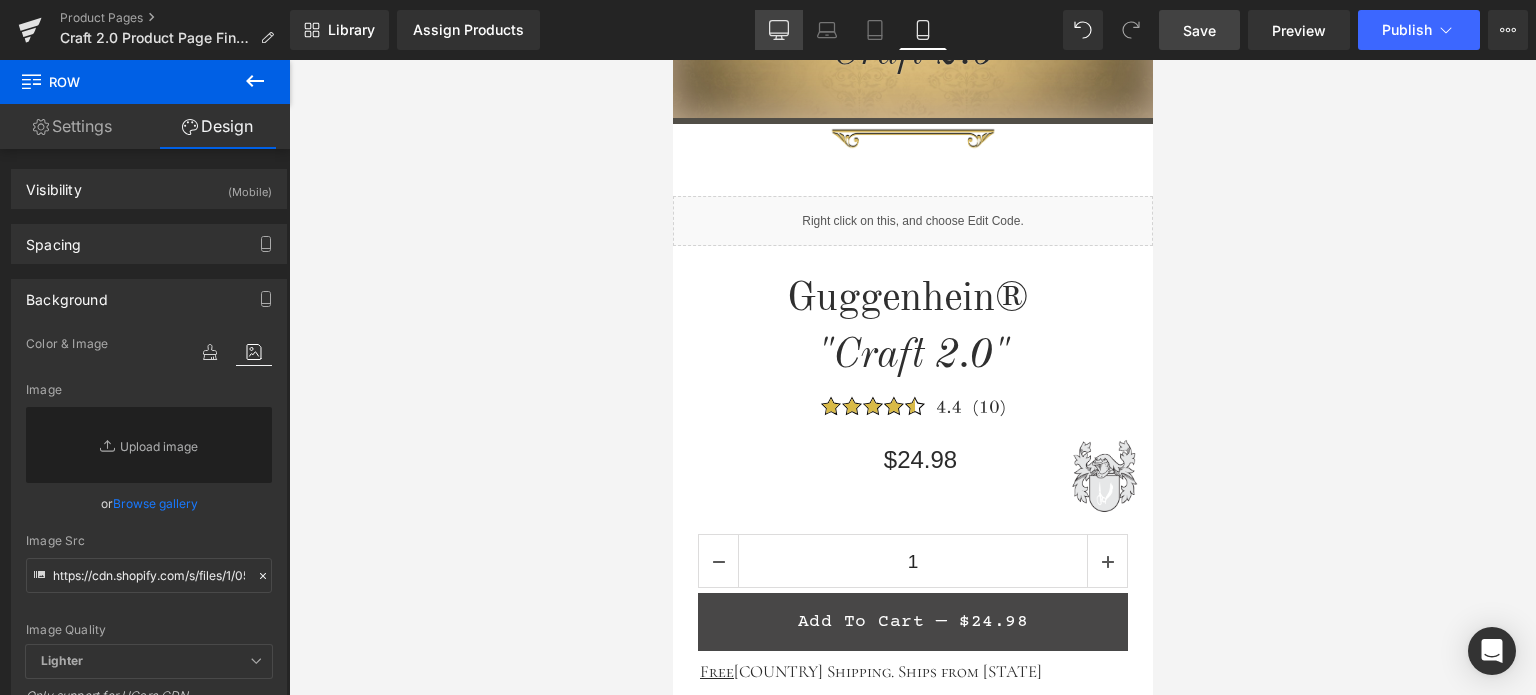 click 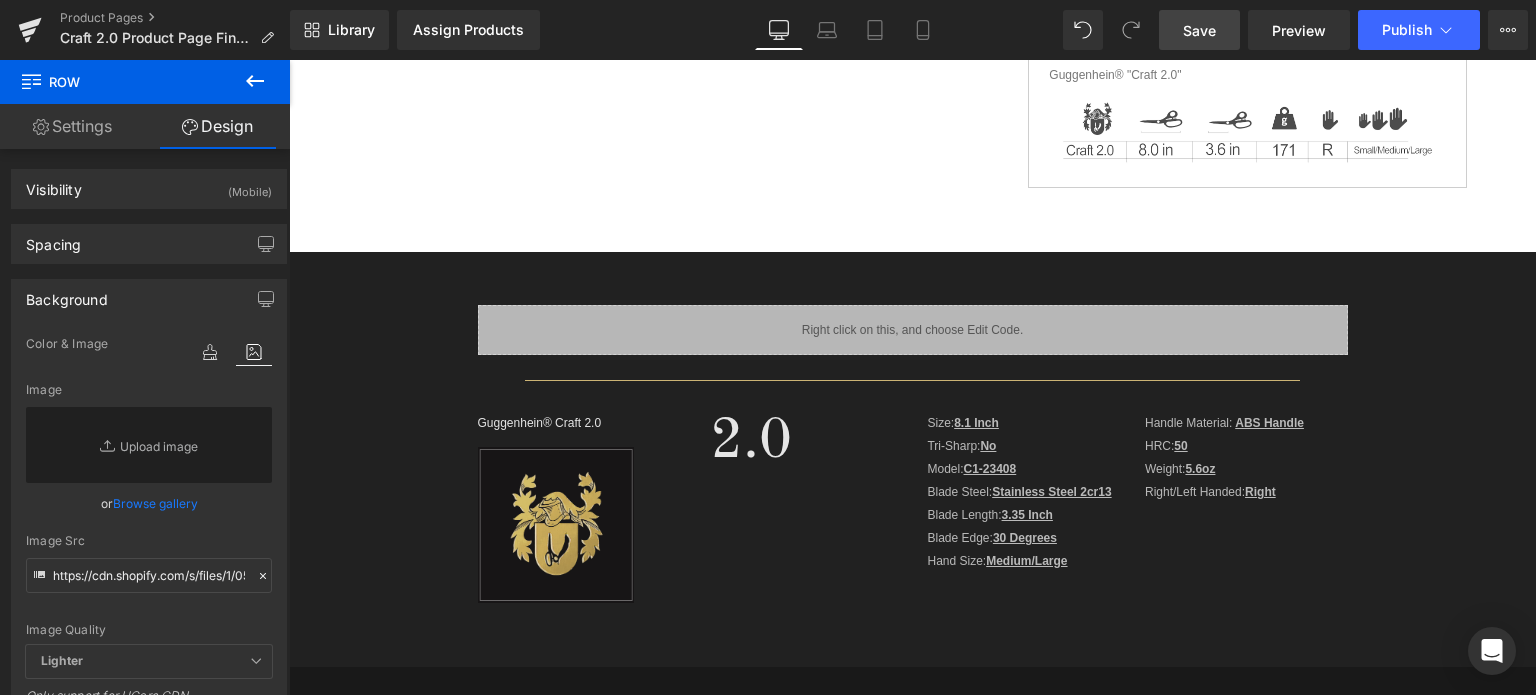 scroll, scrollTop: 0, scrollLeft: 0, axis: both 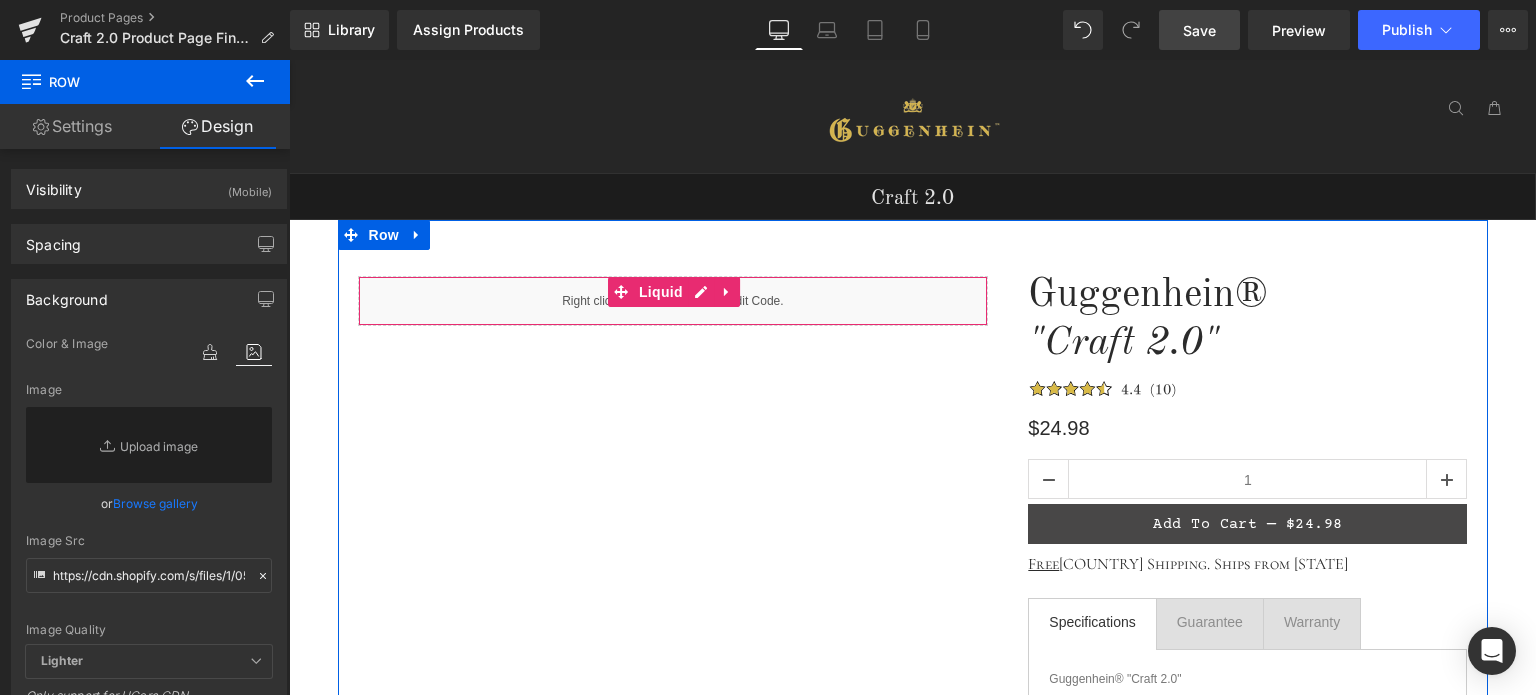 click on "Liquid" at bounding box center (673, 301) 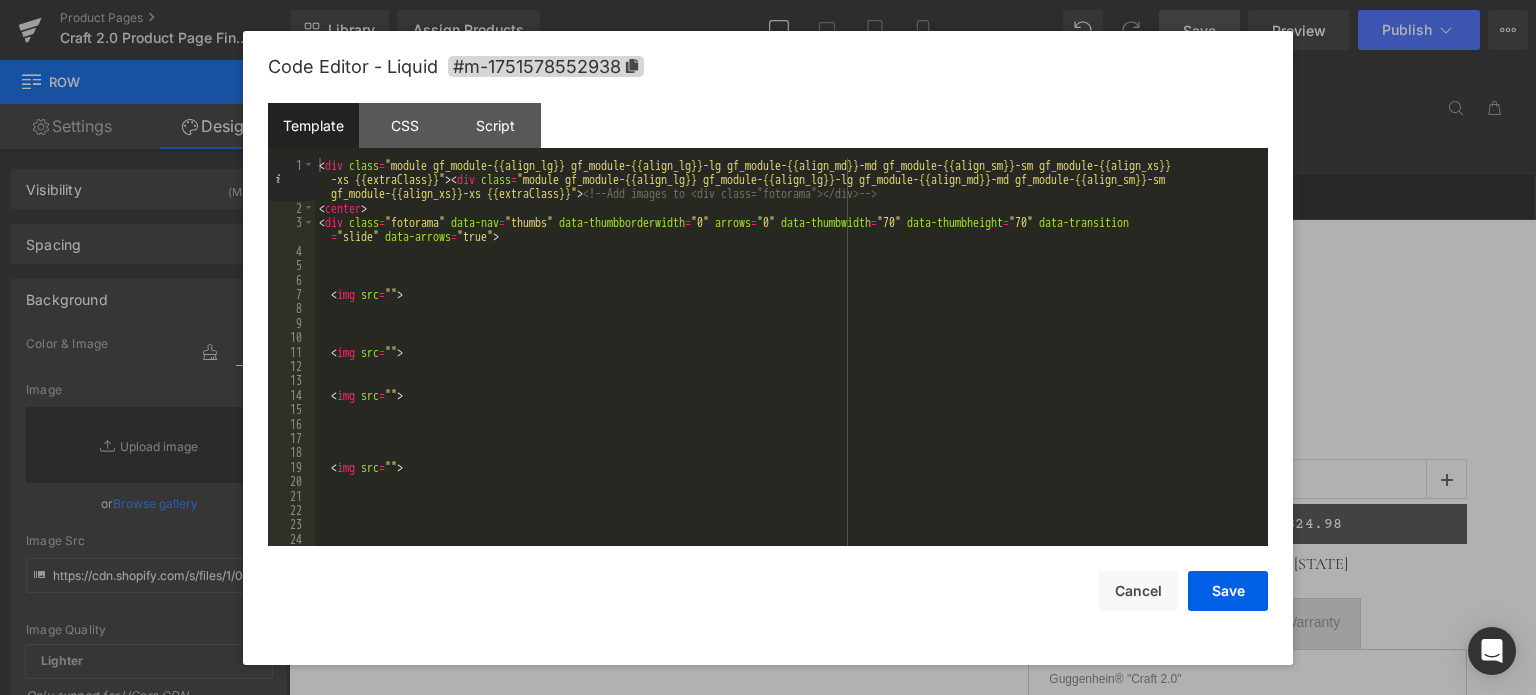click on "< div   class = "module gf_module-{{align_lg}} gf_module-{{align_lg}}-lg gf_module-{{align_md}}-md gf_module-{{align_sm}}-sm gf_module-{{align_xs}}    -xs {{extraClass}}" > < div   class = "module gf_module-{{align_lg}} gf_module-{{align_lg}}-lg gf_module-{{align_md}}-md gf_module-{{align_sm}}-sm     gf_module-{{align_xs}}-xs {{extraClass}}" > <!--  Add images to <div class="fotorama"></div>  --> < center > < div   class = "fotorama"   data-nav = "thumbs"   data-thumbborderwidth = "0"   arrows = "0"   data-thumbwidth = "70"   data-thumbheight = "70"   data-transition    = "slide"   data-arrows = "true" >        < img   src = "" >             < img   src = "" >          < img   src = "" >               < img   src = "" >" at bounding box center [787, 381] 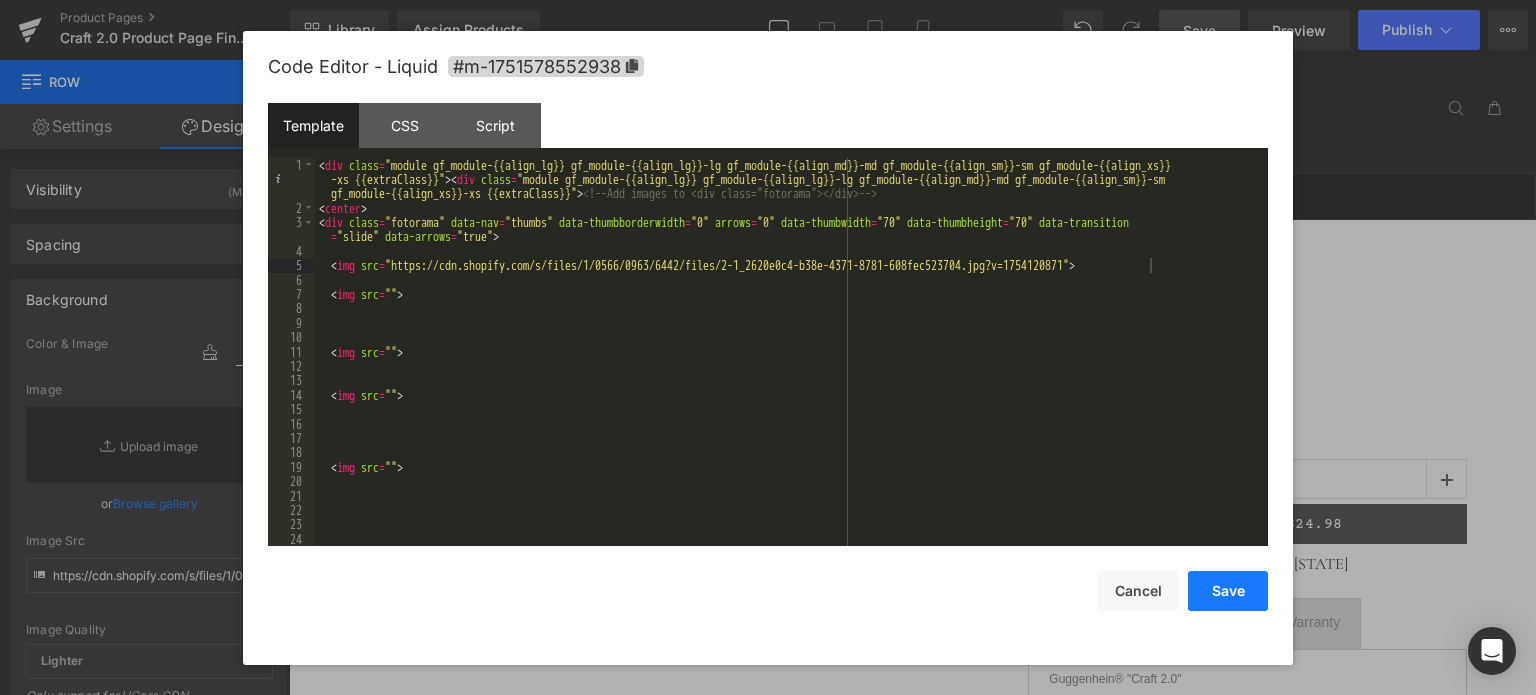 click on "Save" at bounding box center [1228, 591] 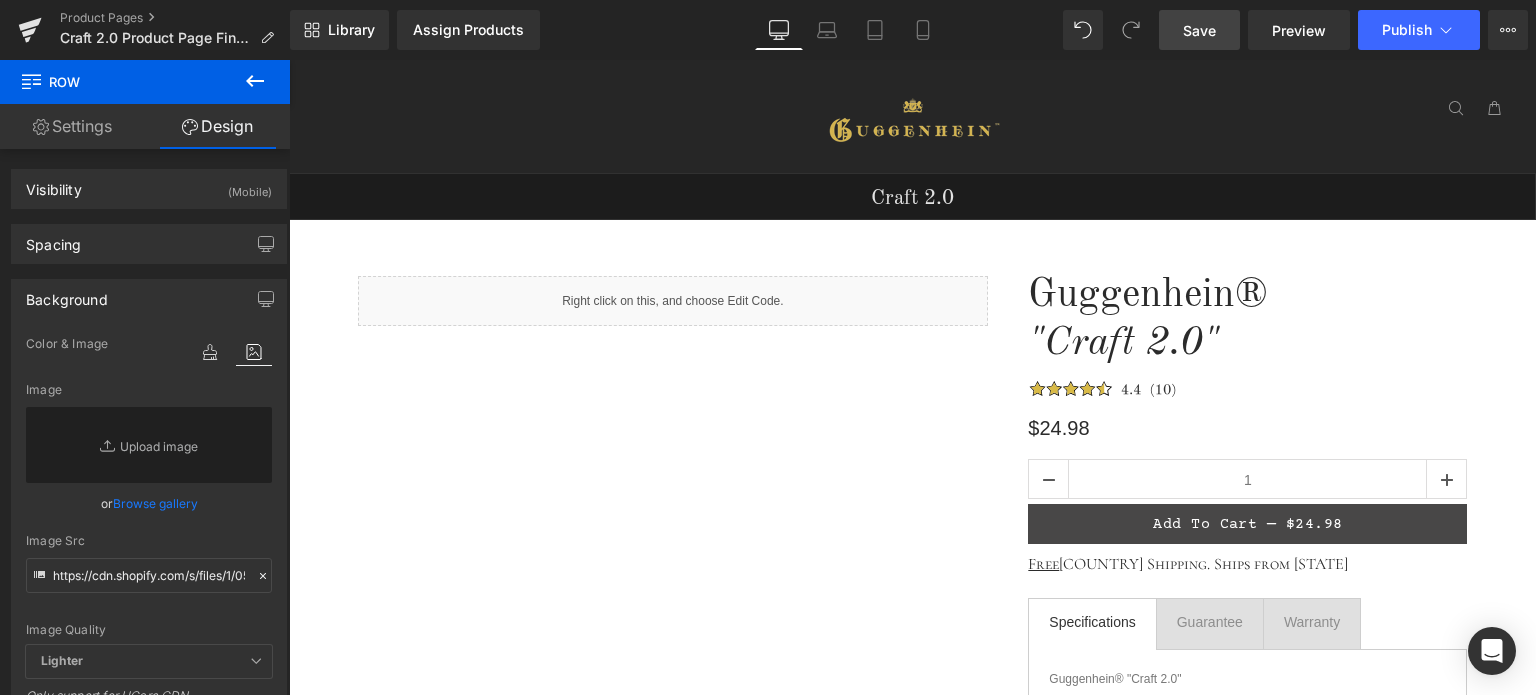 click on "Save" at bounding box center (1199, 30) 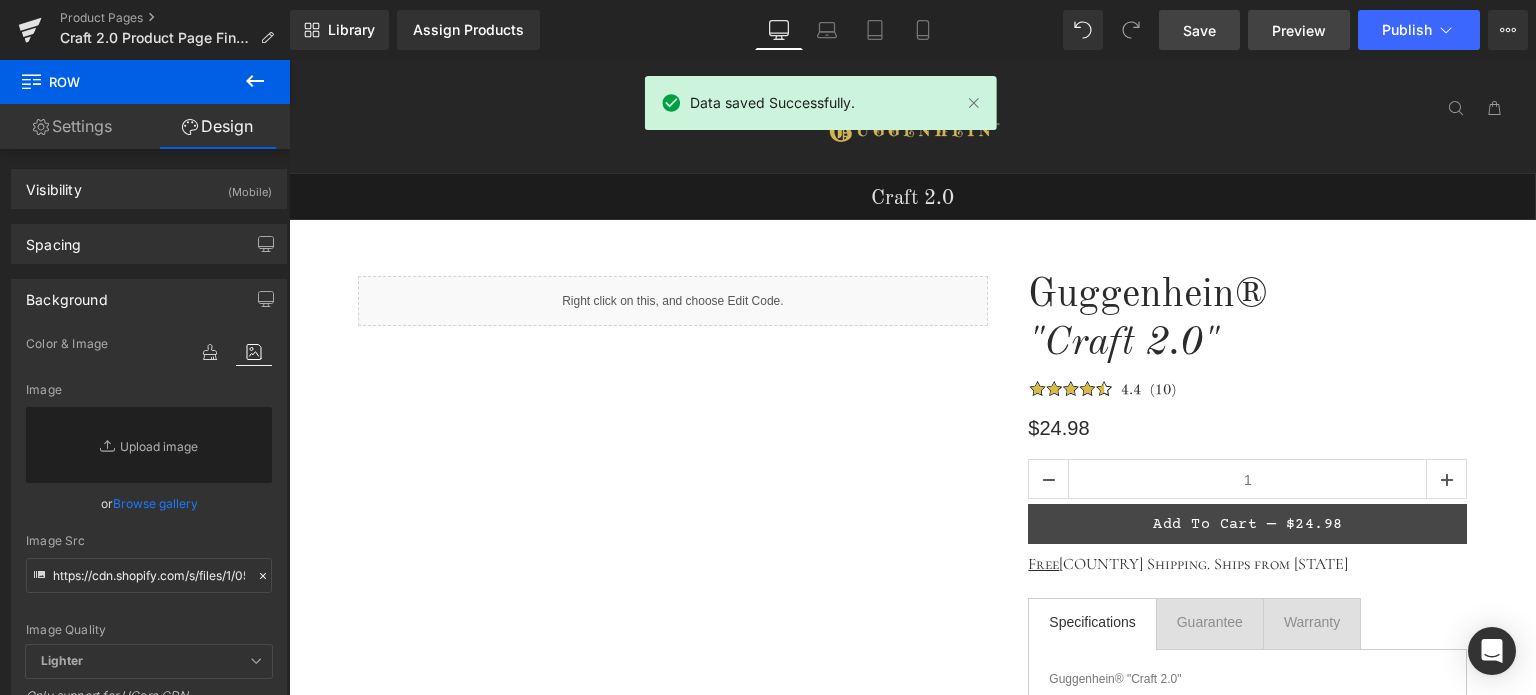 click on "Preview" at bounding box center (1299, 30) 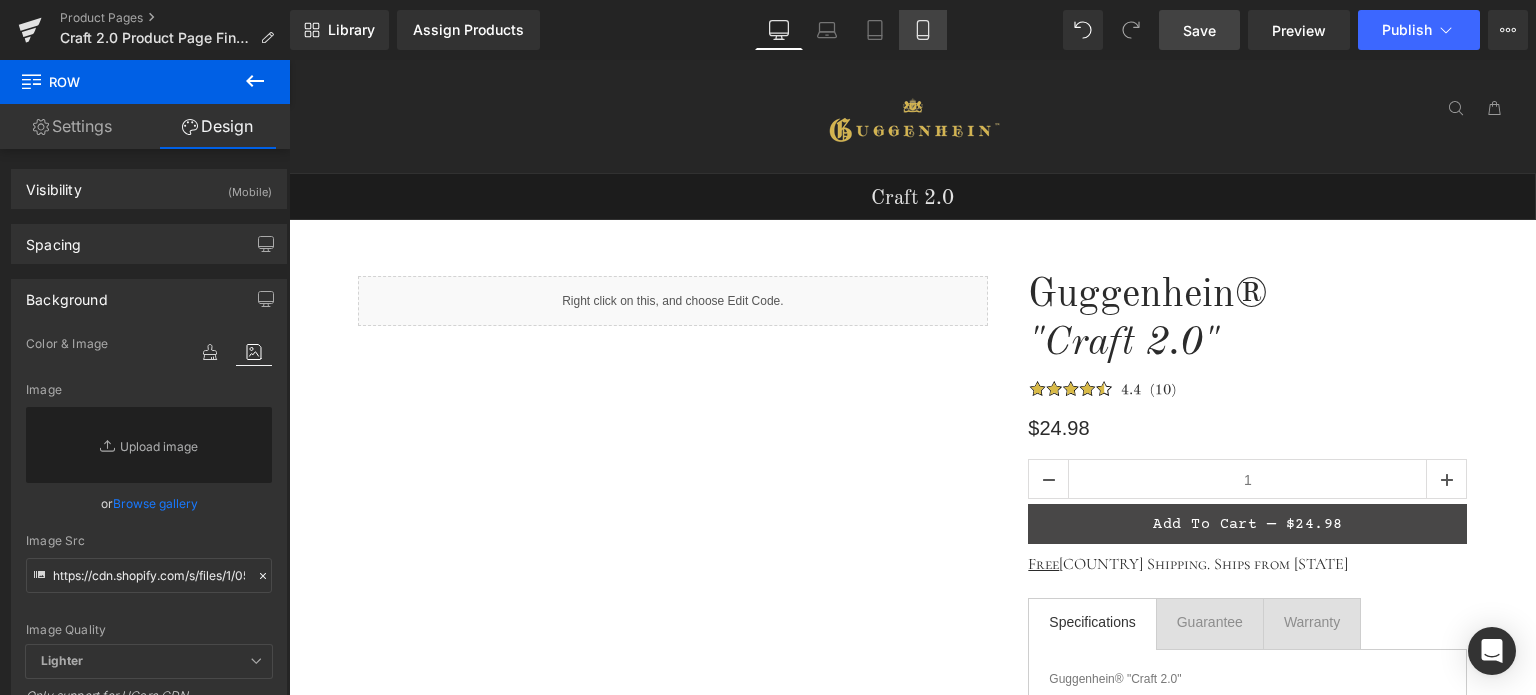 click 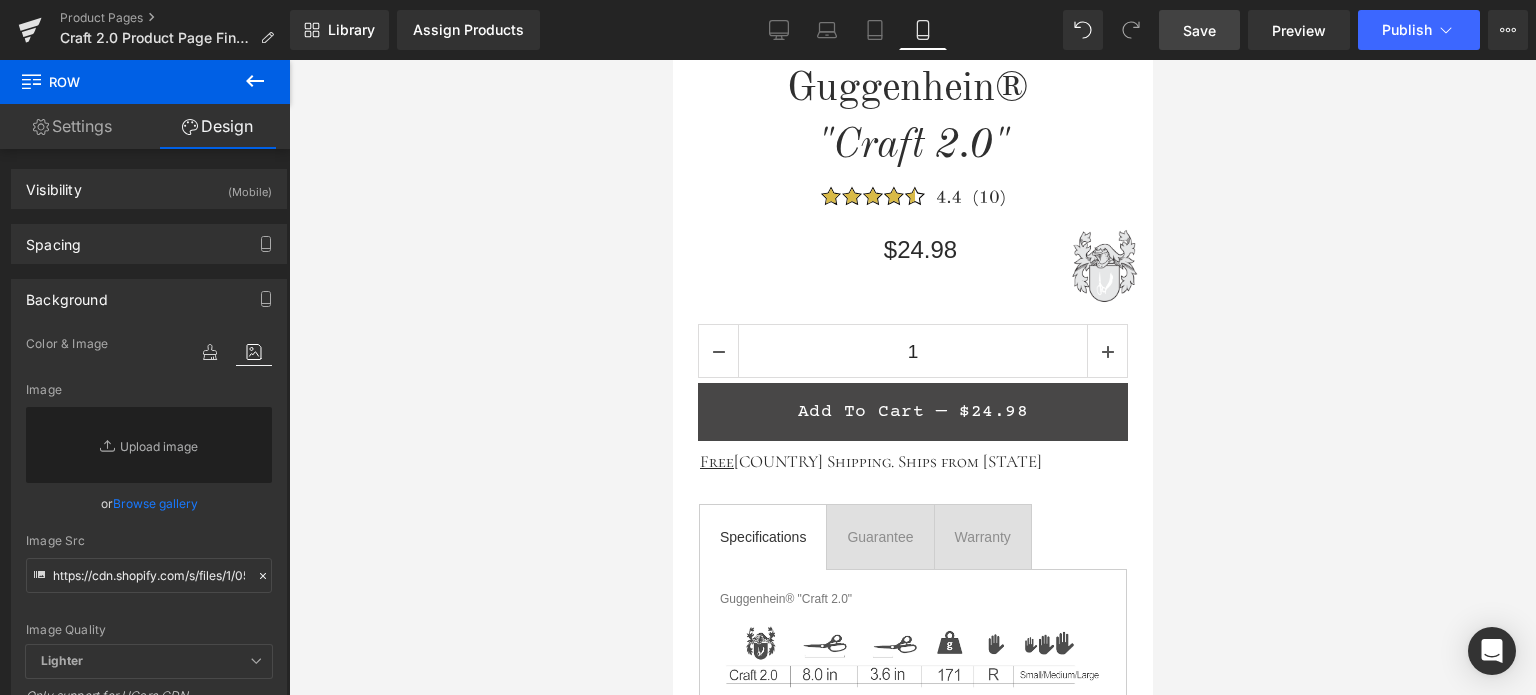scroll, scrollTop: 604, scrollLeft: 0, axis: vertical 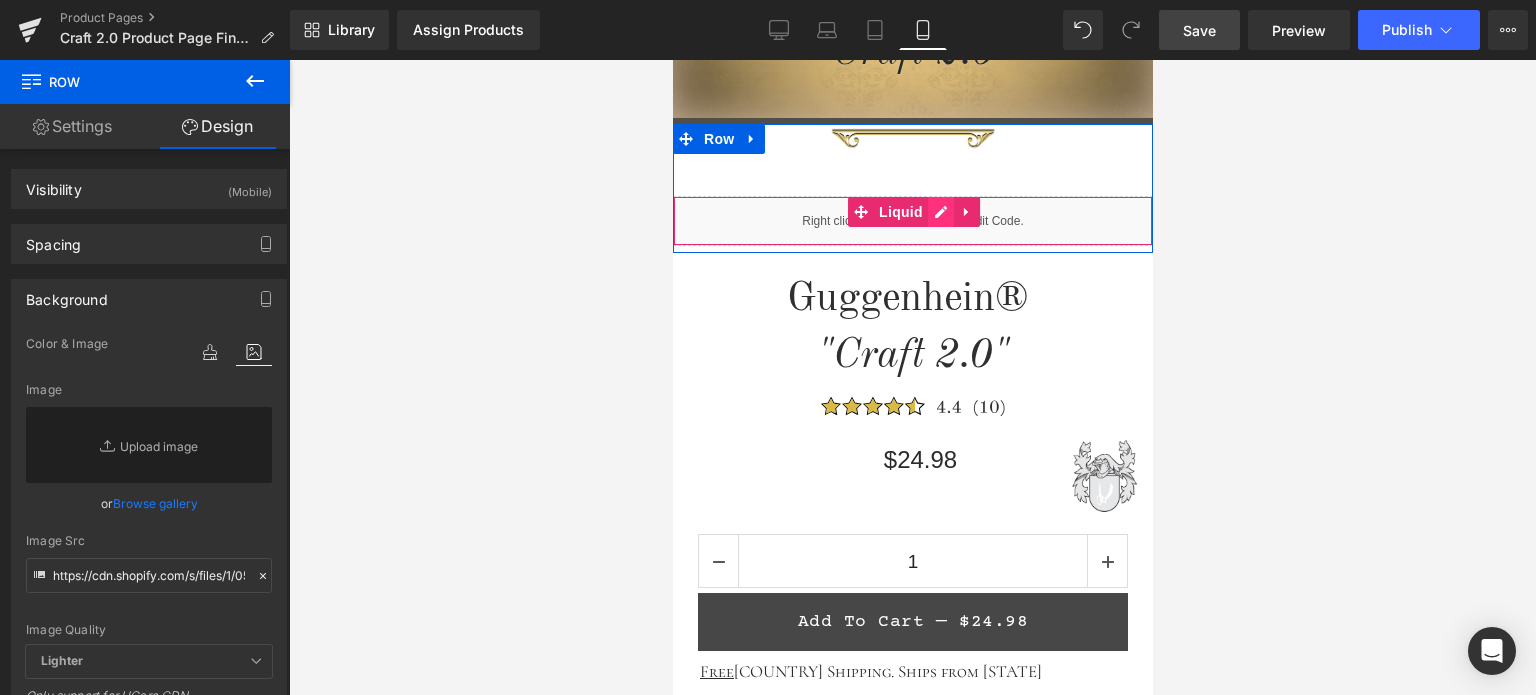 click on "Liquid" at bounding box center (912, 221) 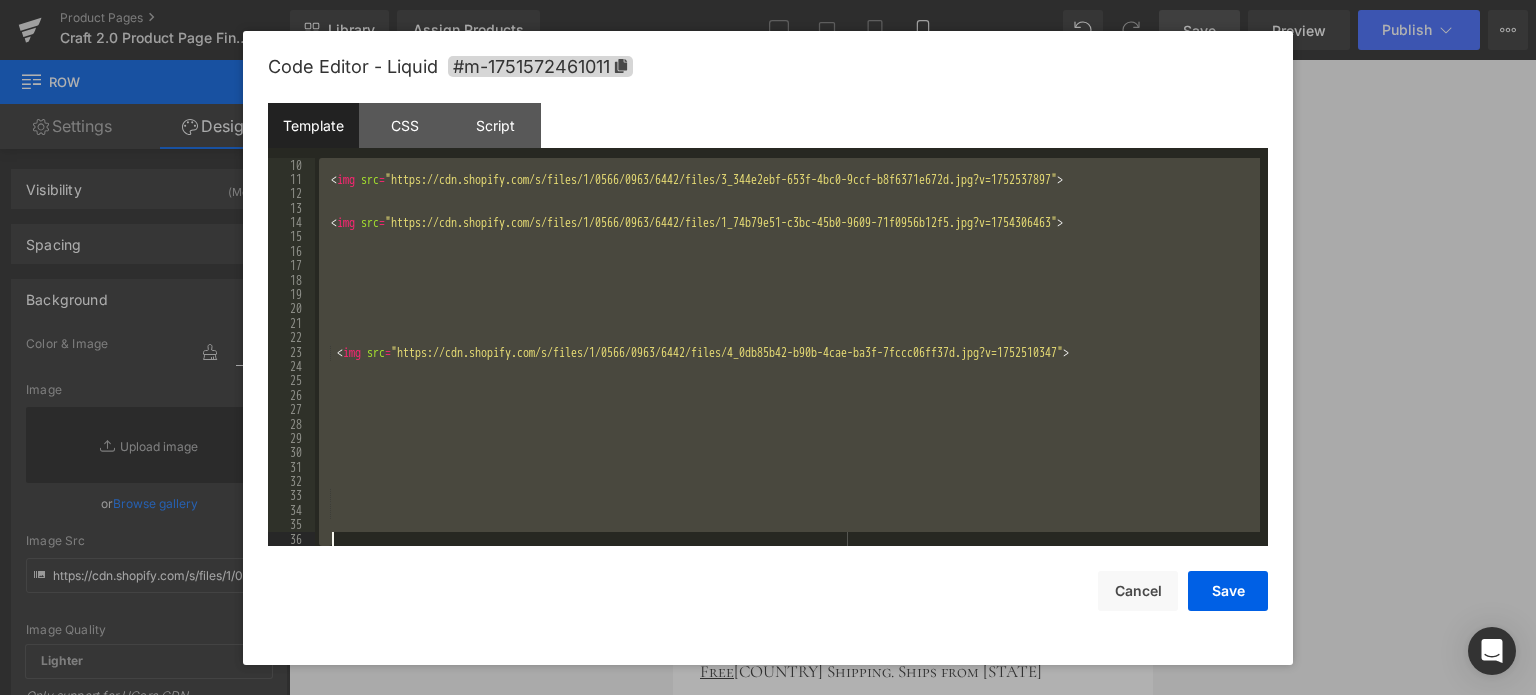scroll, scrollTop: 172, scrollLeft: 0, axis: vertical 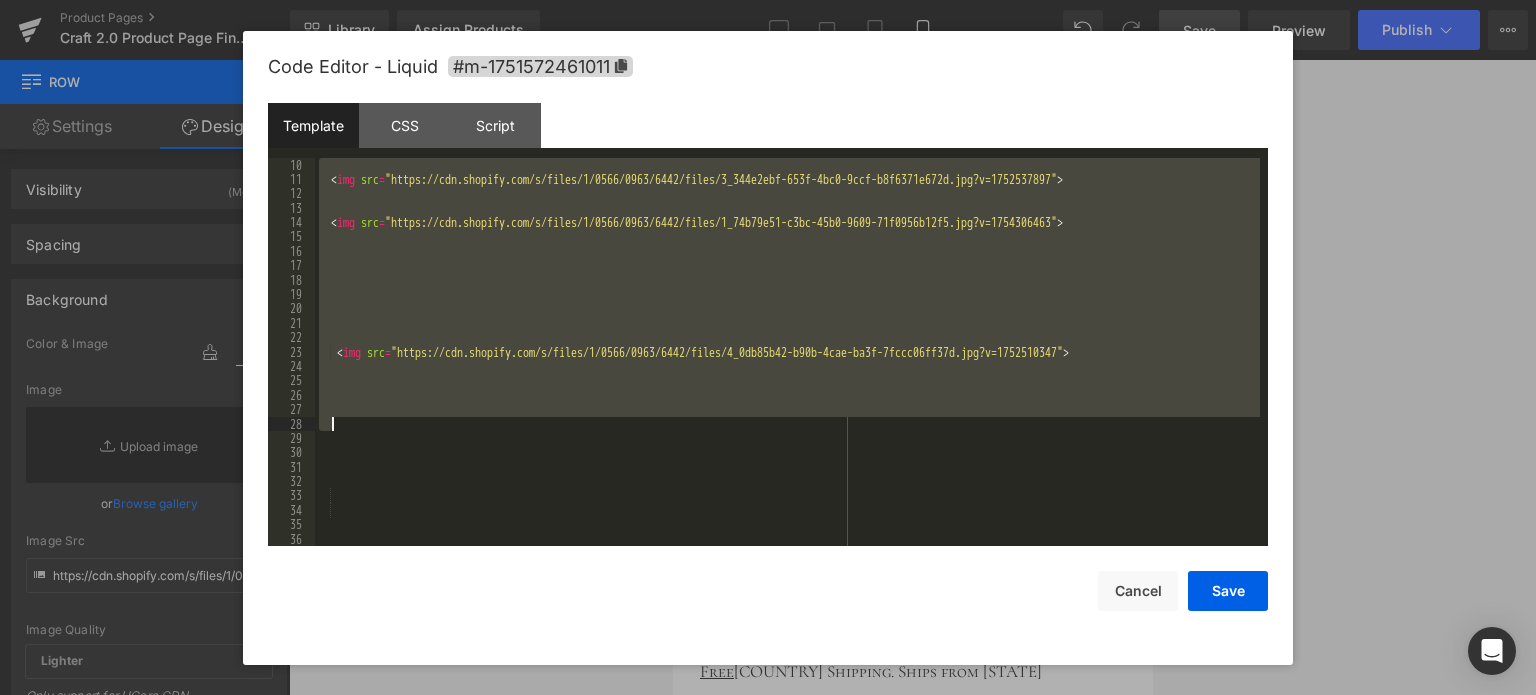 drag, startPoint x: 338, startPoint y: 290, endPoint x: 1148, endPoint y: 416, distance: 819.7414 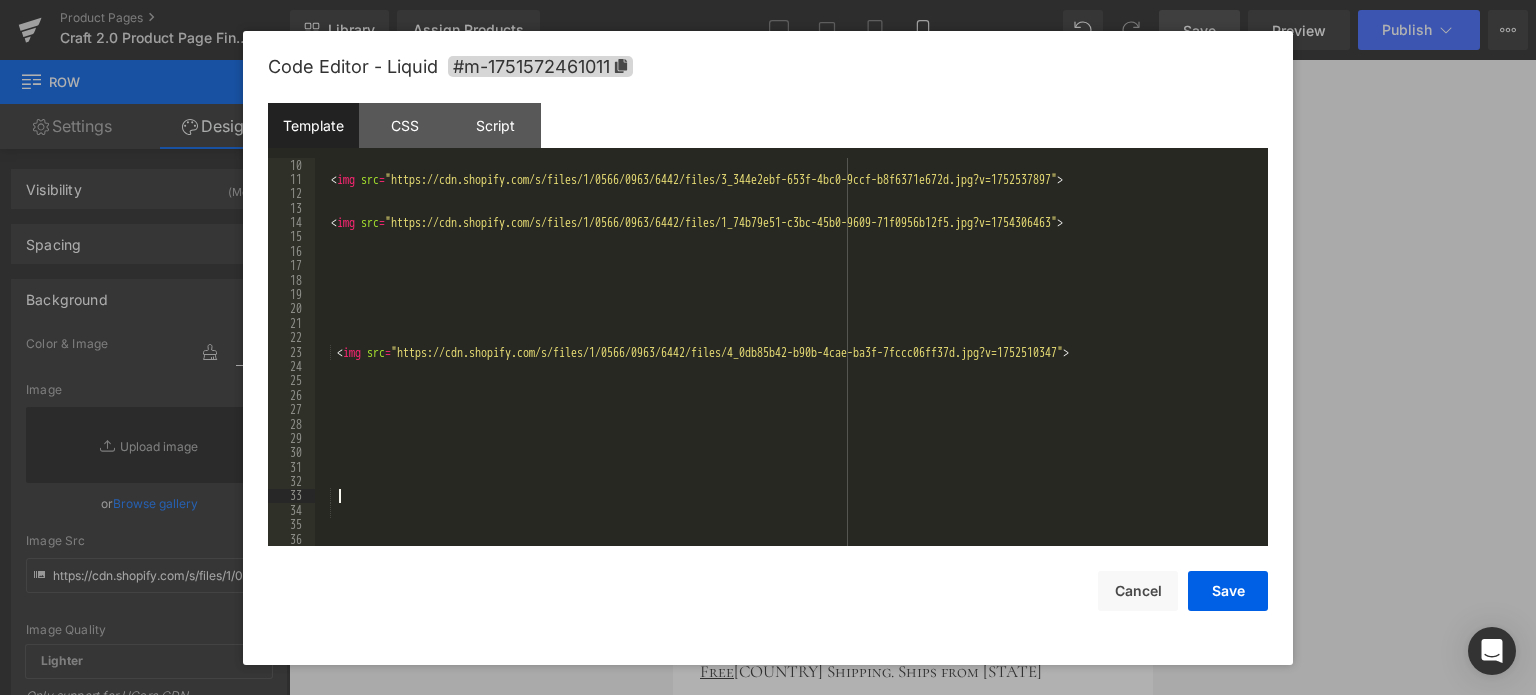 click on "< img   src = "https://cdn.shopify.com/s/files/1/0566/0963/6442/files/3_344e2ebf-653f-4bc0-9ccf-b8f6371e672d.jpg?v=1752537897" >          < img   src = "https://cdn.shopify.com/s/files/1/0566/0963/6442/files/1_74b79e51-c3bc-45b0-9609-71f0956b12f5.jpg?v=1754306463" >                          < img   src = "https://cdn.shopify.com/s/files/1/0566/0963/6442/files/4_0db85b42-b90b-4cae-ba3f-7fccc06ff37d.jpg?v=1752510347" >                                      </ div >" at bounding box center (787, 367) 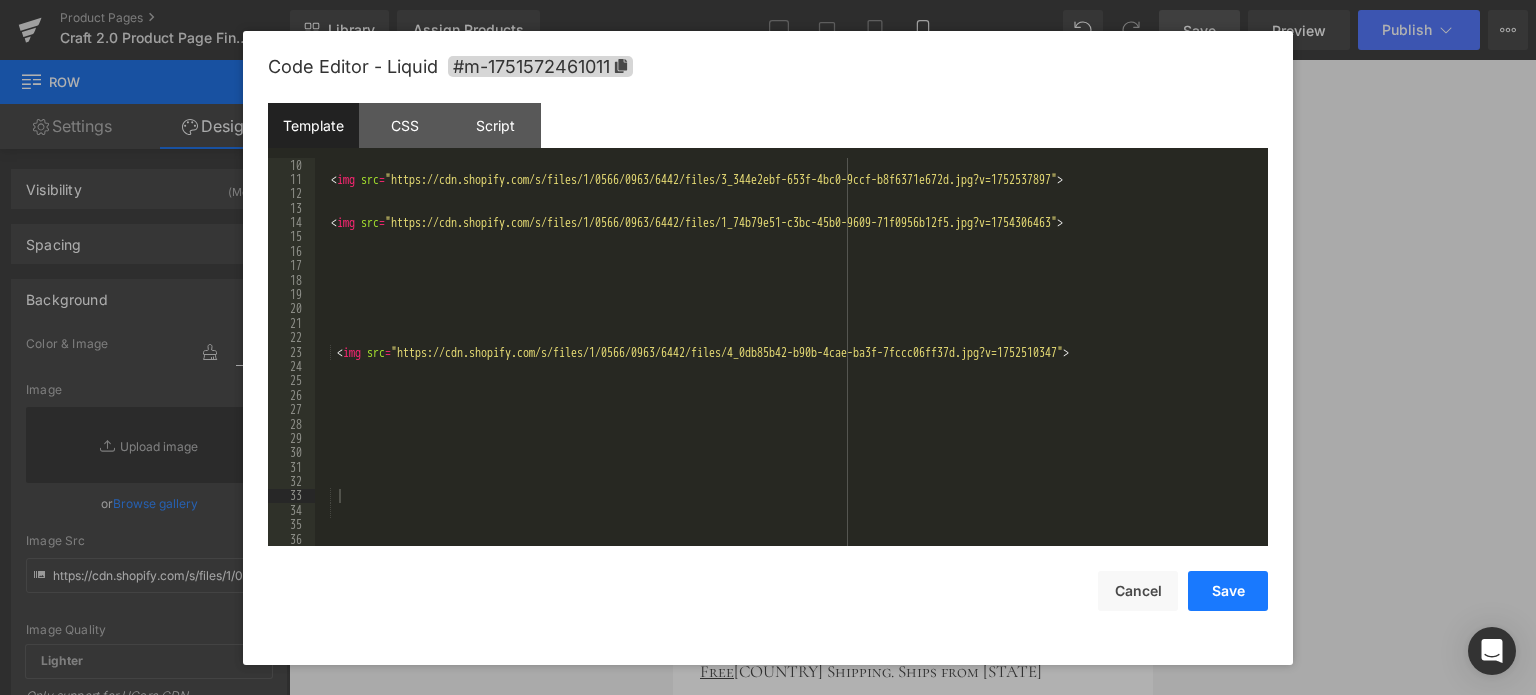 click on "Save" at bounding box center [1228, 591] 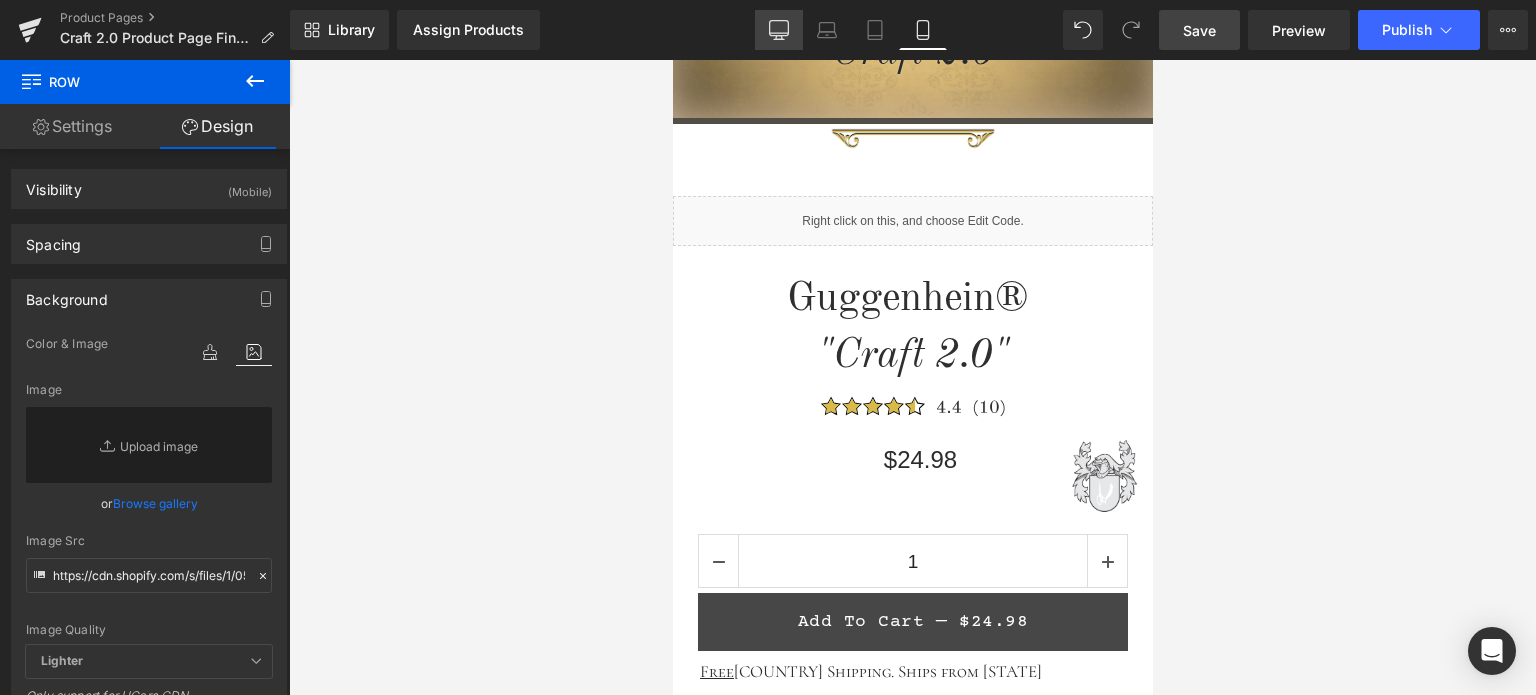 drag, startPoint x: 780, startPoint y: 32, endPoint x: 778, endPoint y: 12, distance: 20.09975 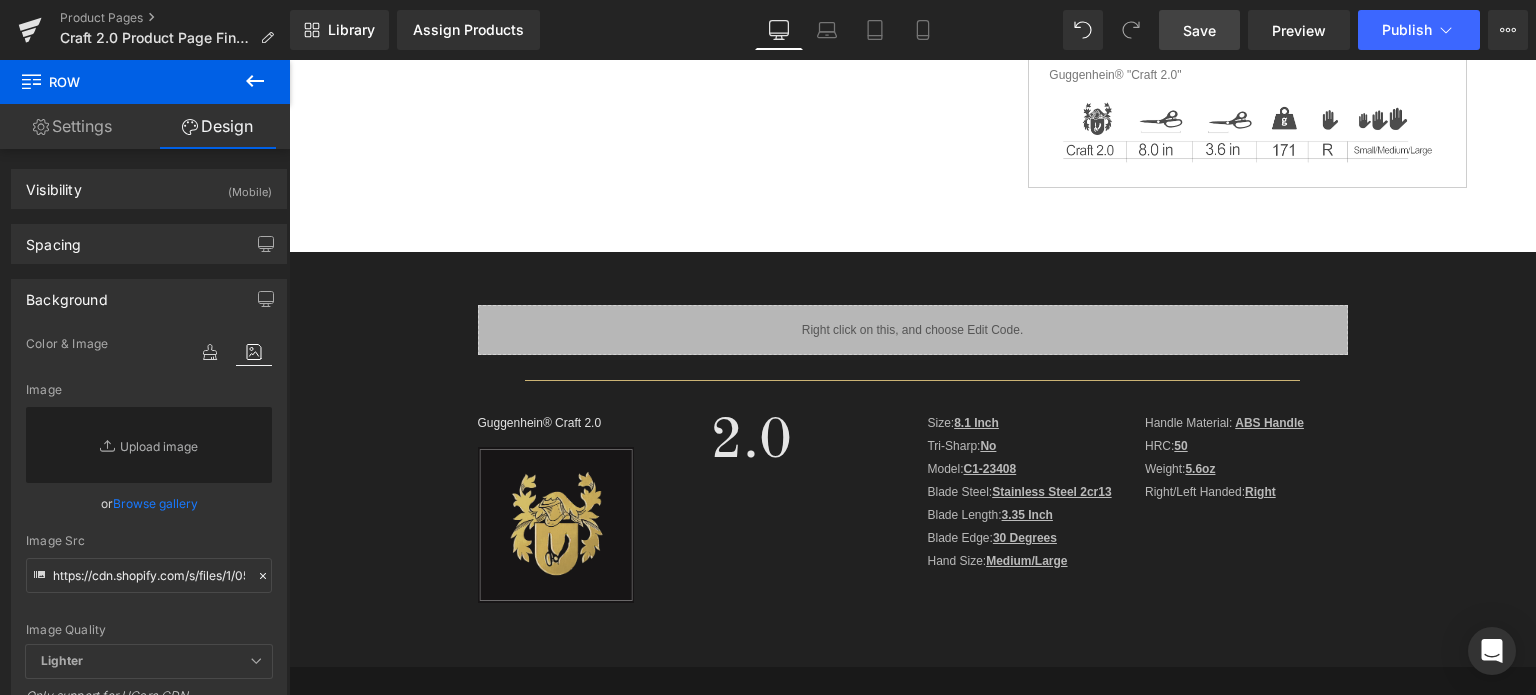 scroll, scrollTop: 0, scrollLeft: 0, axis: both 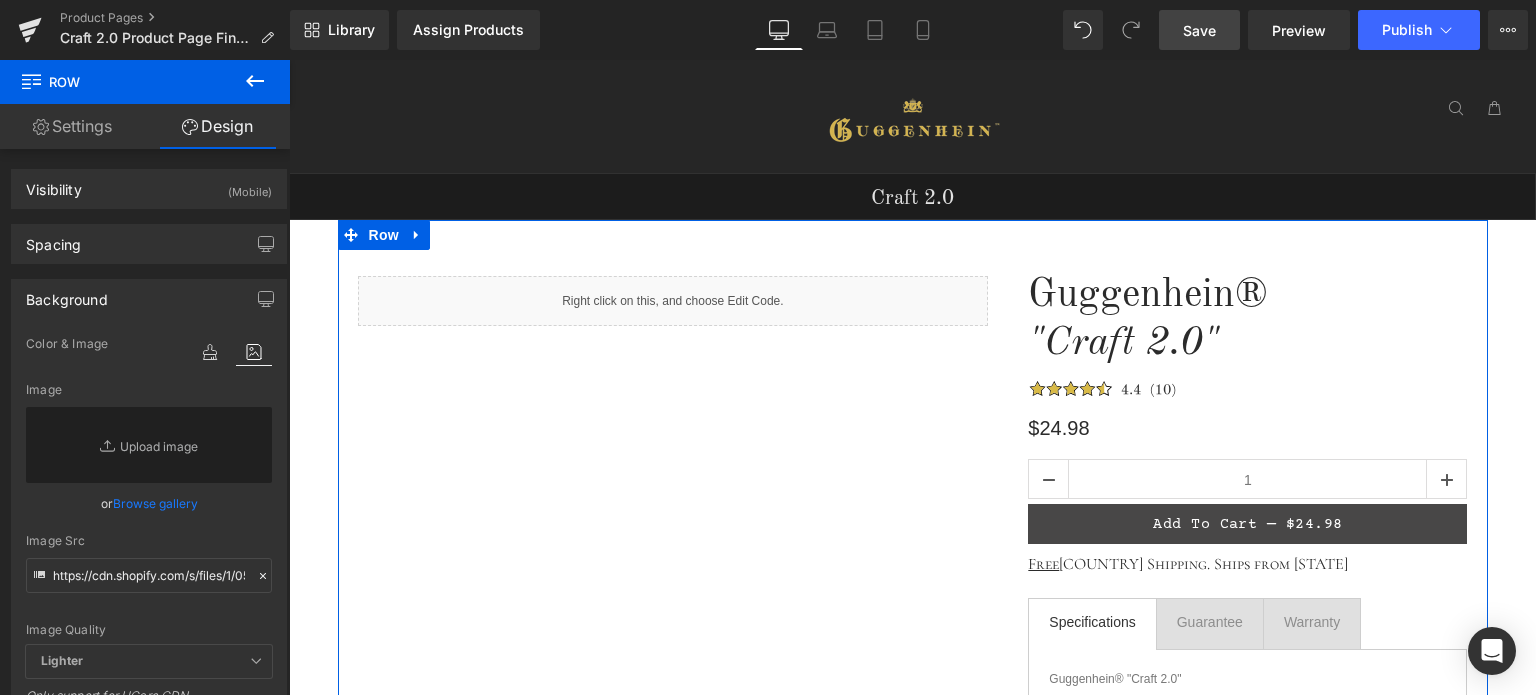click on "Liquid" at bounding box center (673, 301) 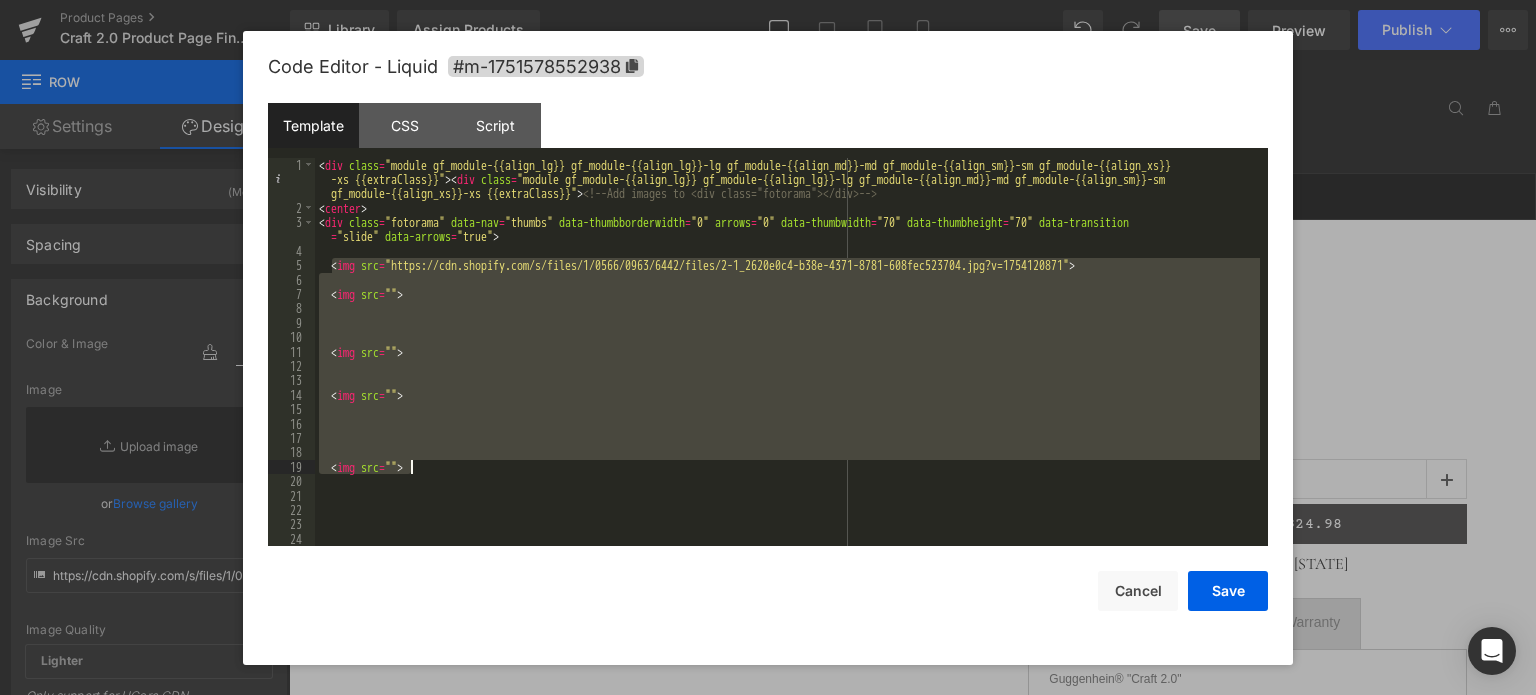 drag, startPoint x: 331, startPoint y: 264, endPoint x: 517, endPoint y: 477, distance: 282.78082 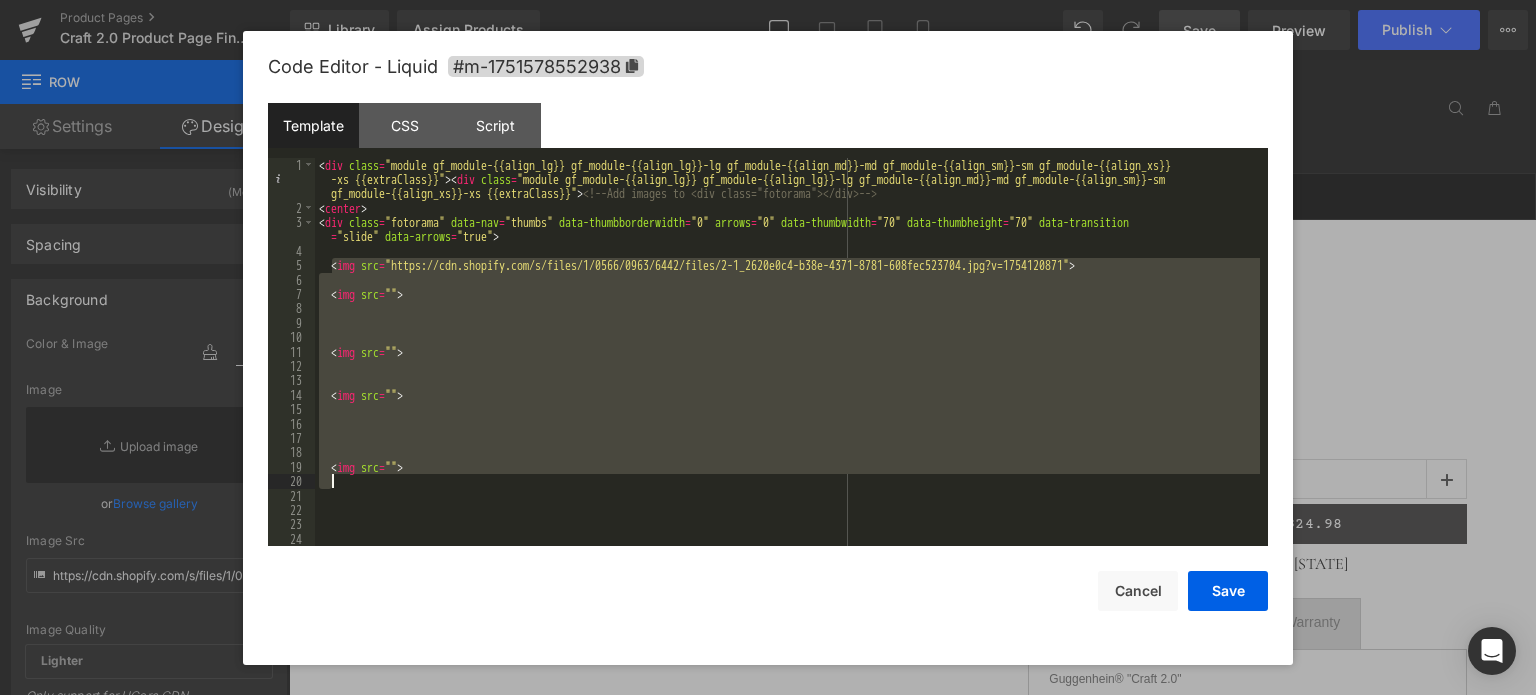 scroll, scrollTop: 14, scrollLeft: 0, axis: vertical 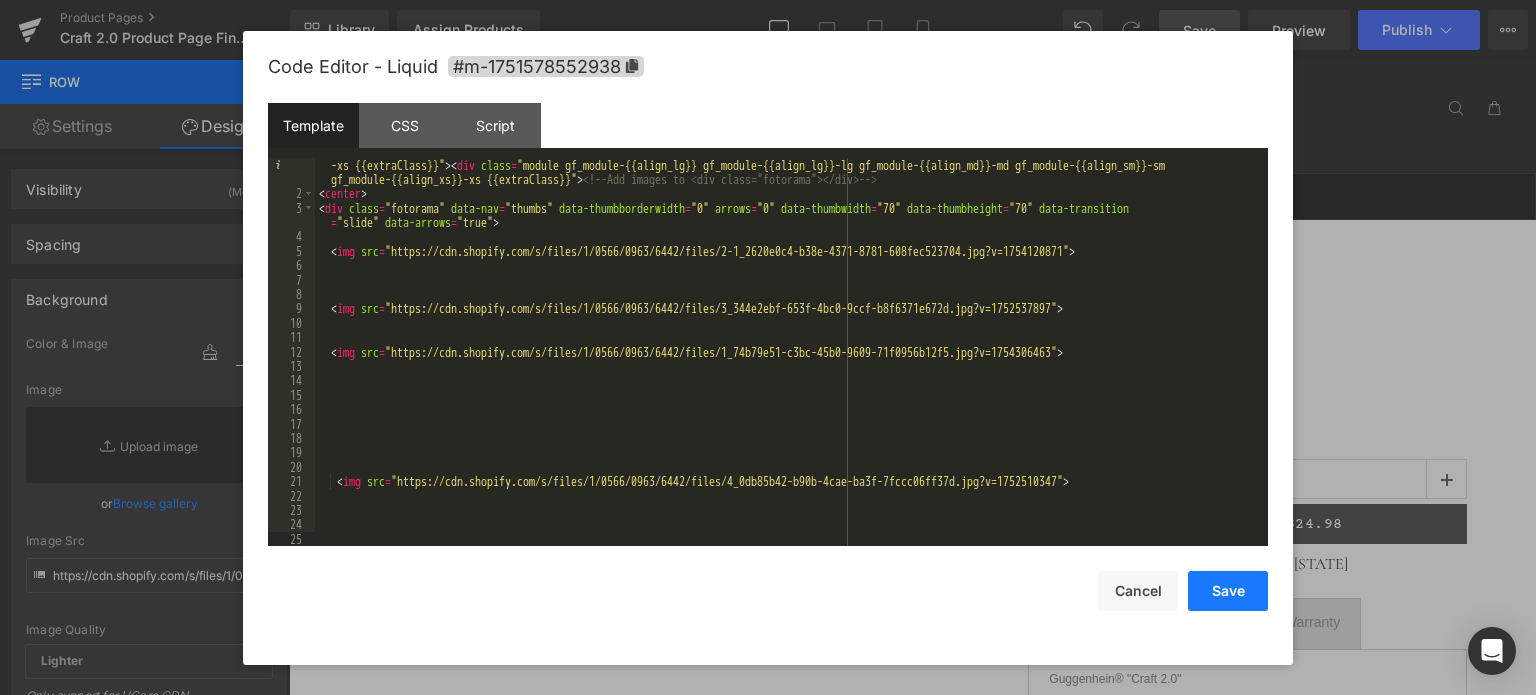 click on "Save" at bounding box center (1228, 591) 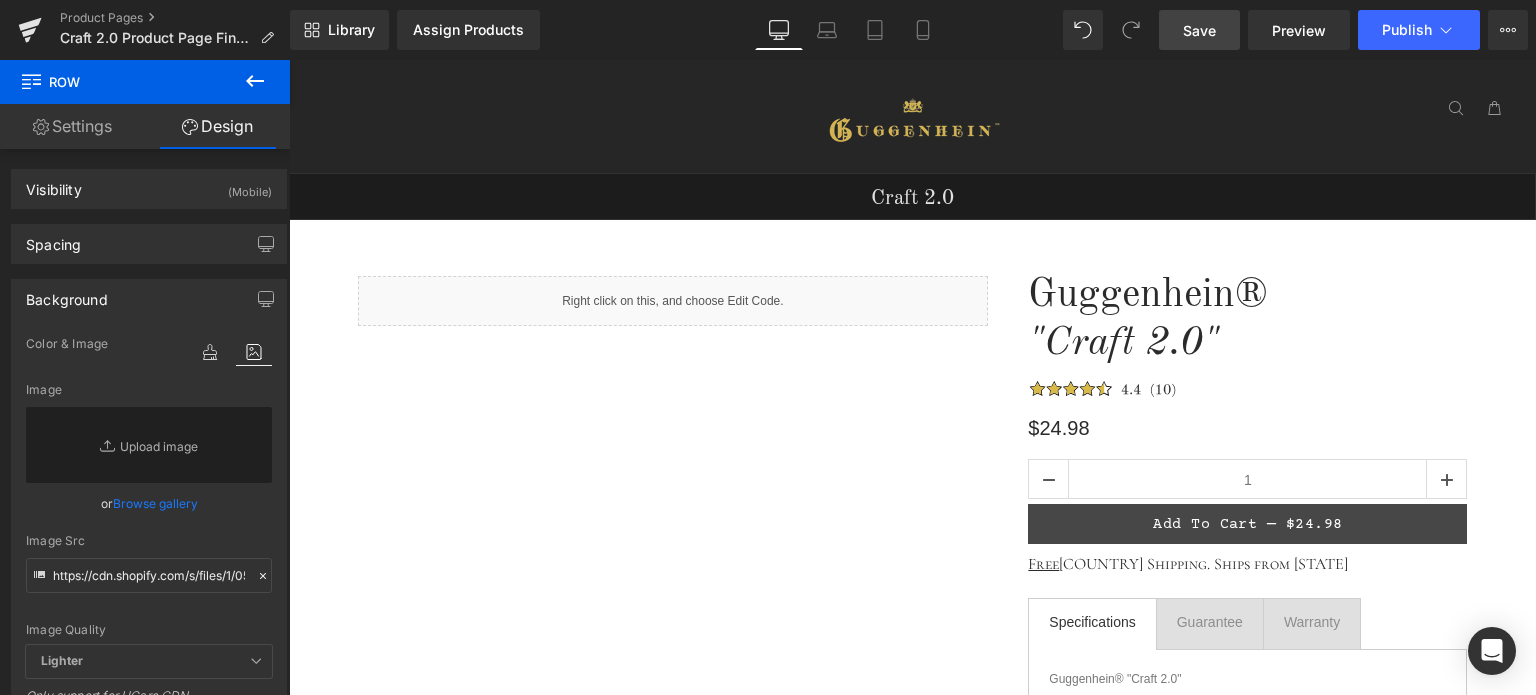 click on "Save" at bounding box center (1199, 30) 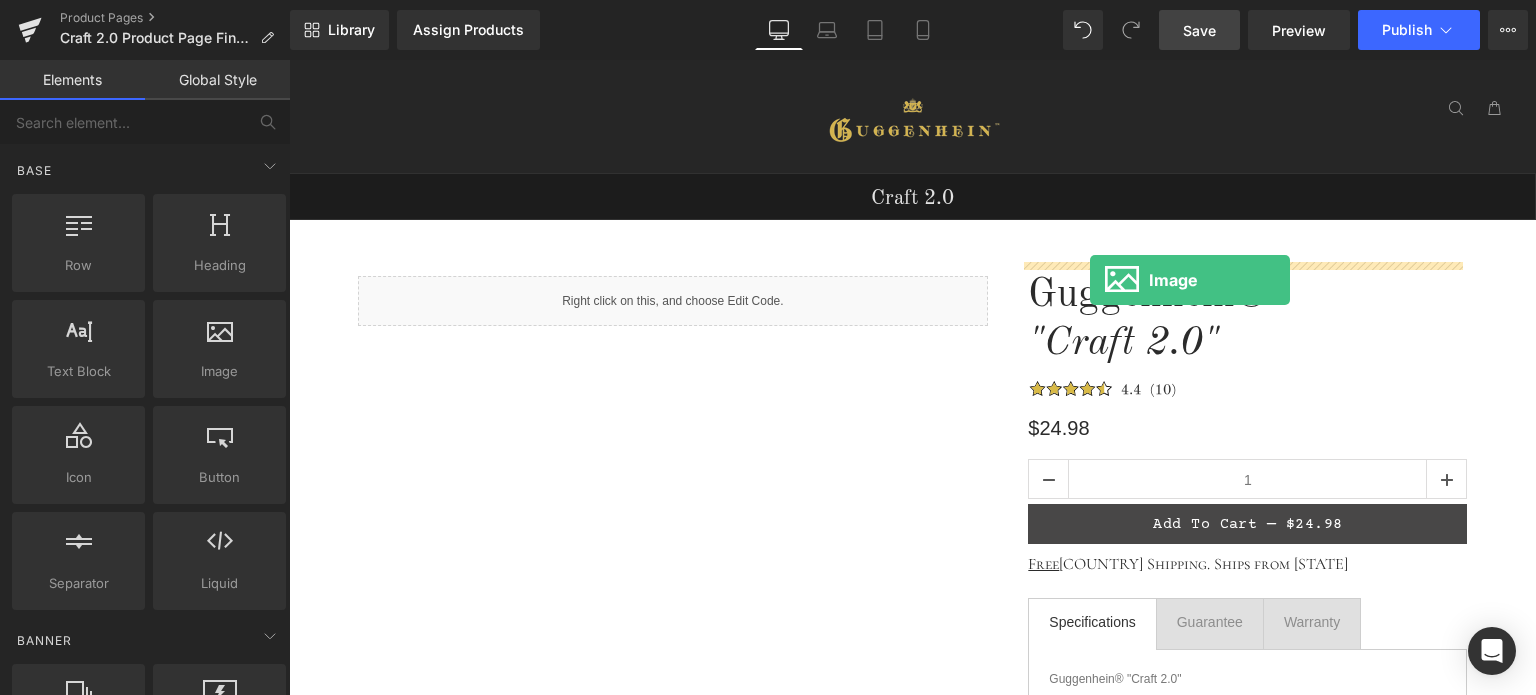 drag, startPoint x: 543, startPoint y: 405, endPoint x: 1090, endPoint y: 280, distance: 561.1007 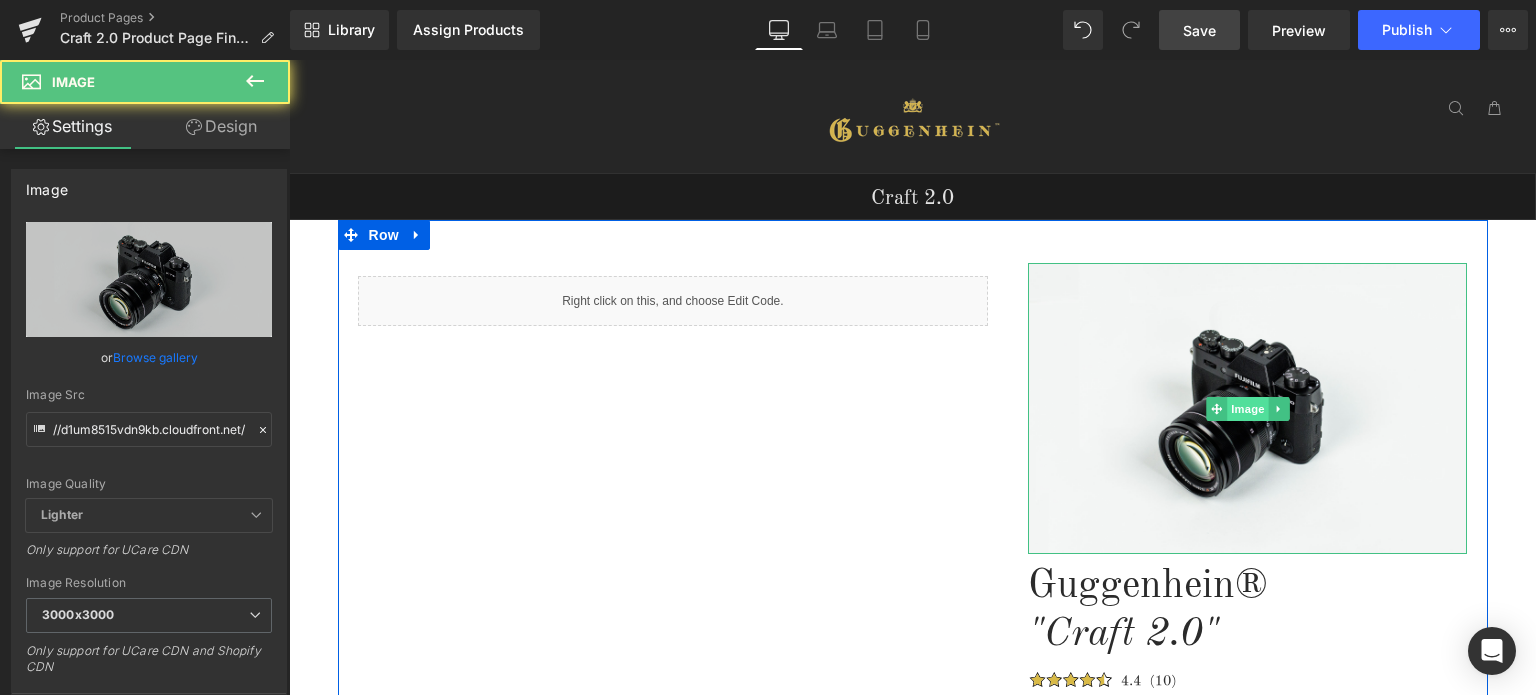 click on "Image" at bounding box center (1248, 409) 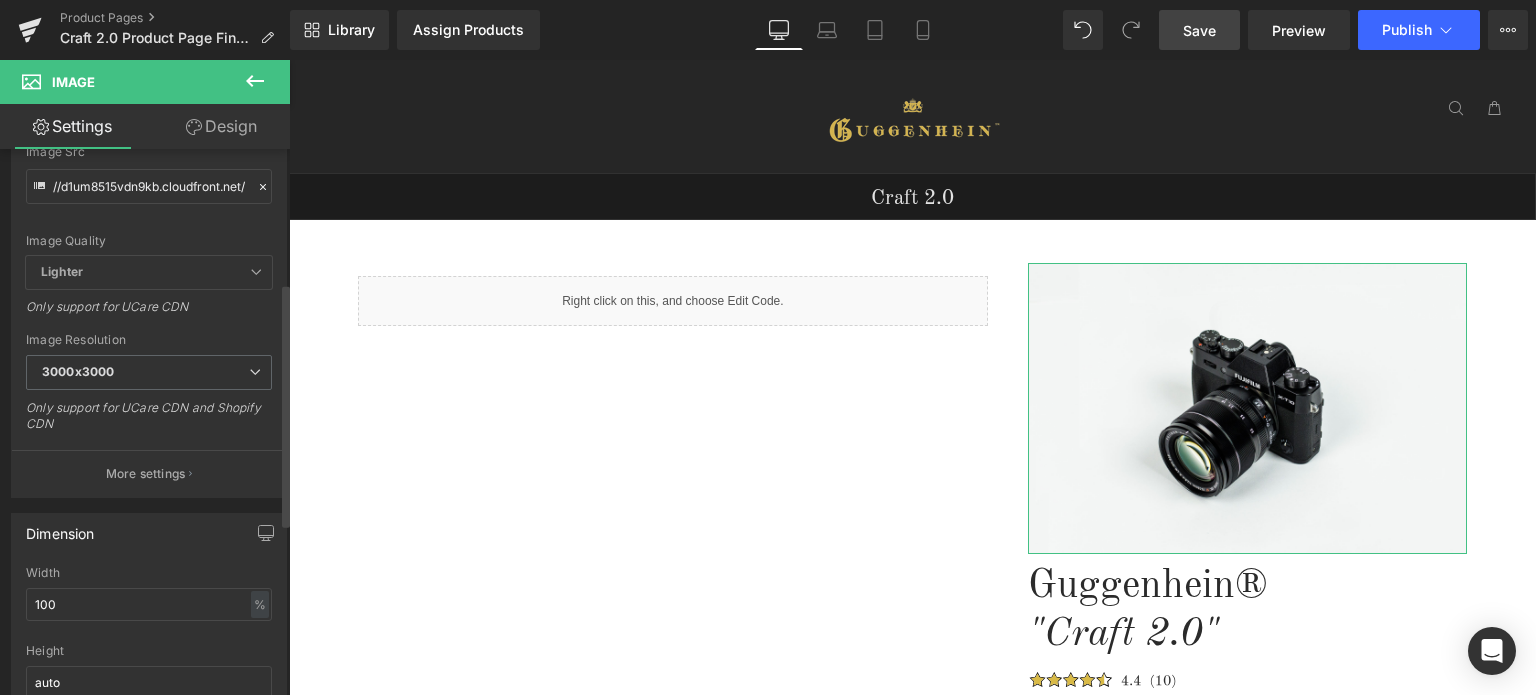 scroll, scrollTop: 300, scrollLeft: 0, axis: vertical 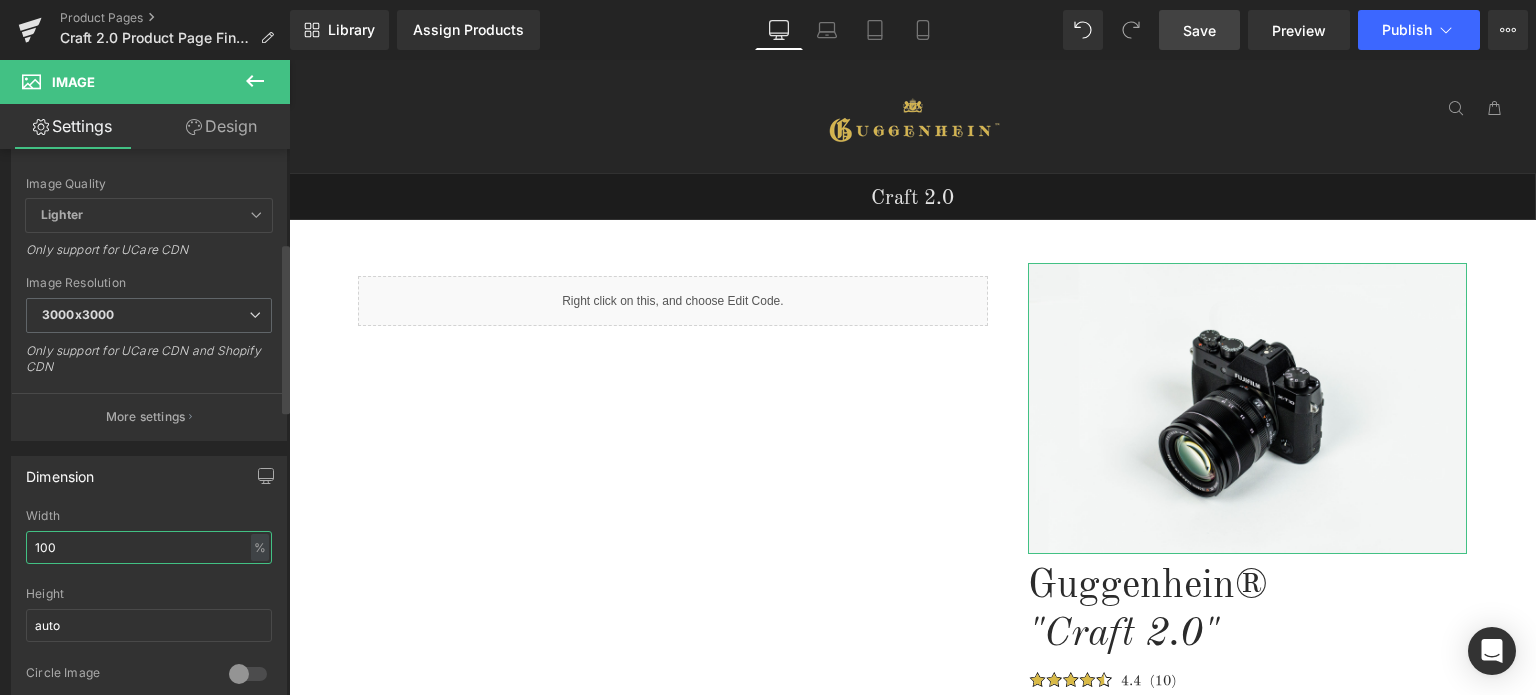 drag, startPoint x: 64, startPoint y: 548, endPoint x: 9, endPoint y: 547, distance: 55.00909 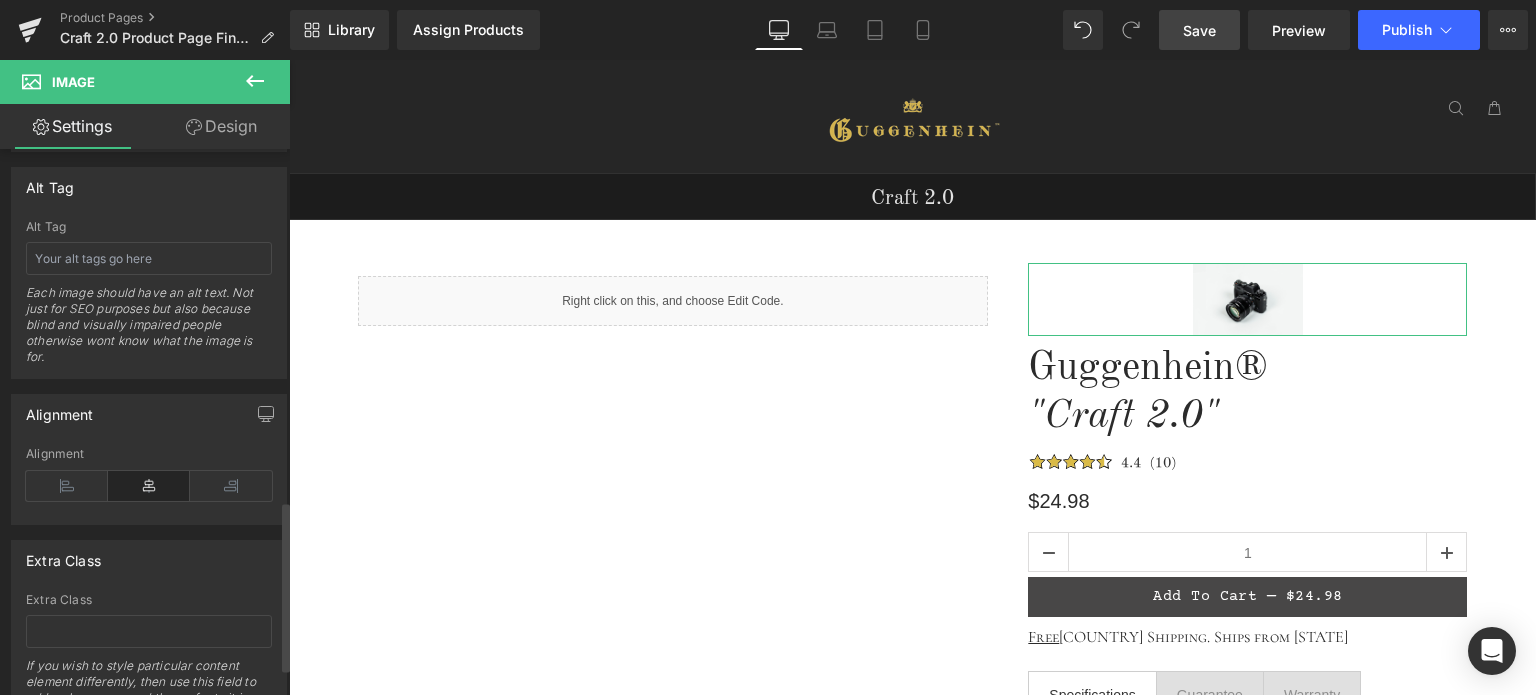 scroll, scrollTop: 1200, scrollLeft: 0, axis: vertical 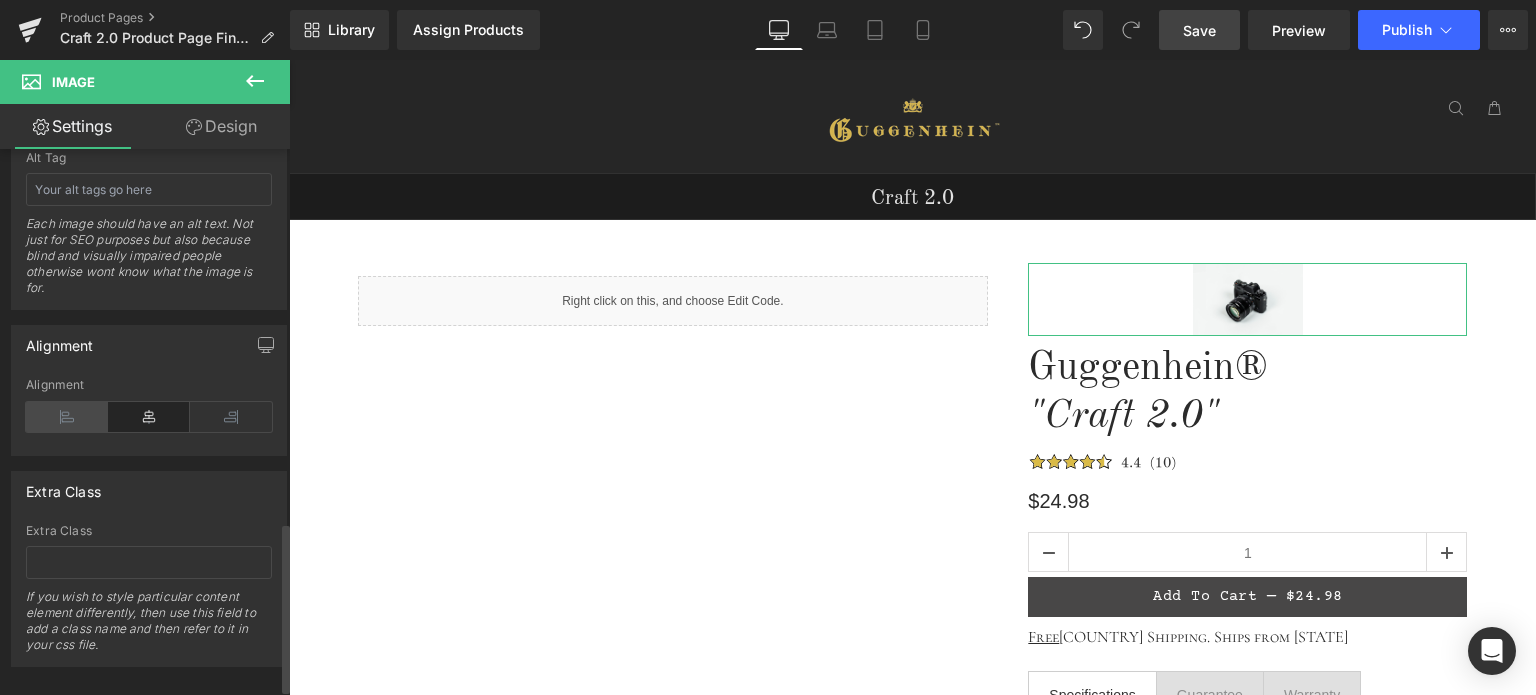 type on "25" 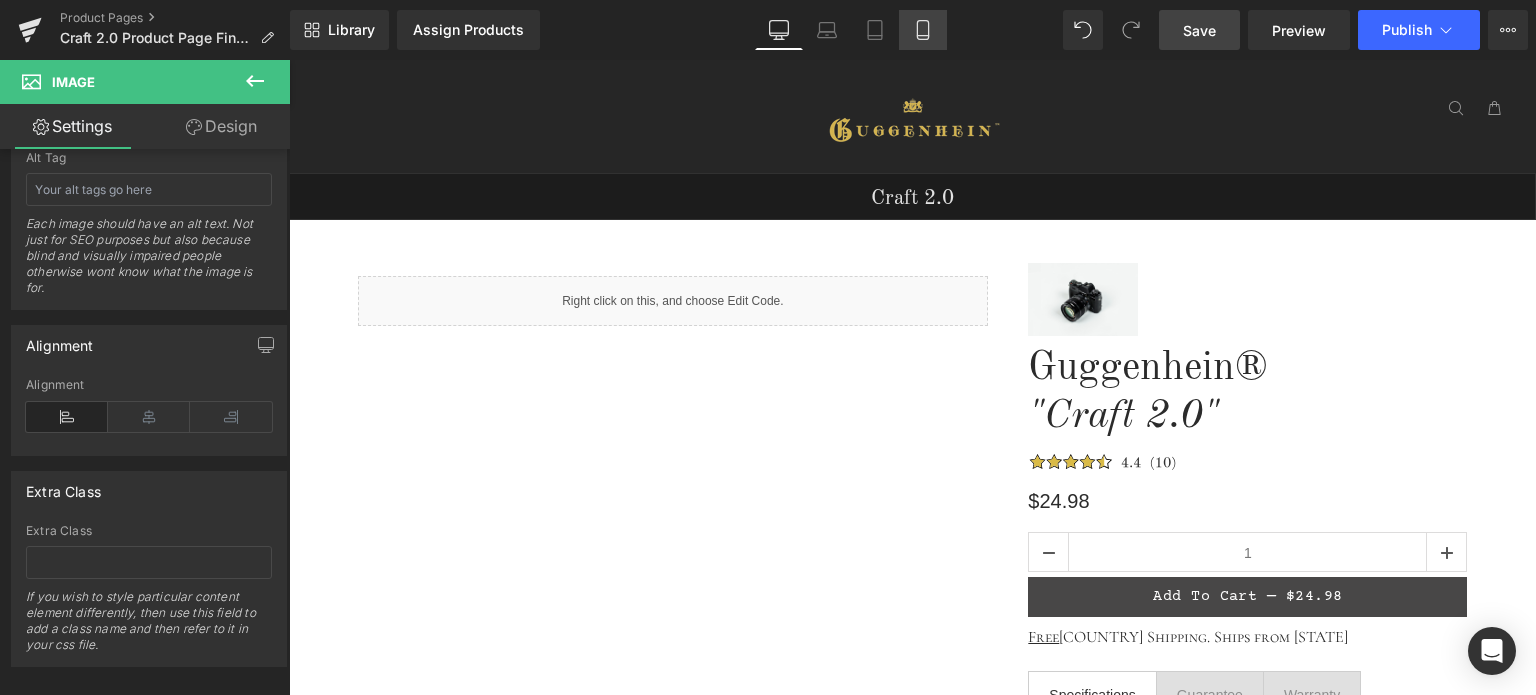 click 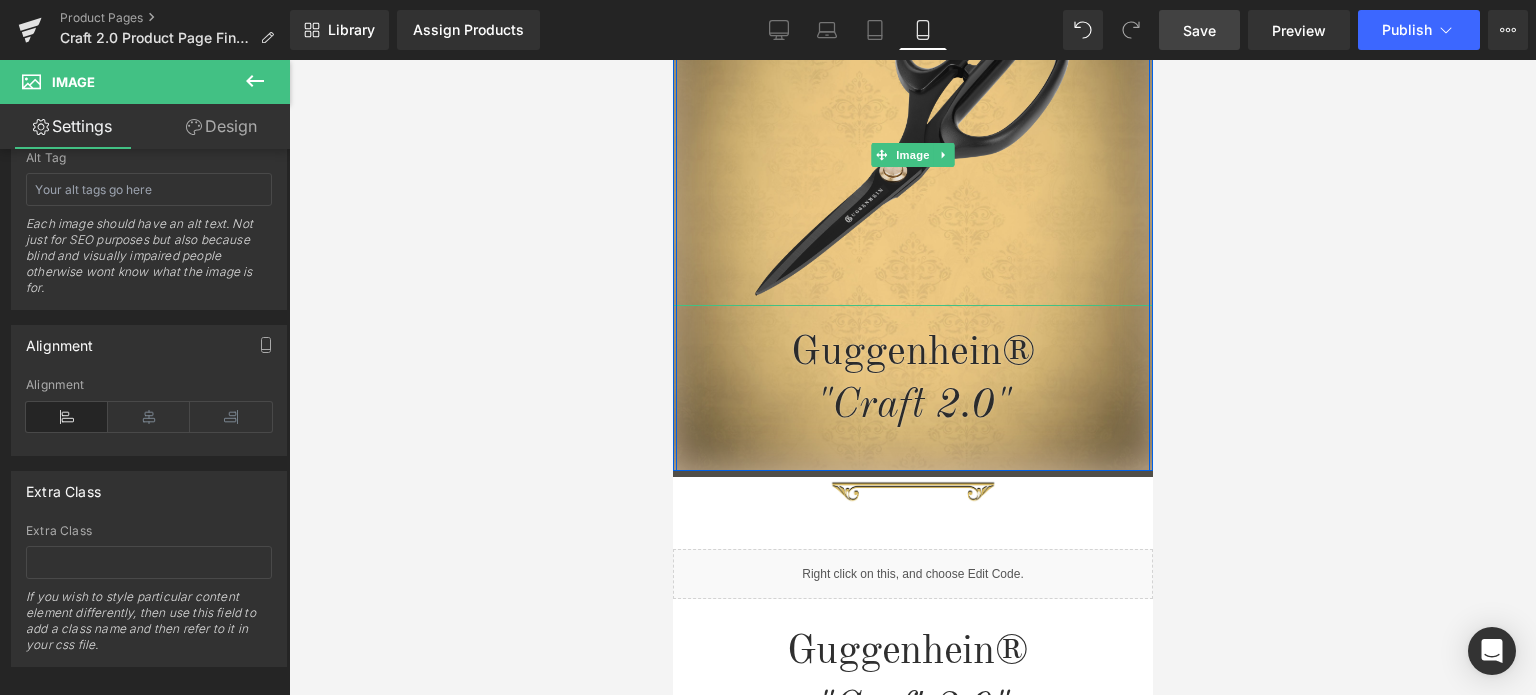scroll, scrollTop: 600, scrollLeft: 0, axis: vertical 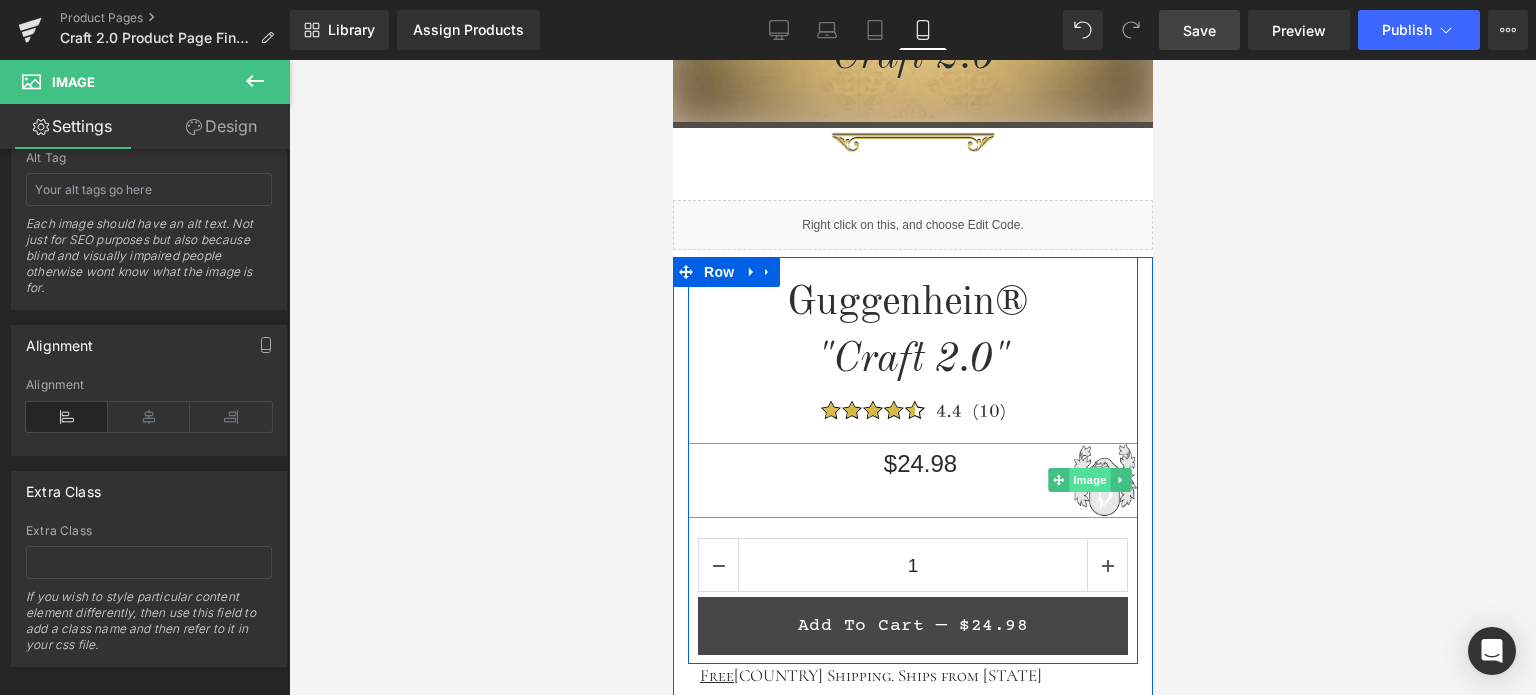 click on "Image" at bounding box center [1089, 480] 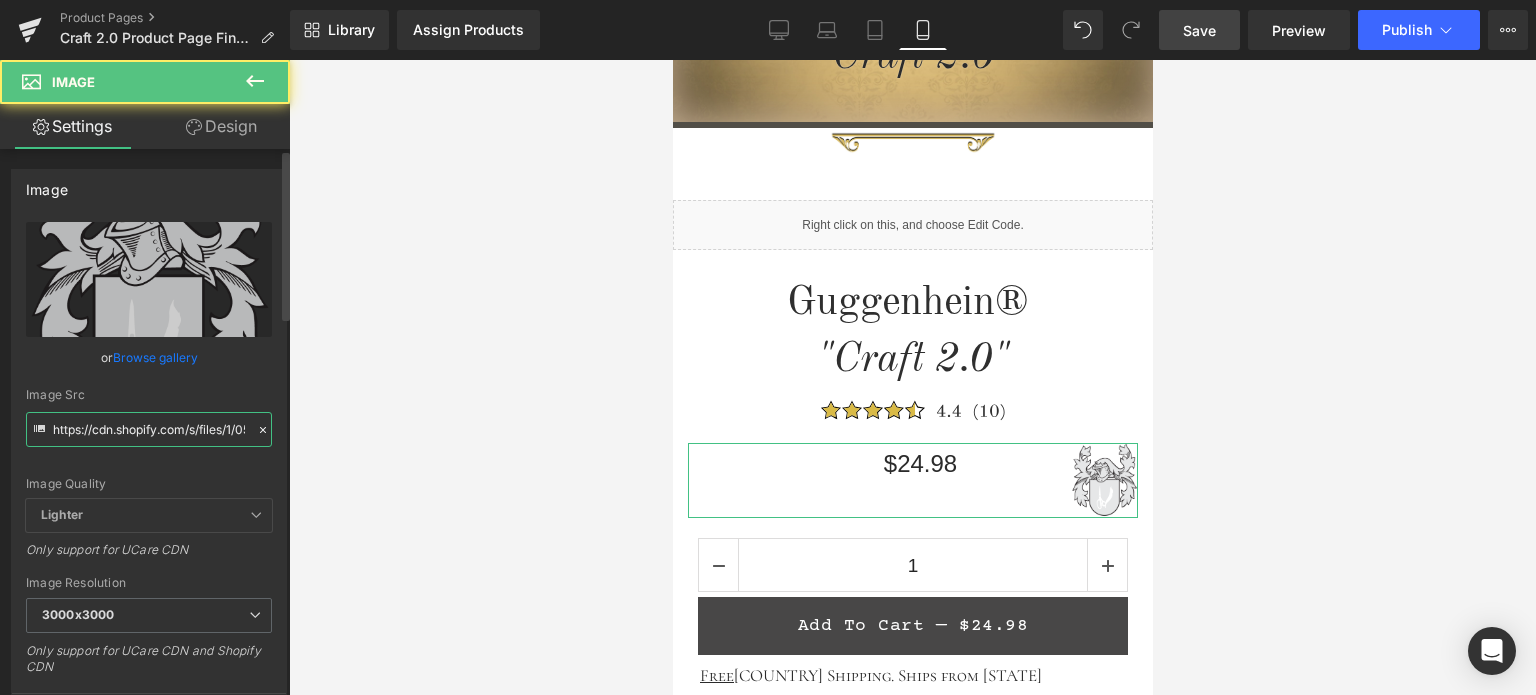 click on "https://cdn.shopify.com/s/files/1/0566/0963/6442/files/Craft_2.0_Emblem_3000x3000.png?v=1753392043" at bounding box center (149, 429) 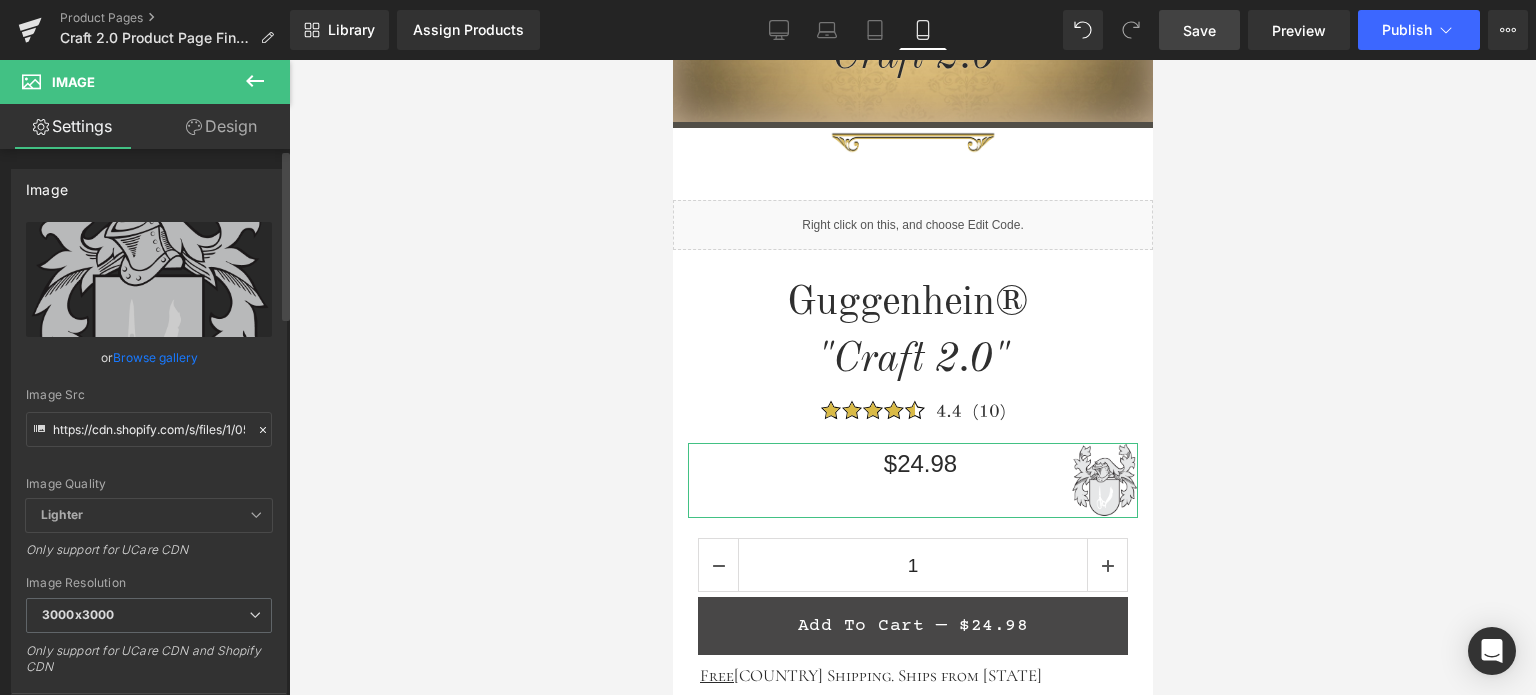 click on "Image Quality Lighter Lightest
Lighter
Lighter Lightest Only support for UCare CDN" at bounding box center [149, 360] 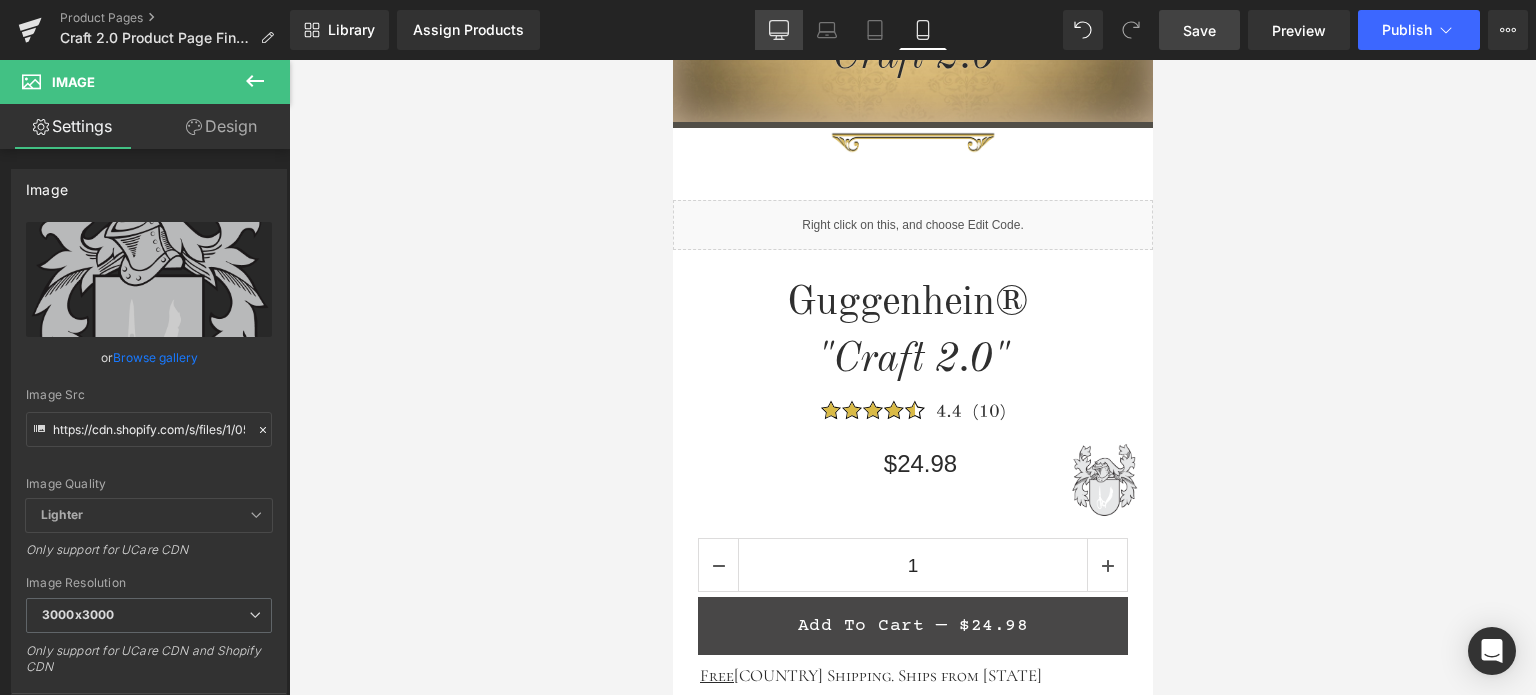 click 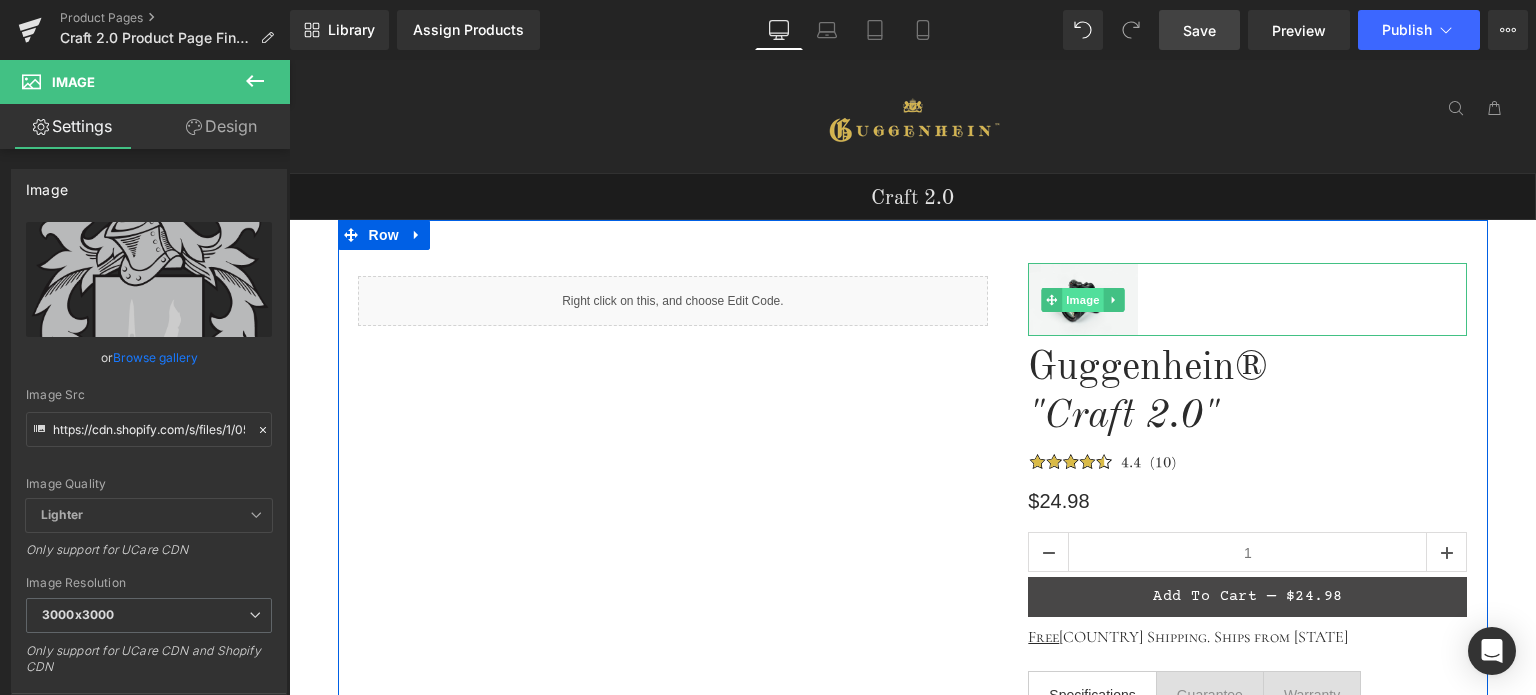 click on "Image" at bounding box center (1083, 300) 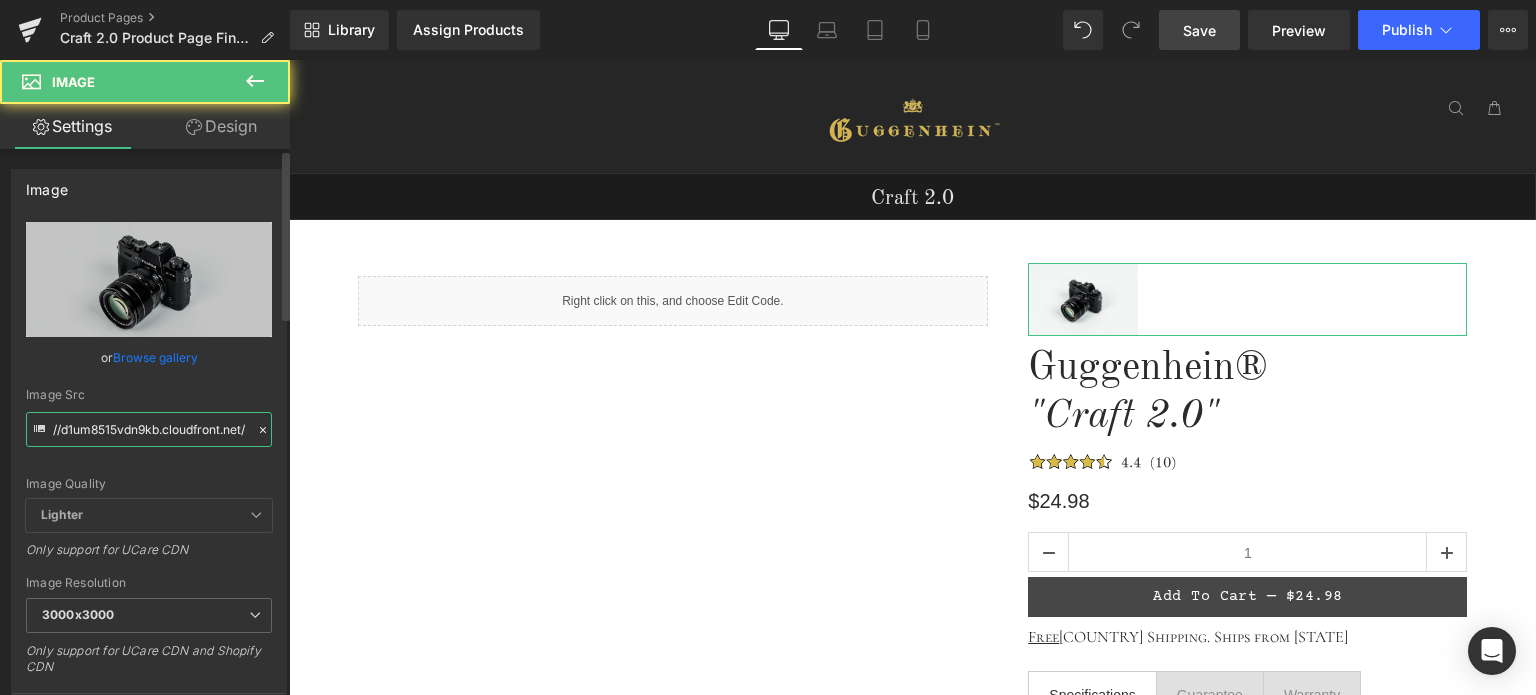 click on "//d1um8515vdn9kb.cloudfront.net/images/parallax.jpg" at bounding box center [149, 429] 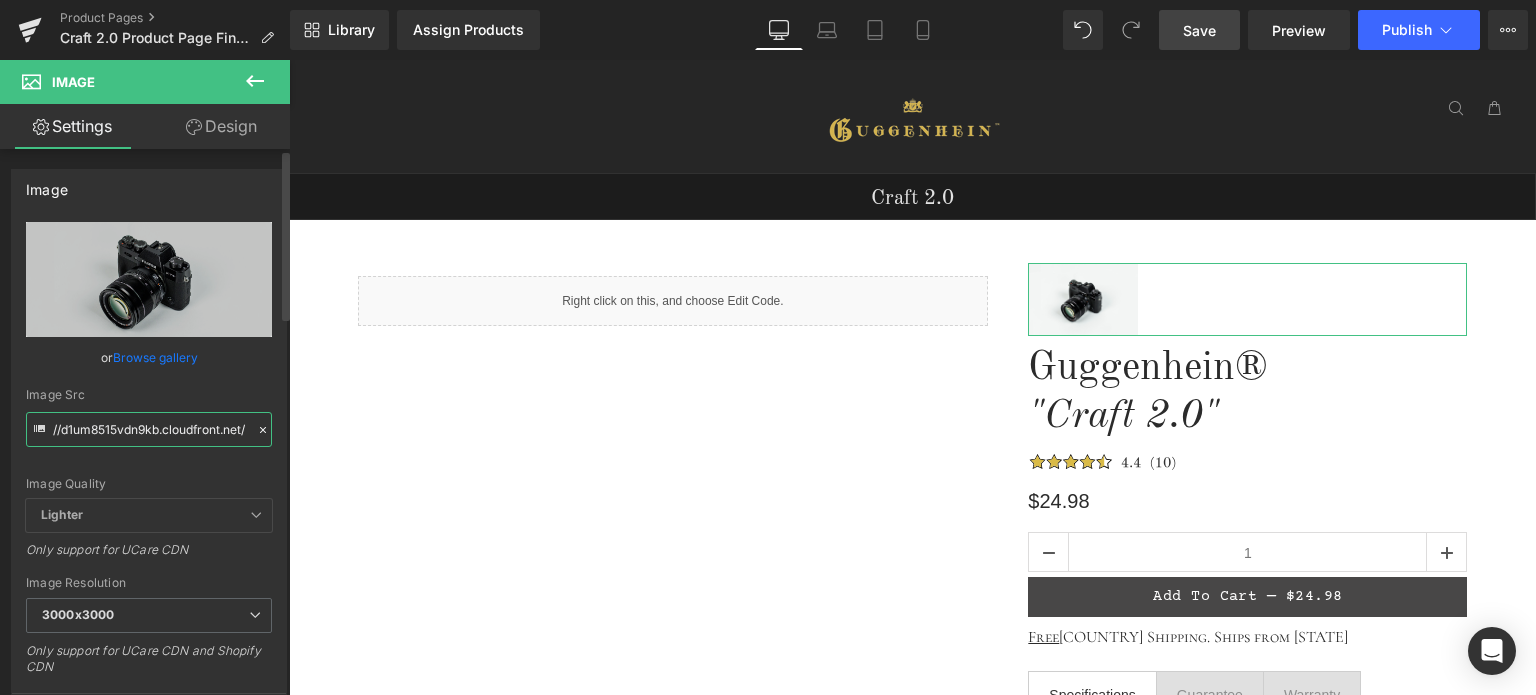 paste on "https://cdn.shopify.com/s/files/1/0566/0963/6442/files/Craft_2.0_Emblem_3000x3000.png?v=1753392043" 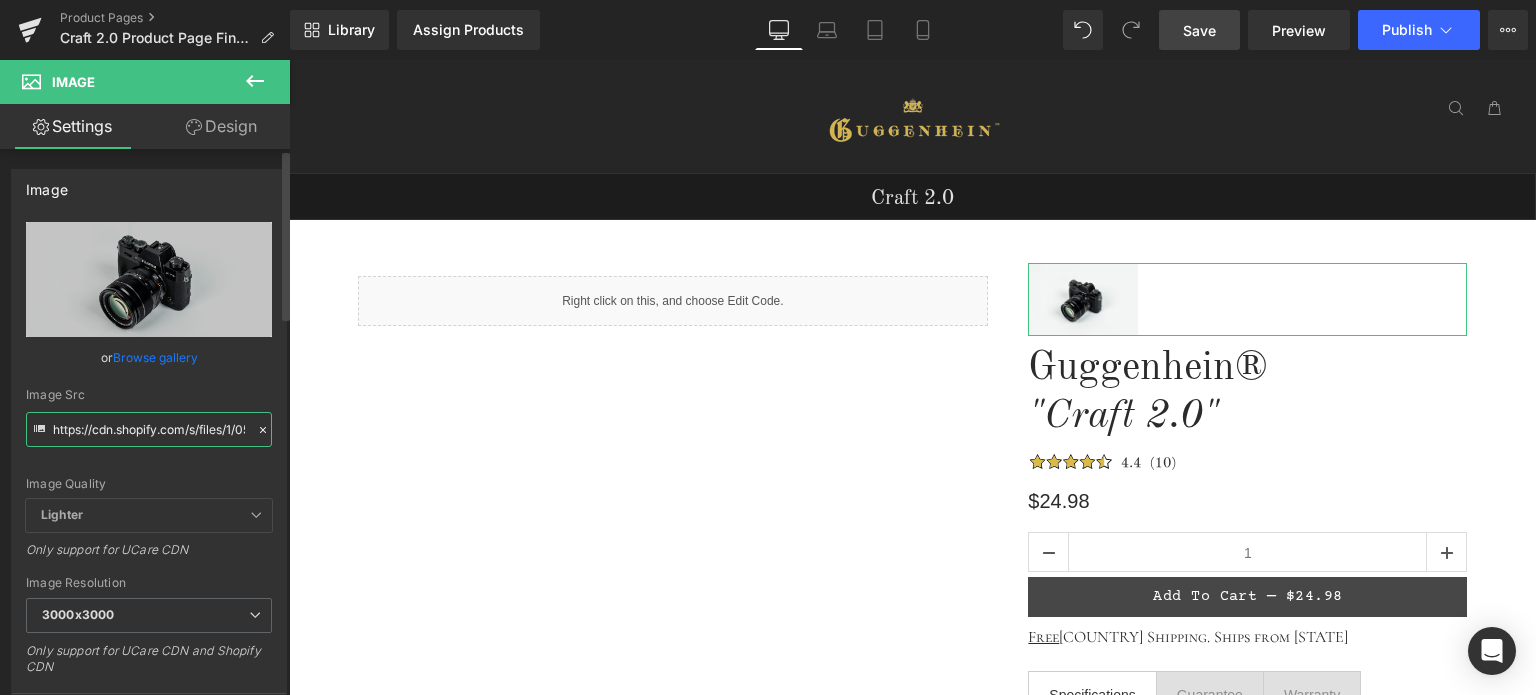 scroll, scrollTop: 0, scrollLeft: 426, axis: horizontal 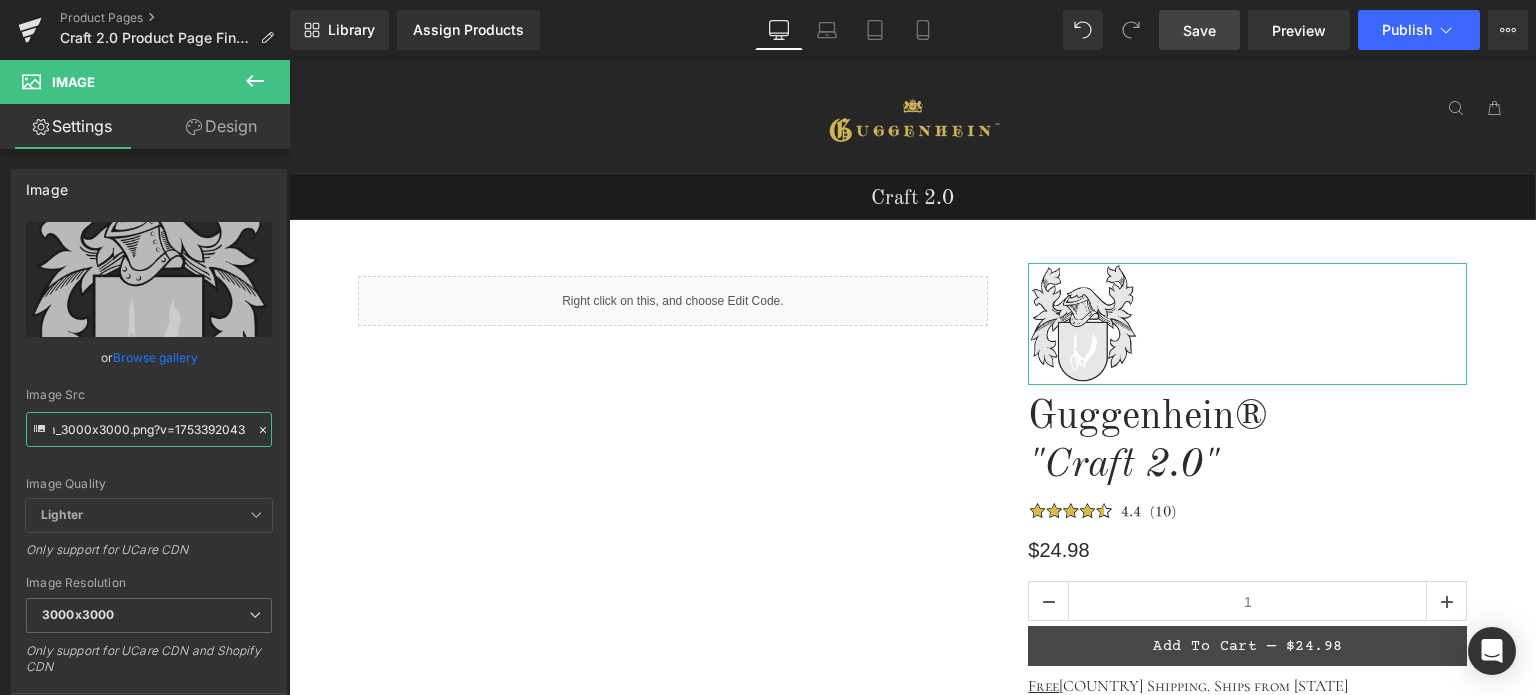 type on "https://cdn.shopify.com/s/files/1/0566/0963/6442/files/Craft_2.0_Emblem_3000x3000.png?v=1753392043" 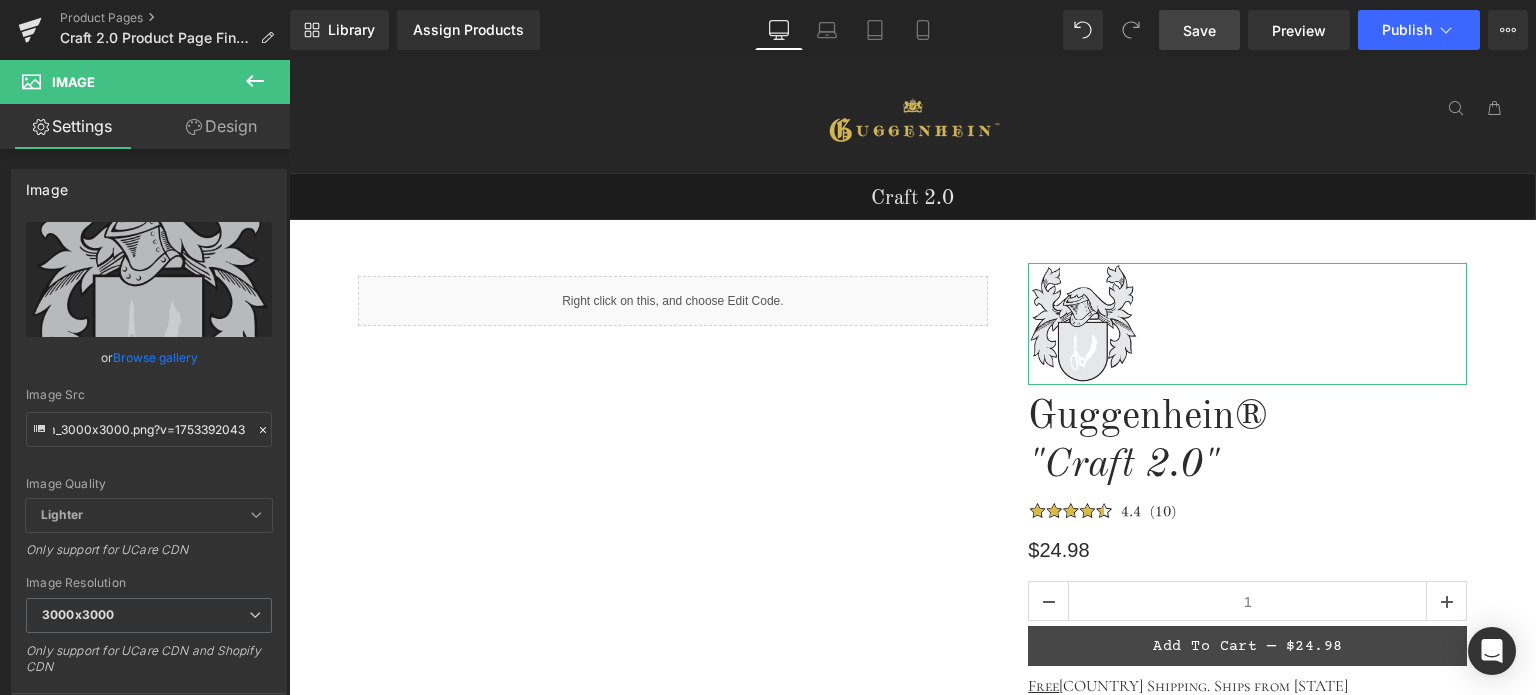 click on "Design" at bounding box center (221, 126) 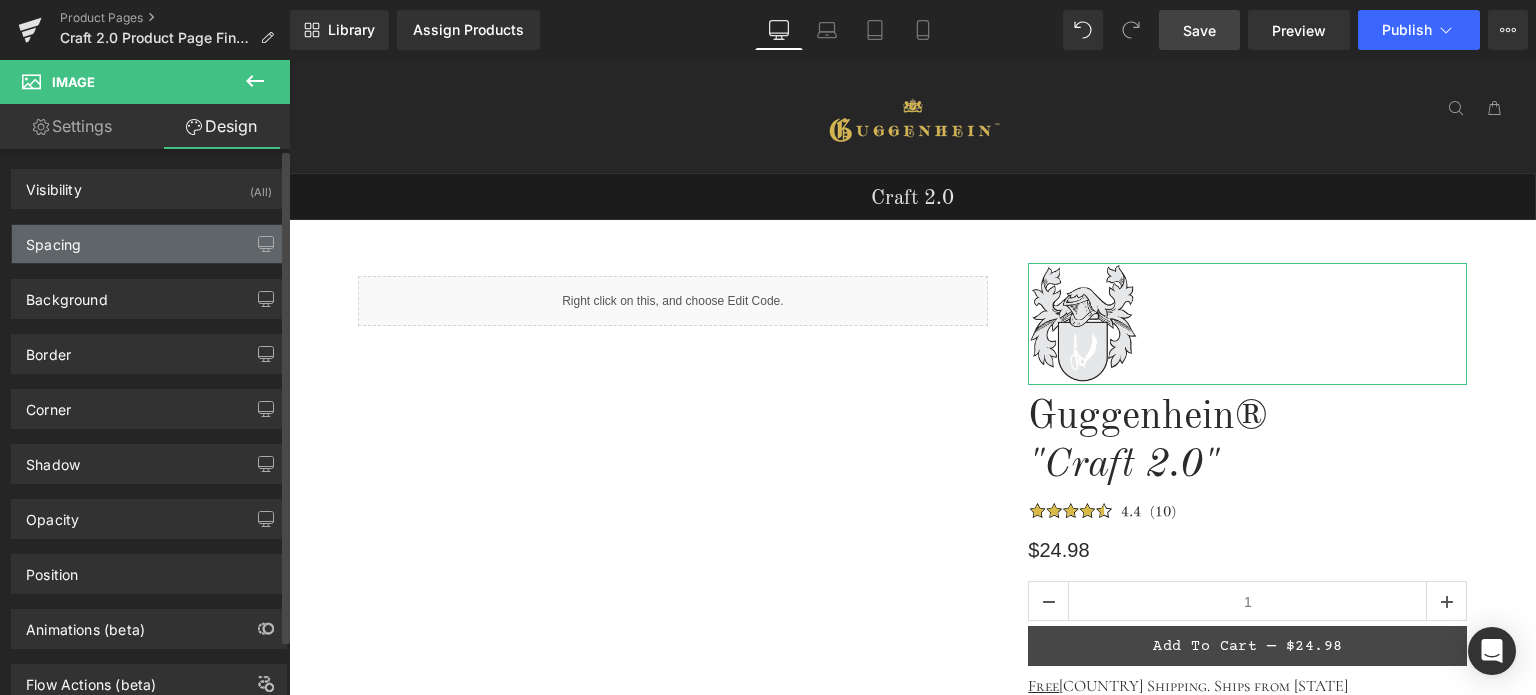click on "Spacing" at bounding box center [149, 244] 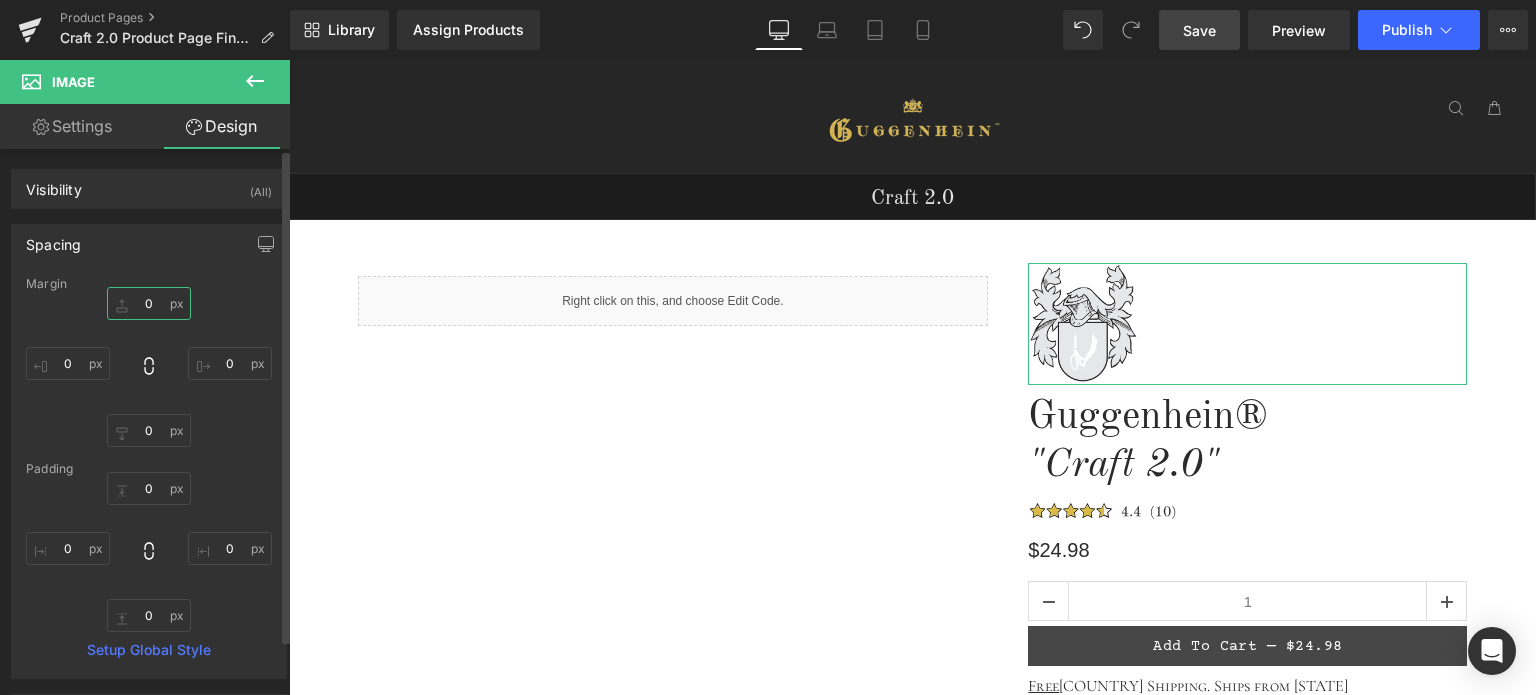 click on "0" at bounding box center [149, 303] 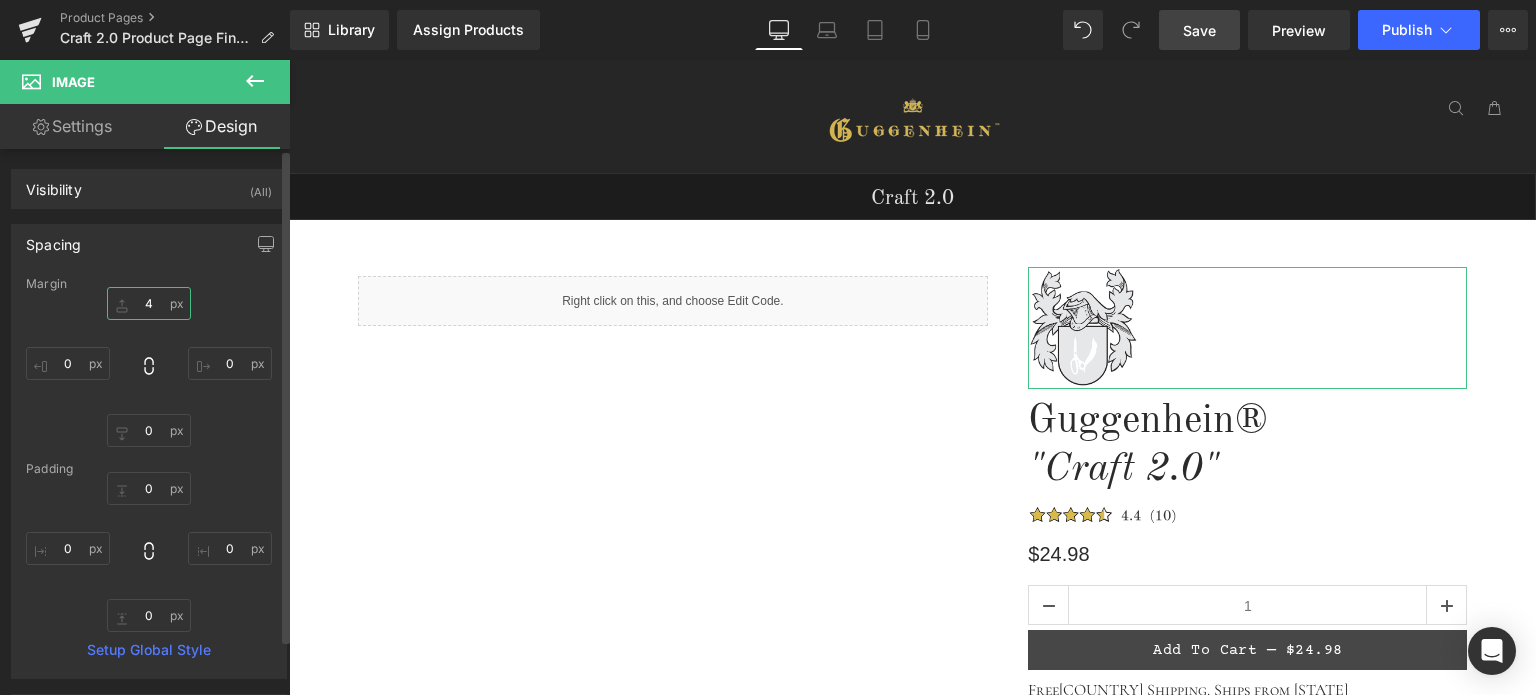 click on "4" at bounding box center (149, 303) 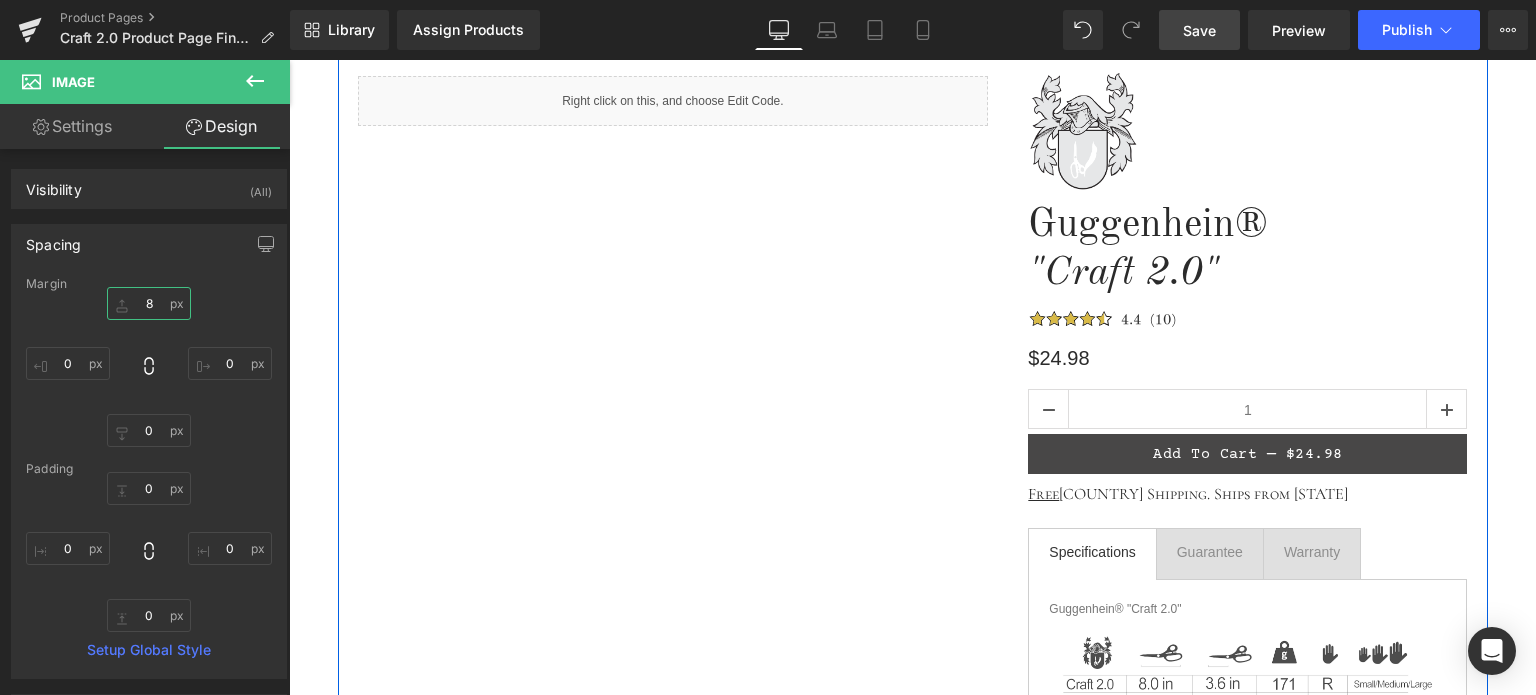 scroll, scrollTop: 100, scrollLeft: 0, axis: vertical 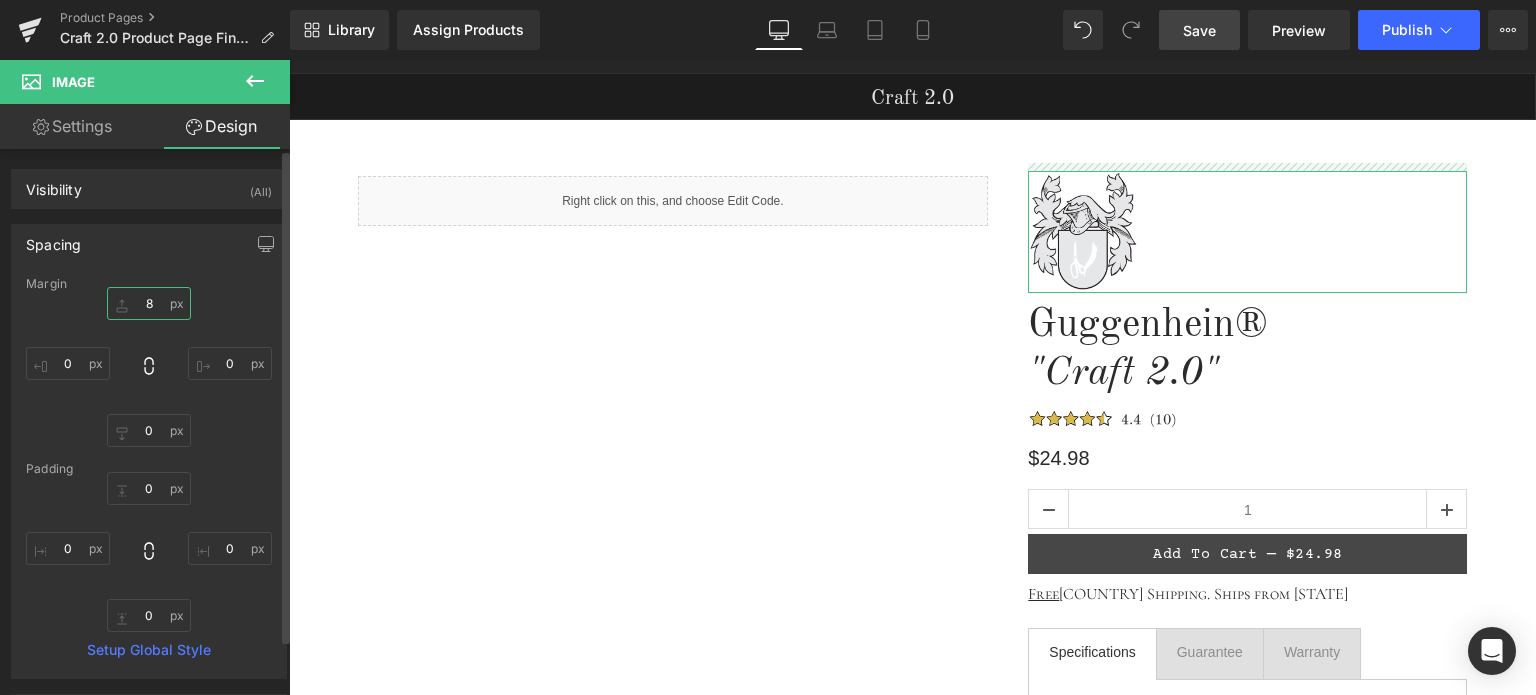 click on "8" at bounding box center (149, 303) 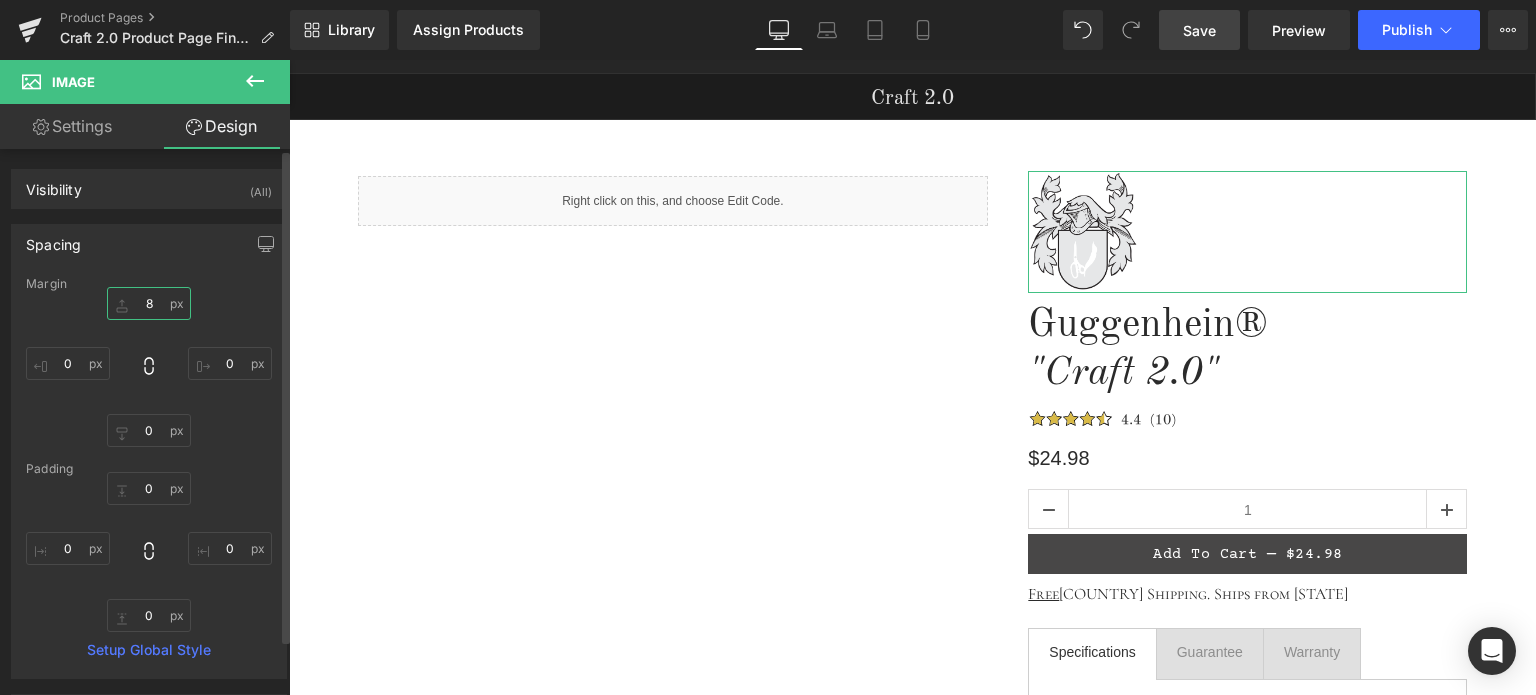 click on "8" at bounding box center [149, 303] 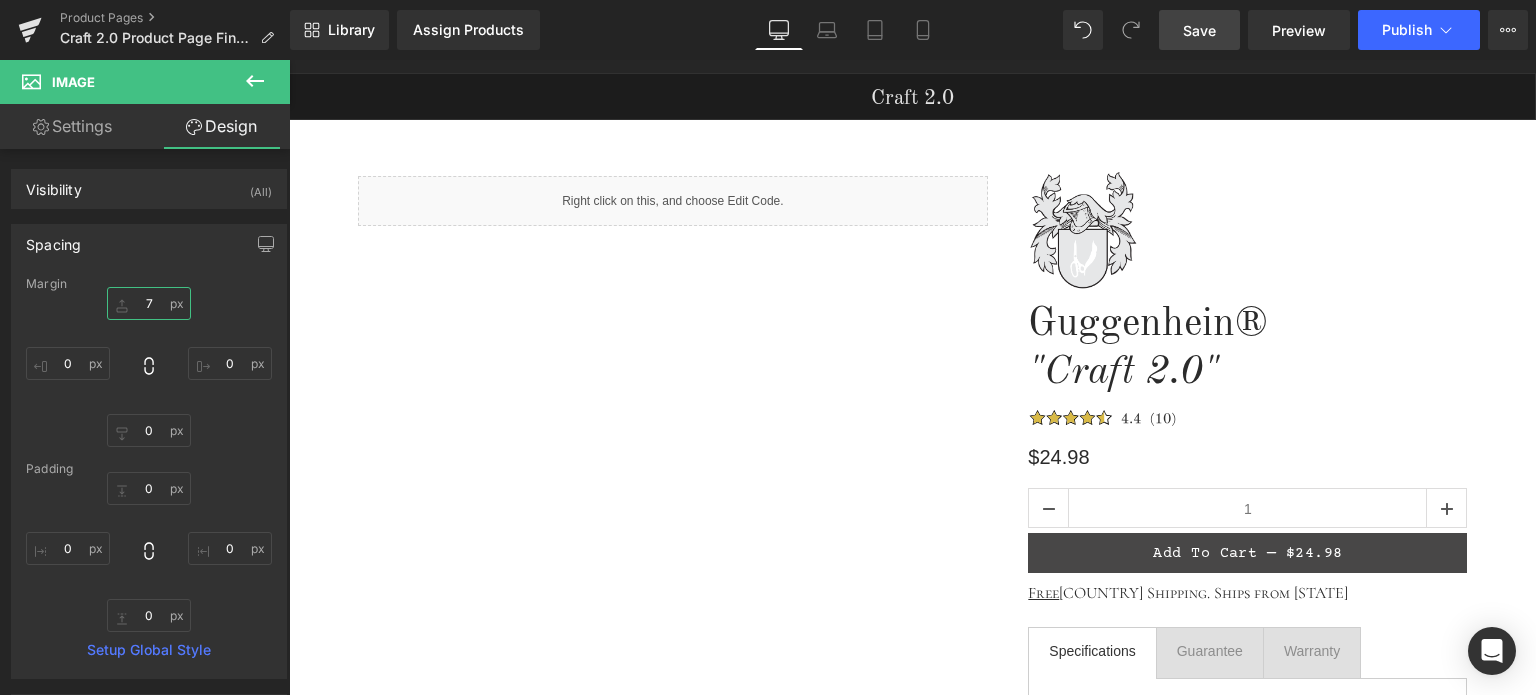 type on "7" 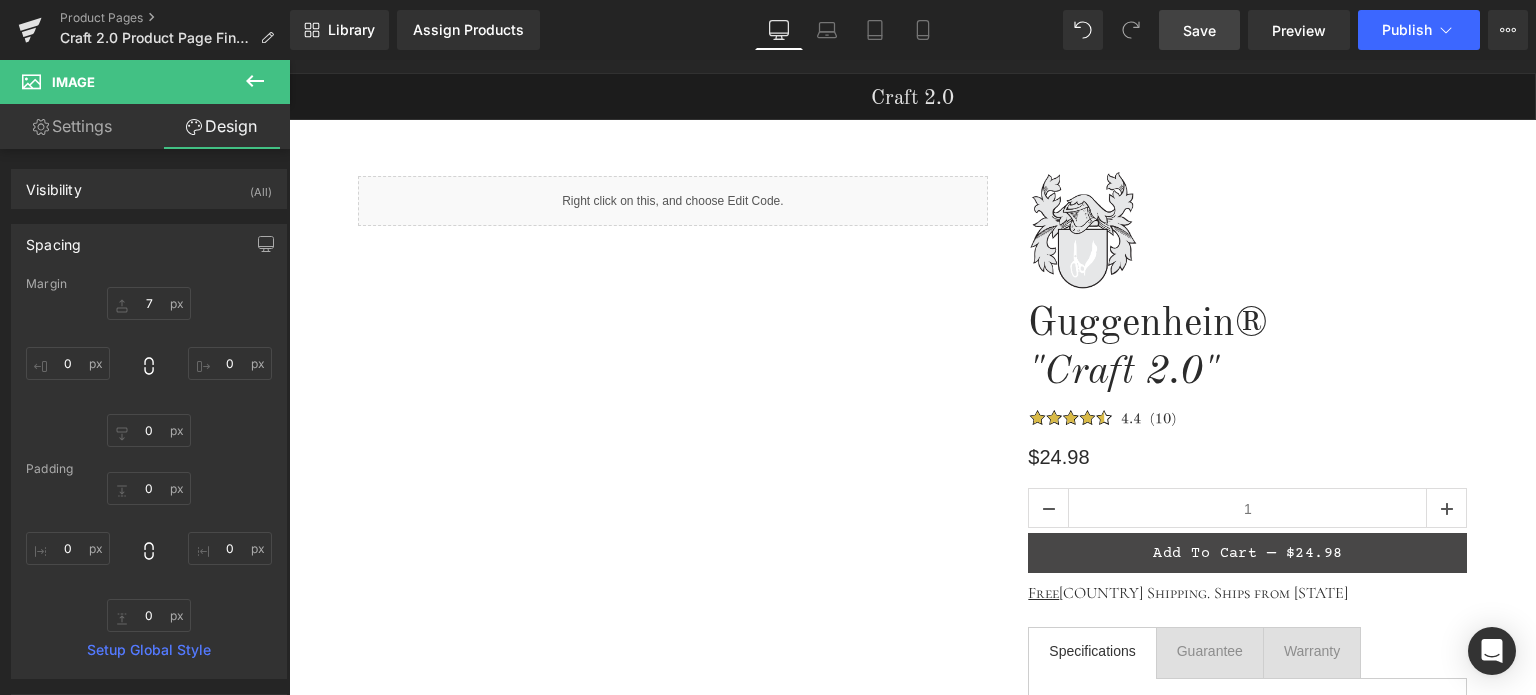 click on "Save" at bounding box center (1199, 30) 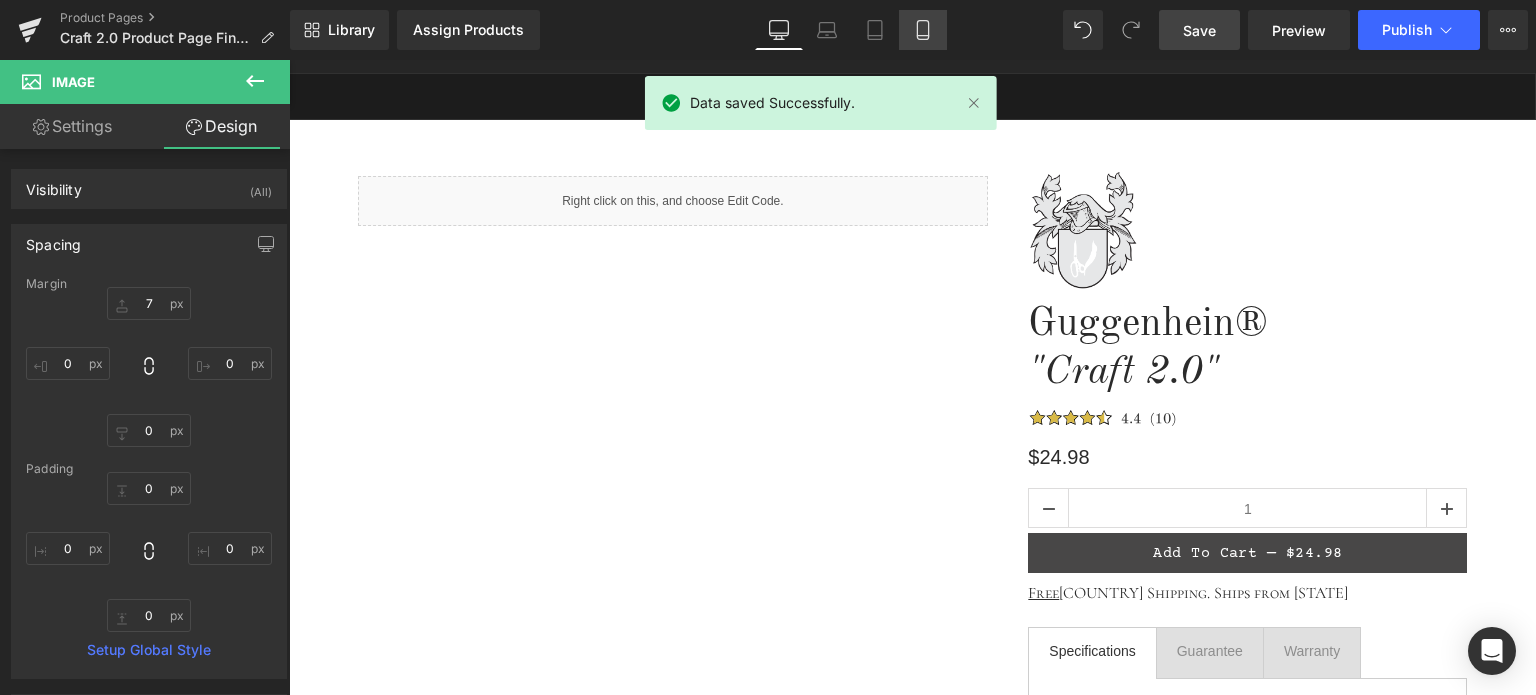 click 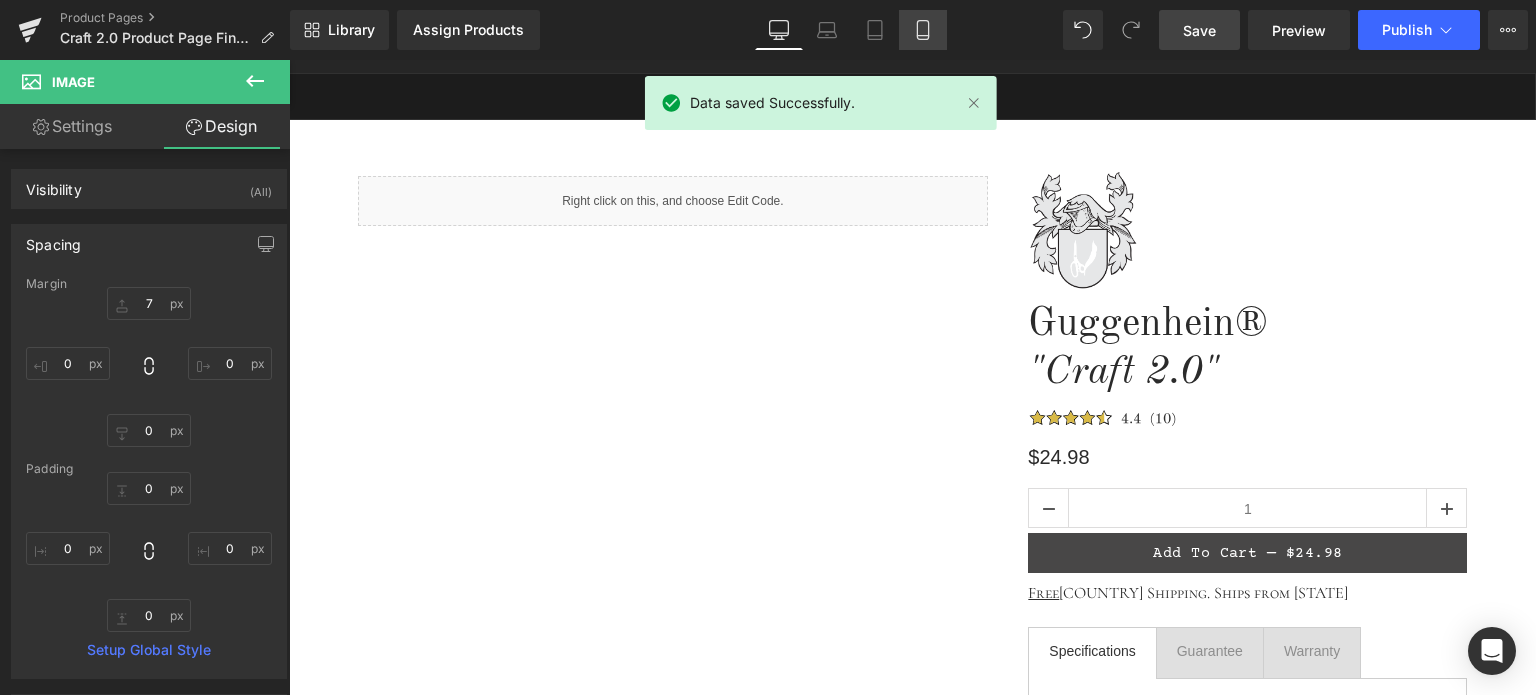 scroll, scrollTop: 0, scrollLeft: 0, axis: both 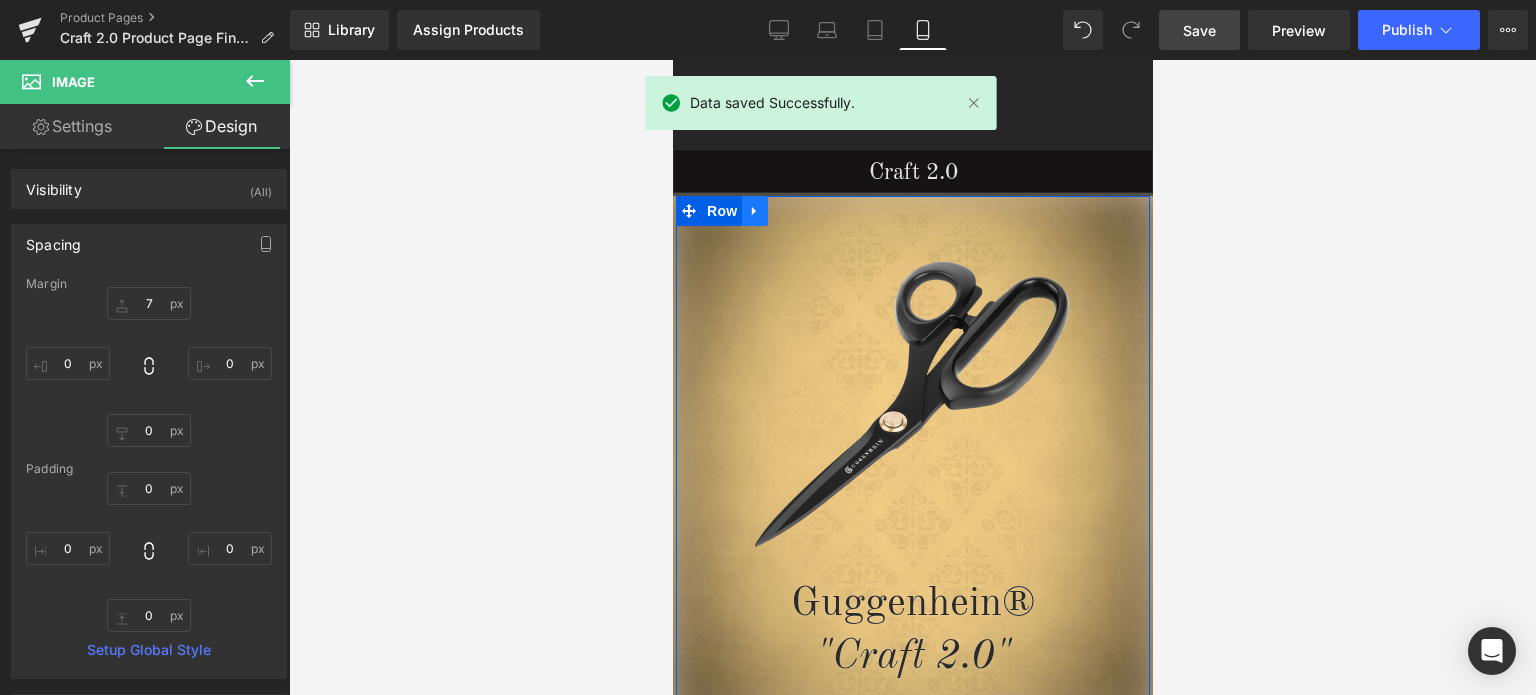 click 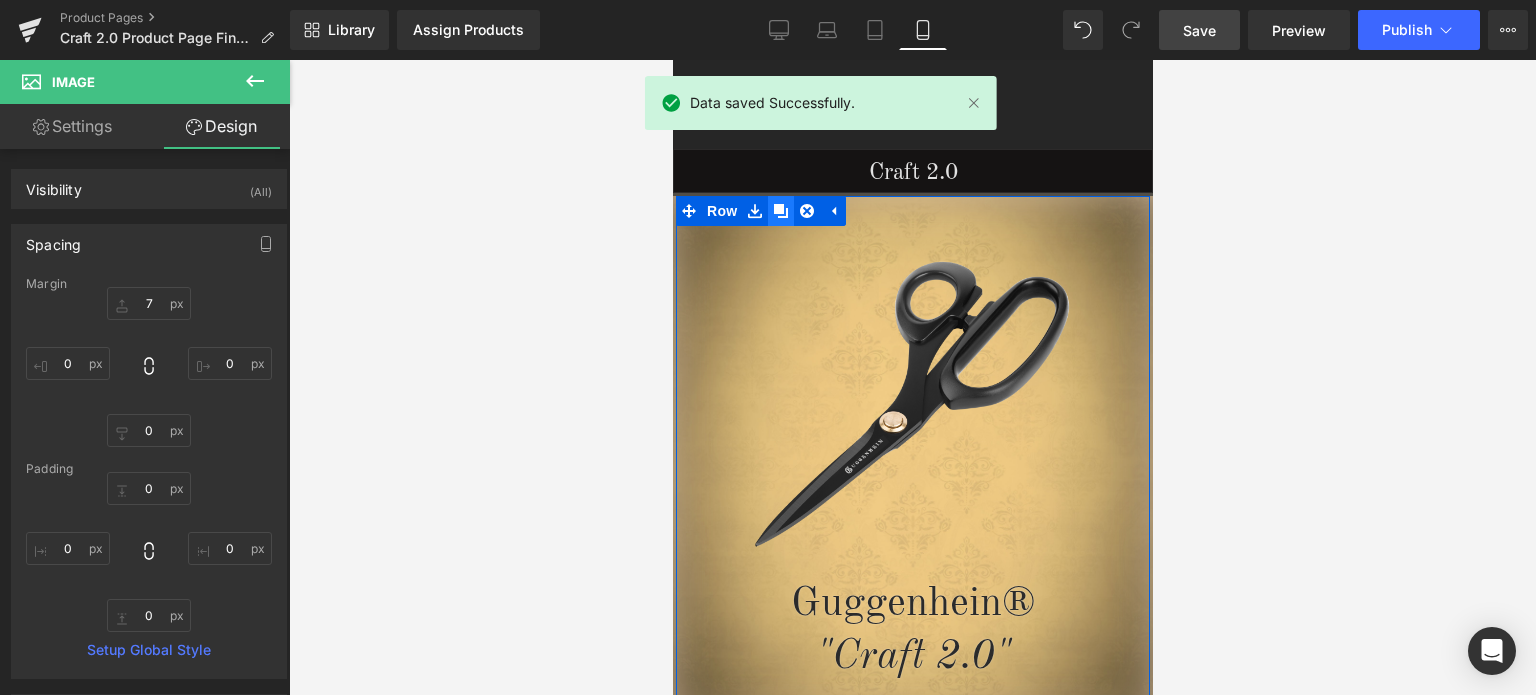 click 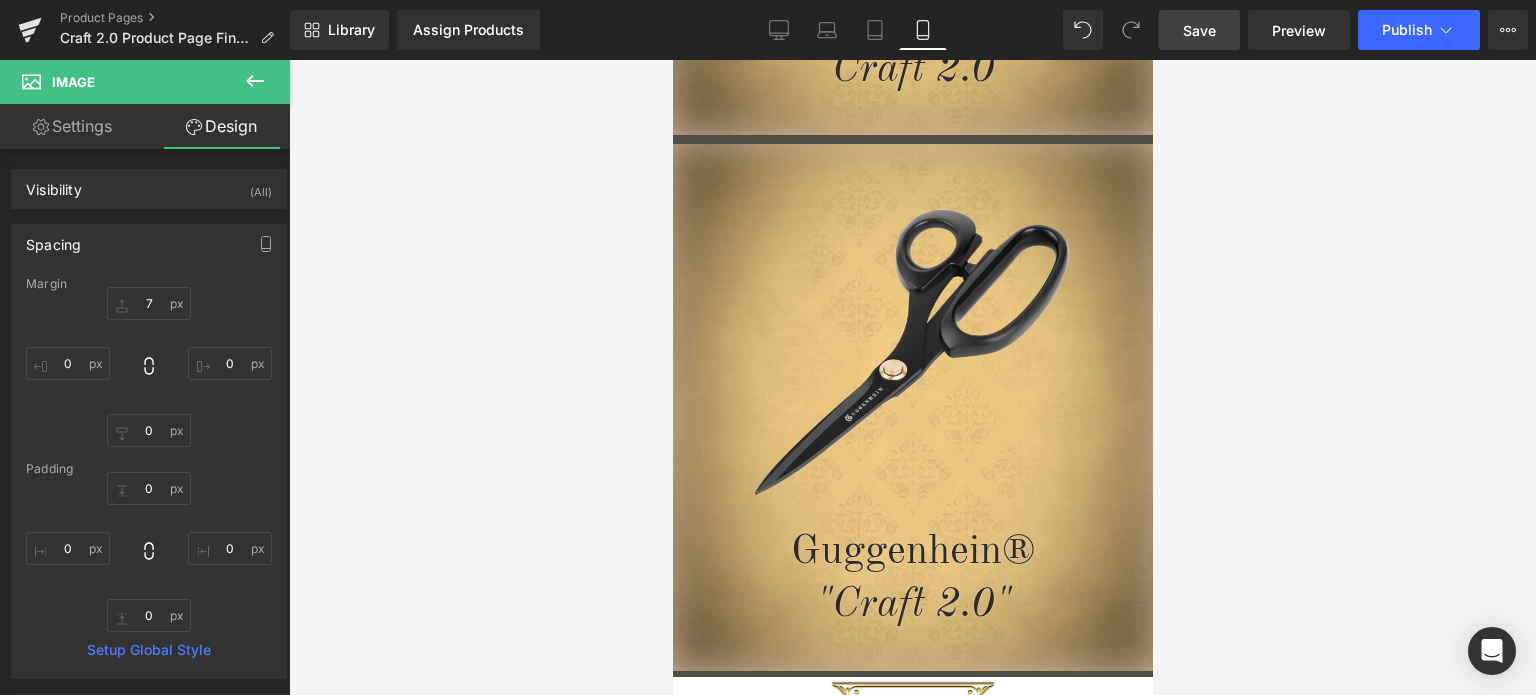 scroll, scrollTop: 587, scrollLeft: 0, axis: vertical 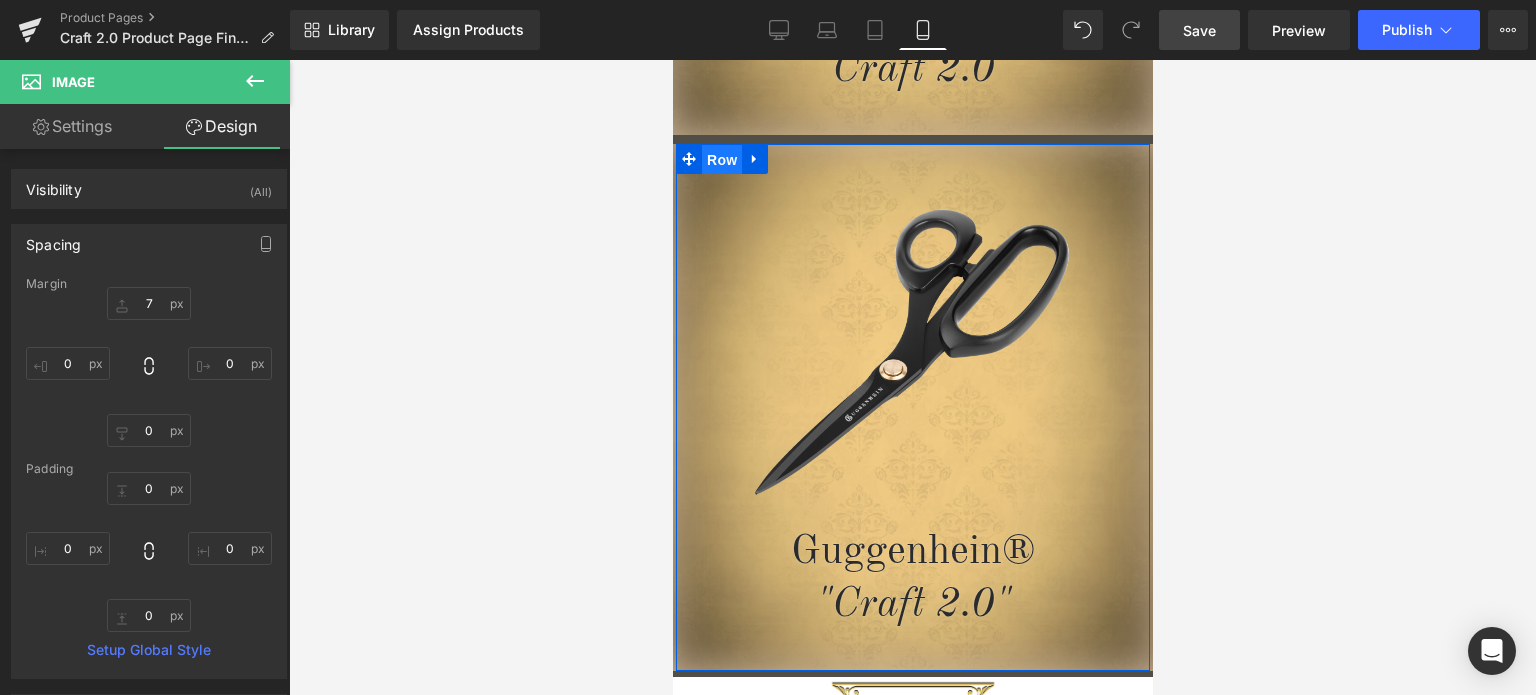 click on "Row" at bounding box center [721, 160] 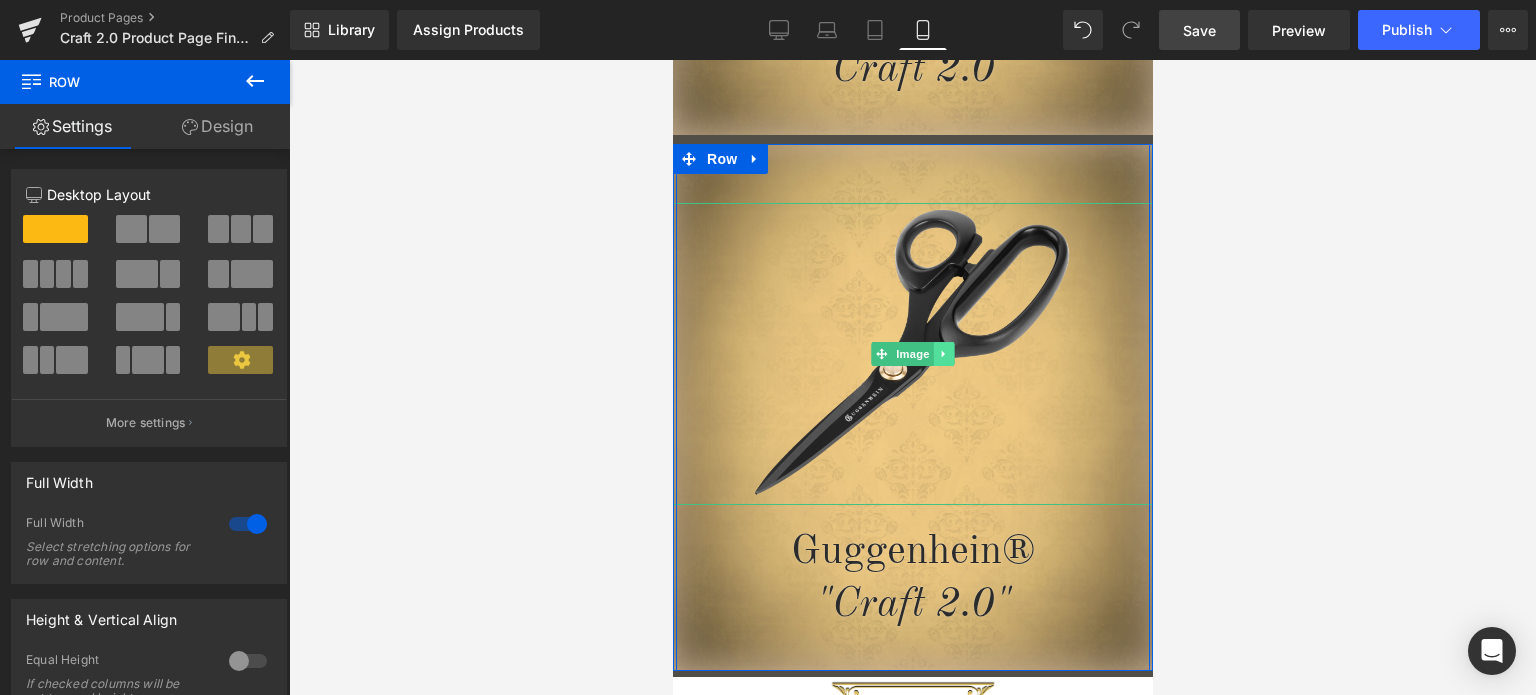 click at bounding box center (943, 354) 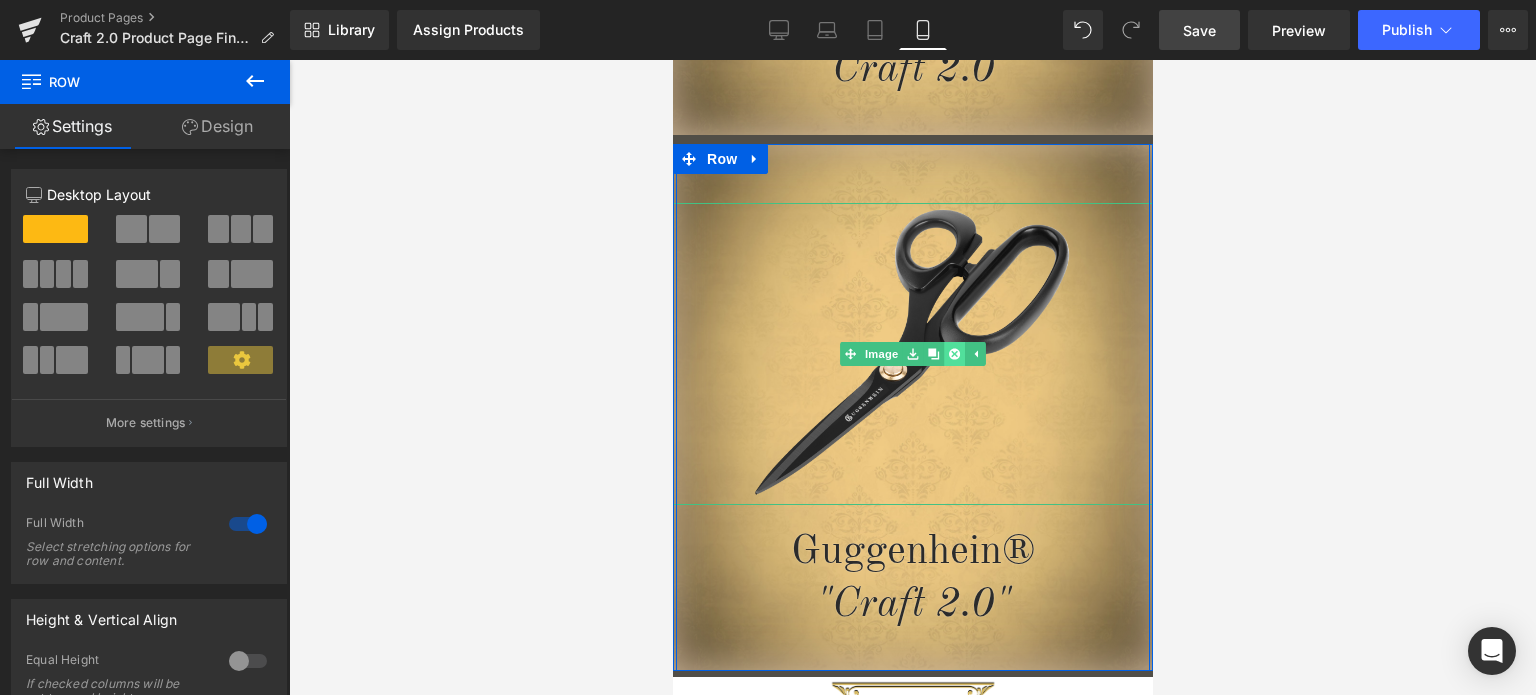 click at bounding box center [953, 354] 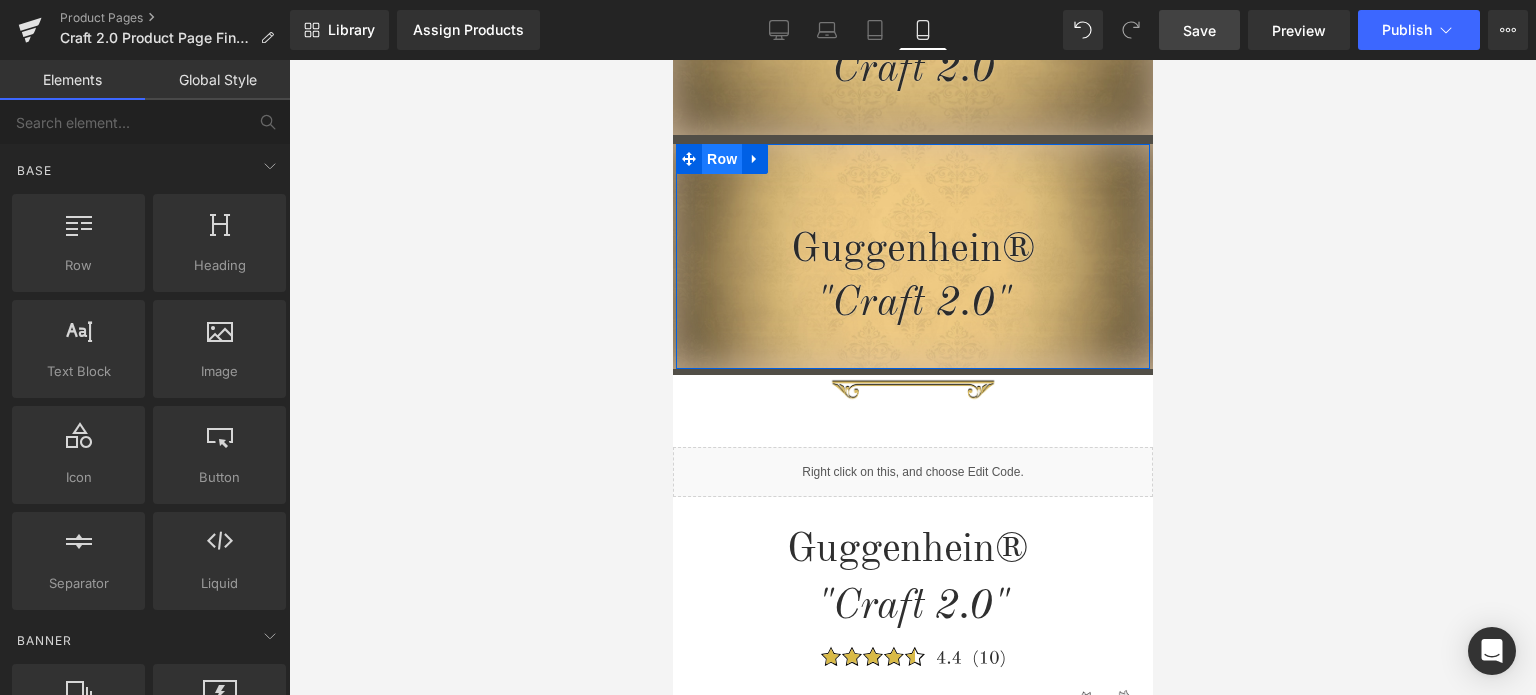 click on "Row" at bounding box center (721, 159) 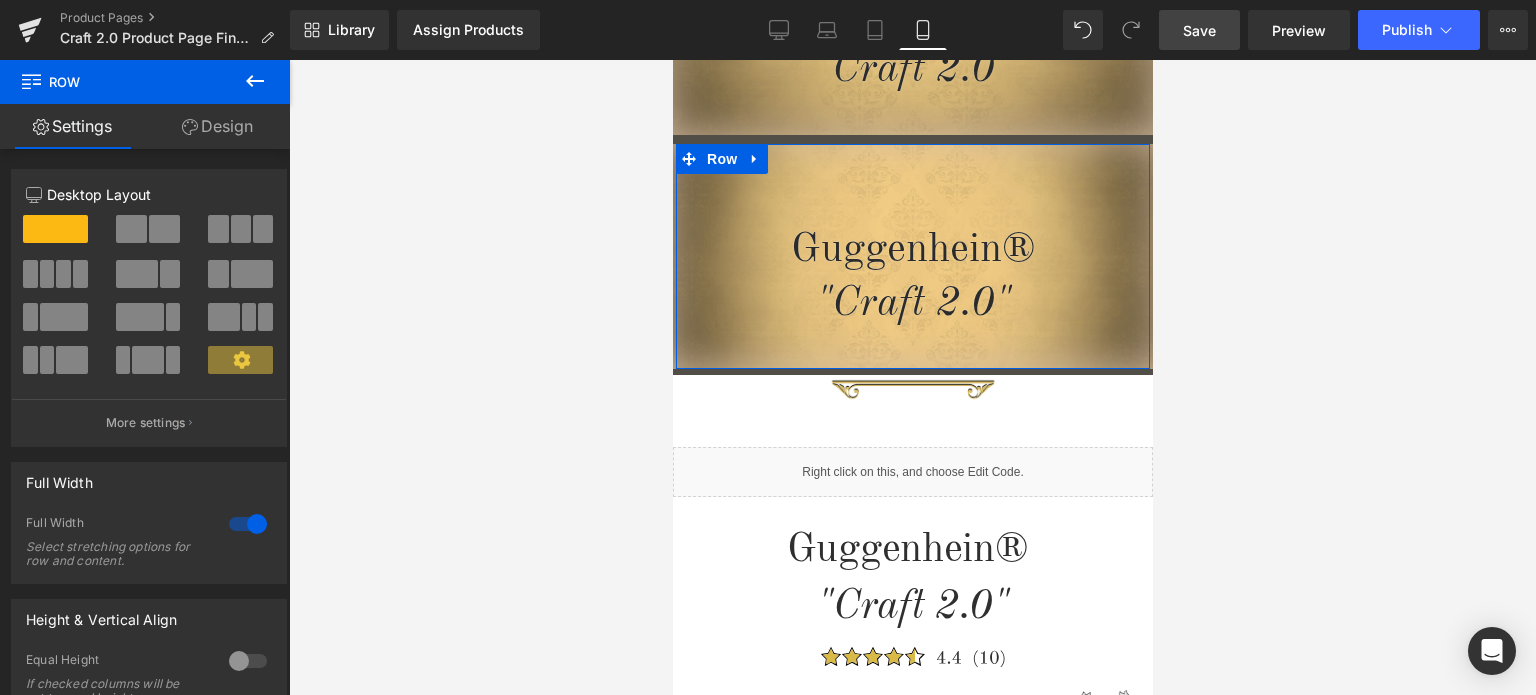 click on "Design" at bounding box center (217, 126) 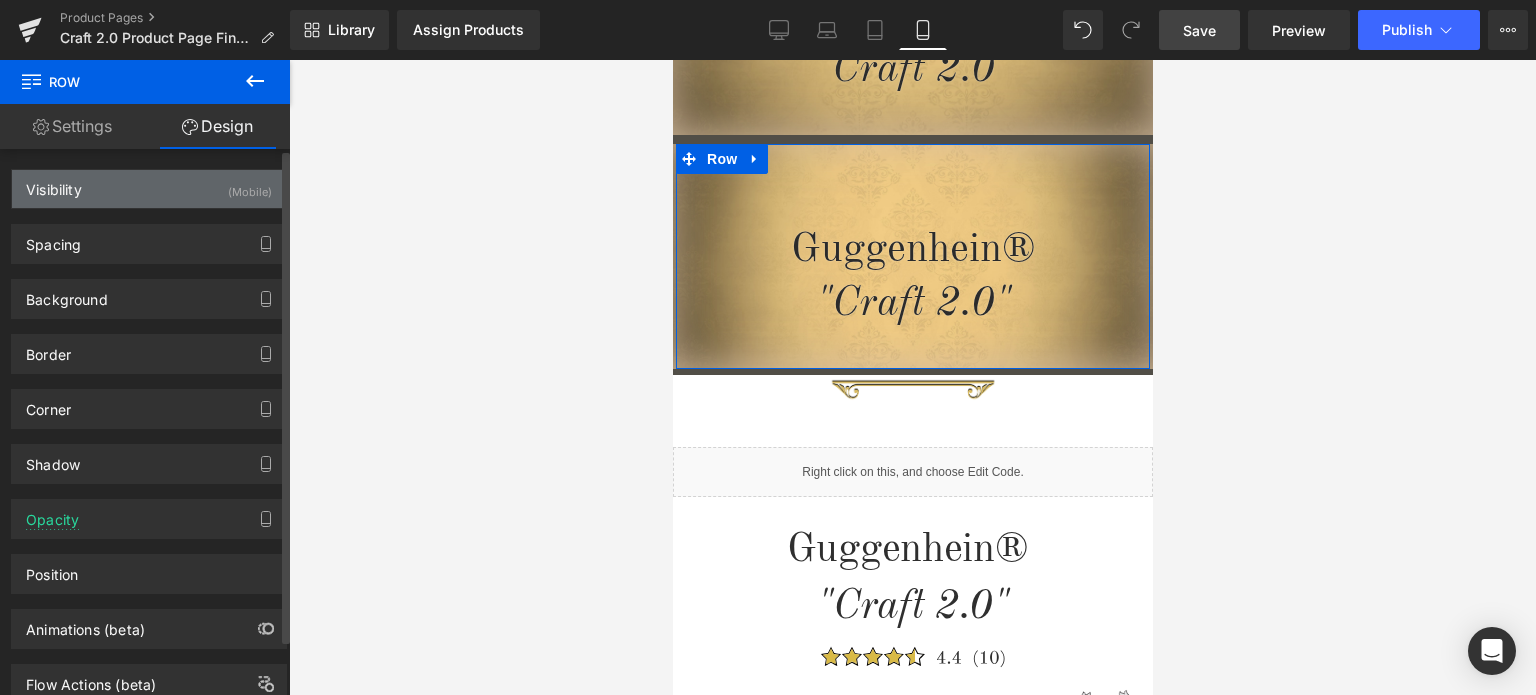 click on "Visibility
(Mobile)" at bounding box center [149, 189] 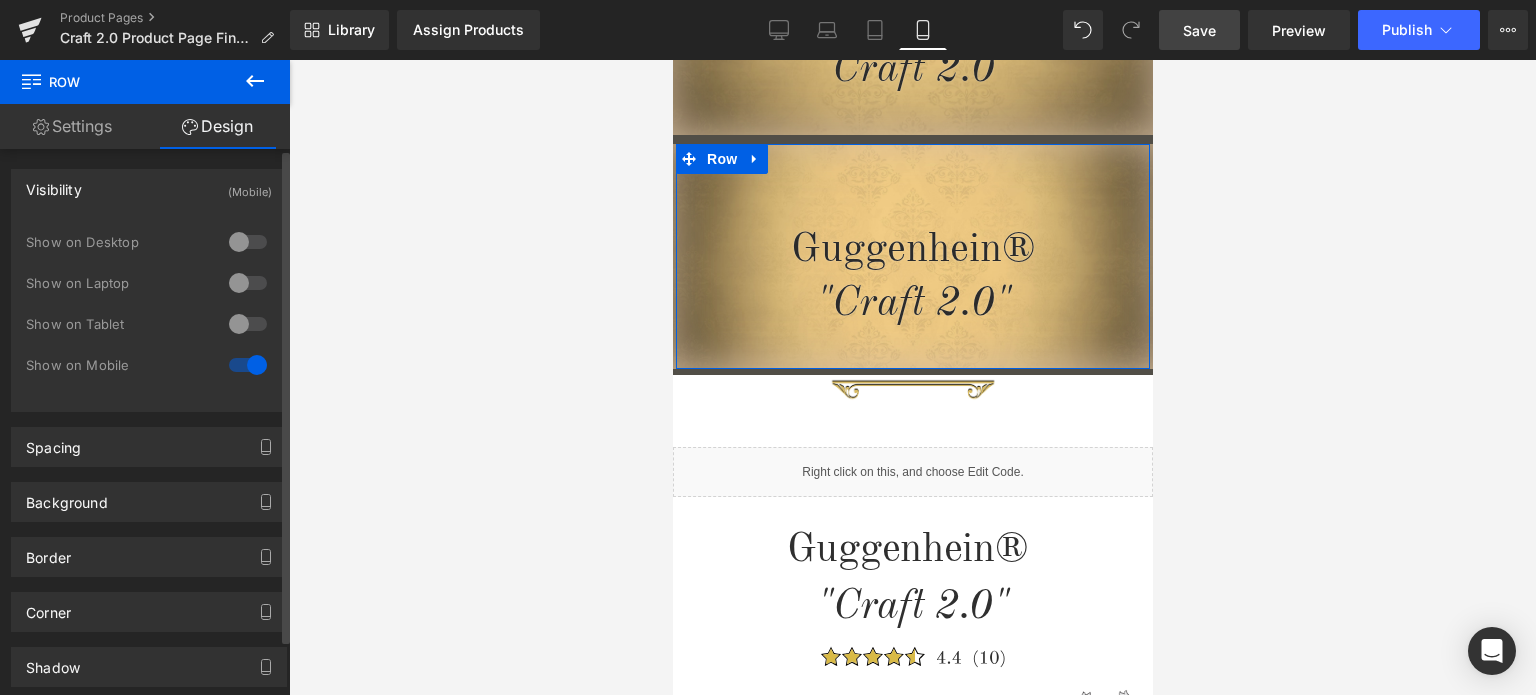 click at bounding box center (248, 242) 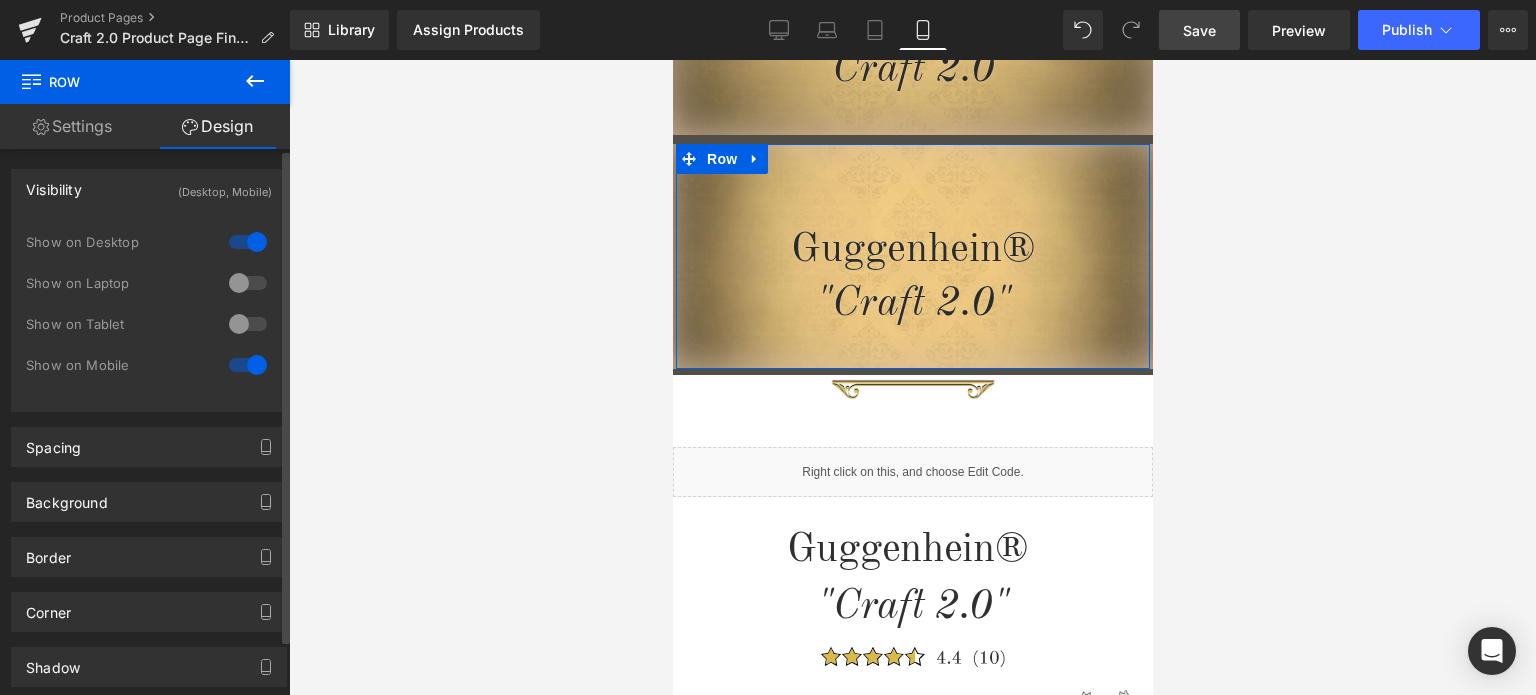 click at bounding box center (248, 365) 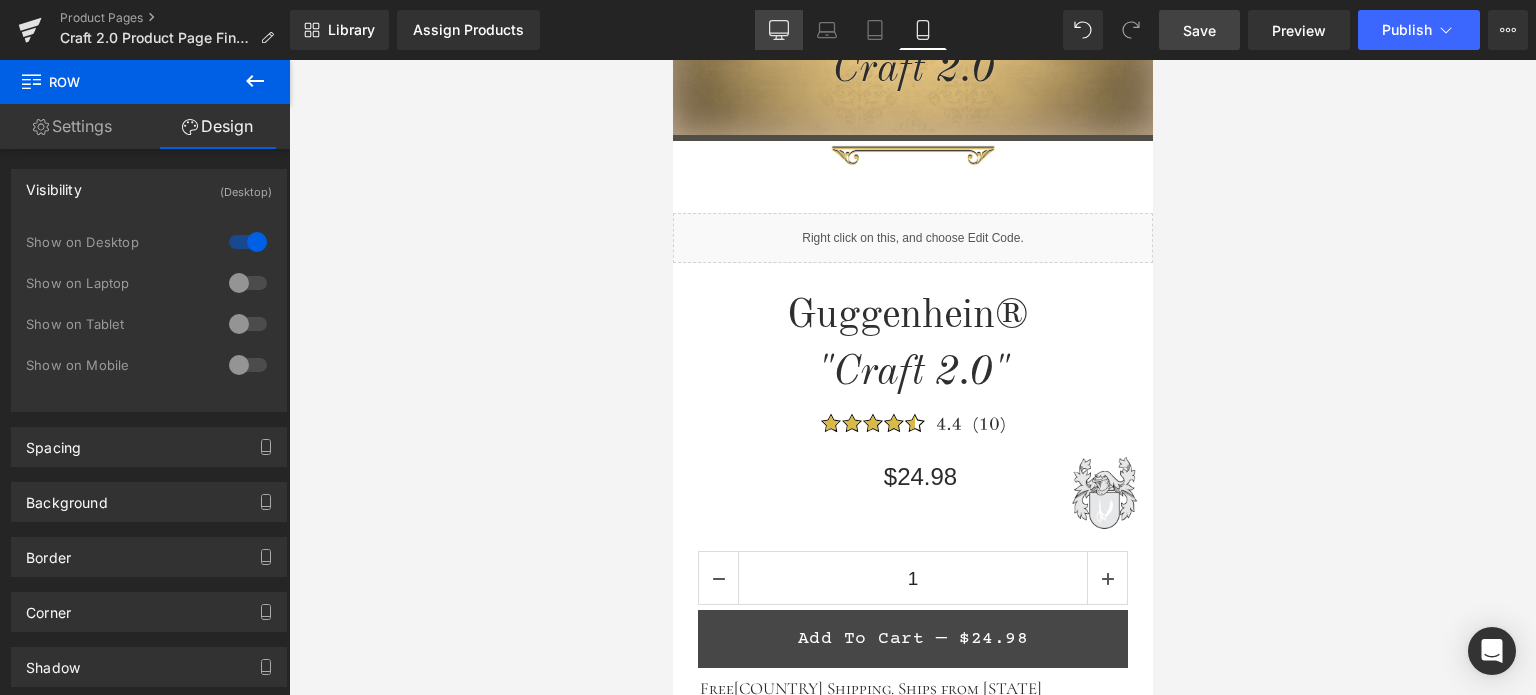 click 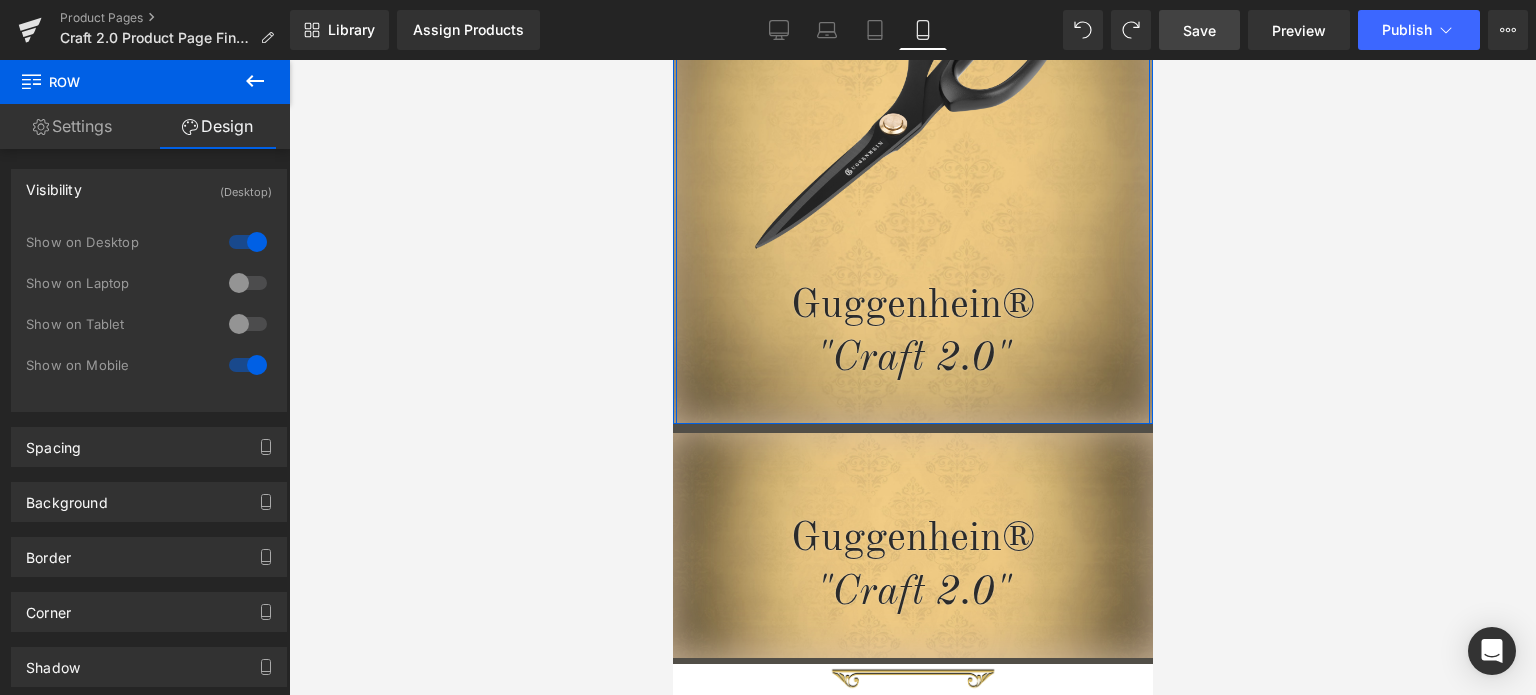 scroll, scrollTop: 500, scrollLeft: 0, axis: vertical 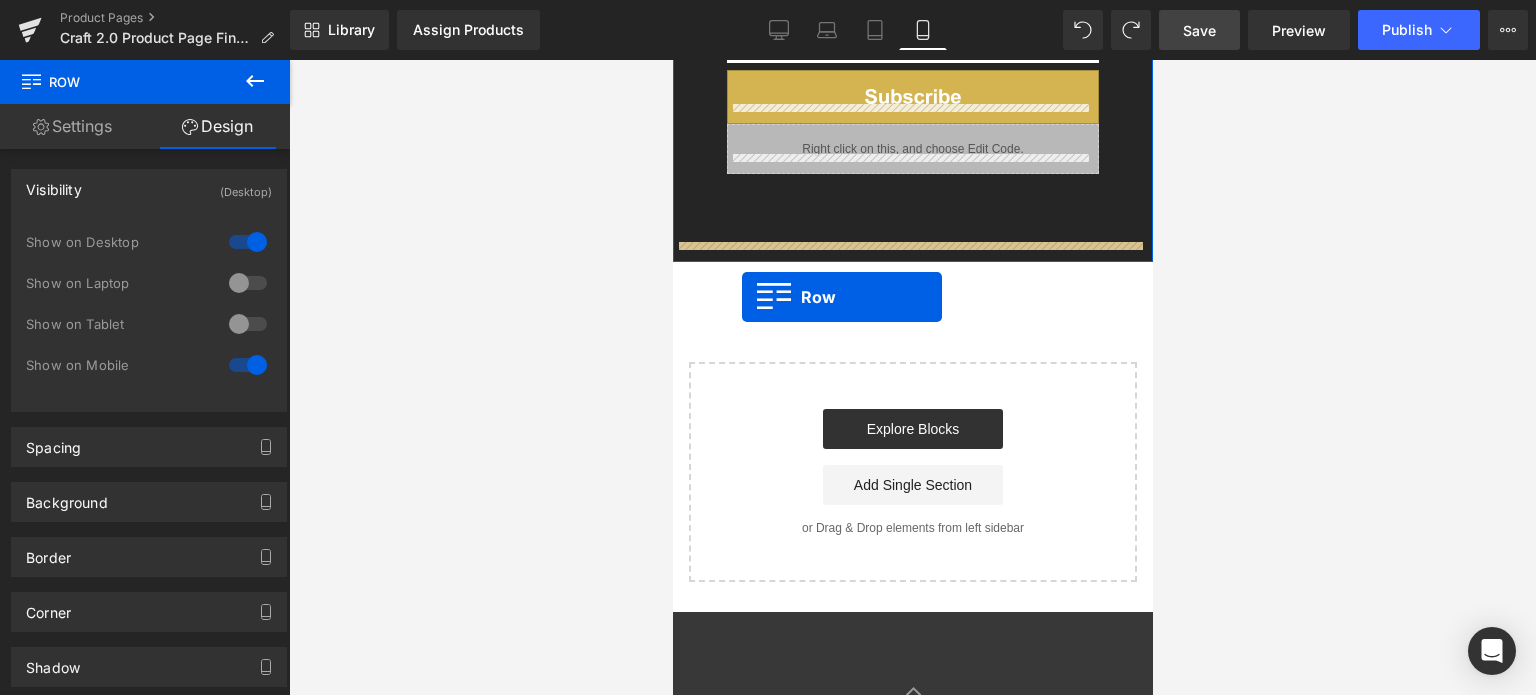 drag, startPoint x: 676, startPoint y: 237, endPoint x: 741, endPoint y: 297, distance: 88.45903 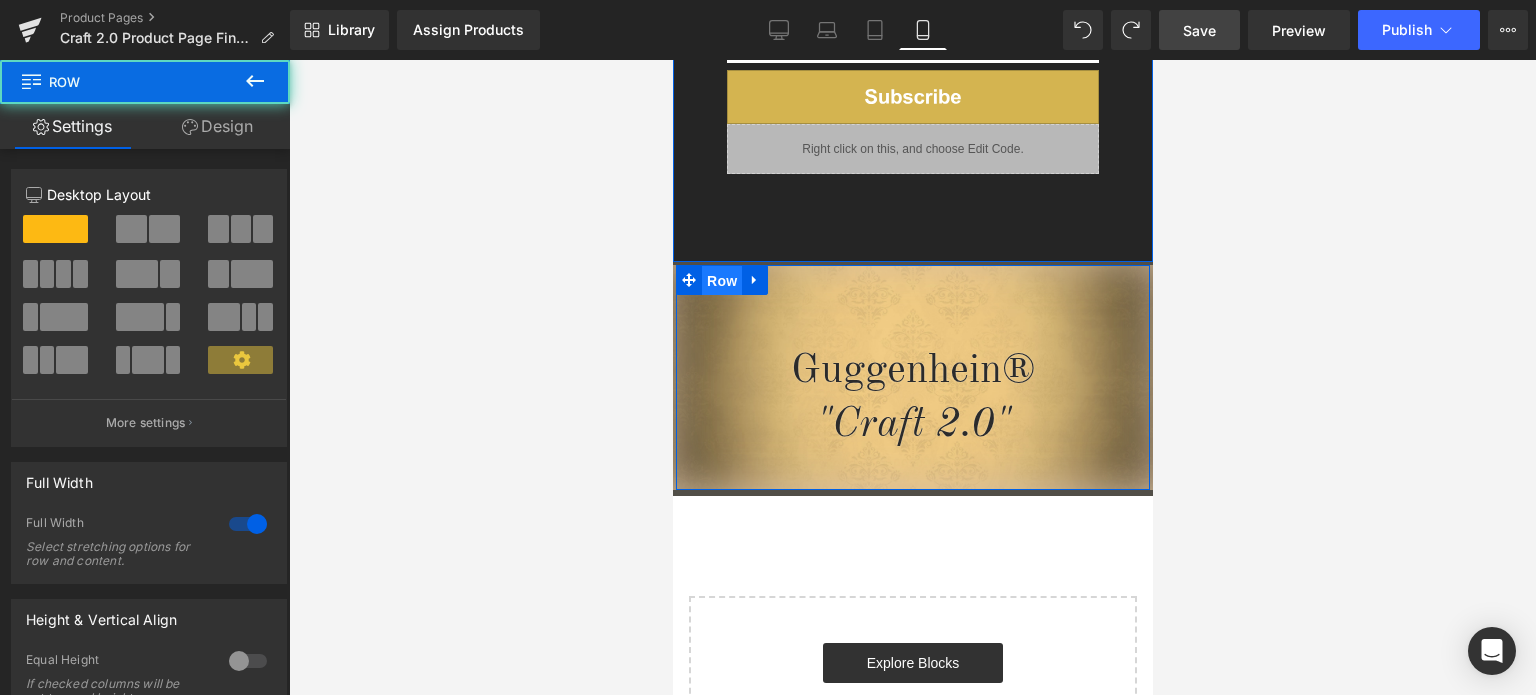 click on "Row" at bounding box center (721, 281) 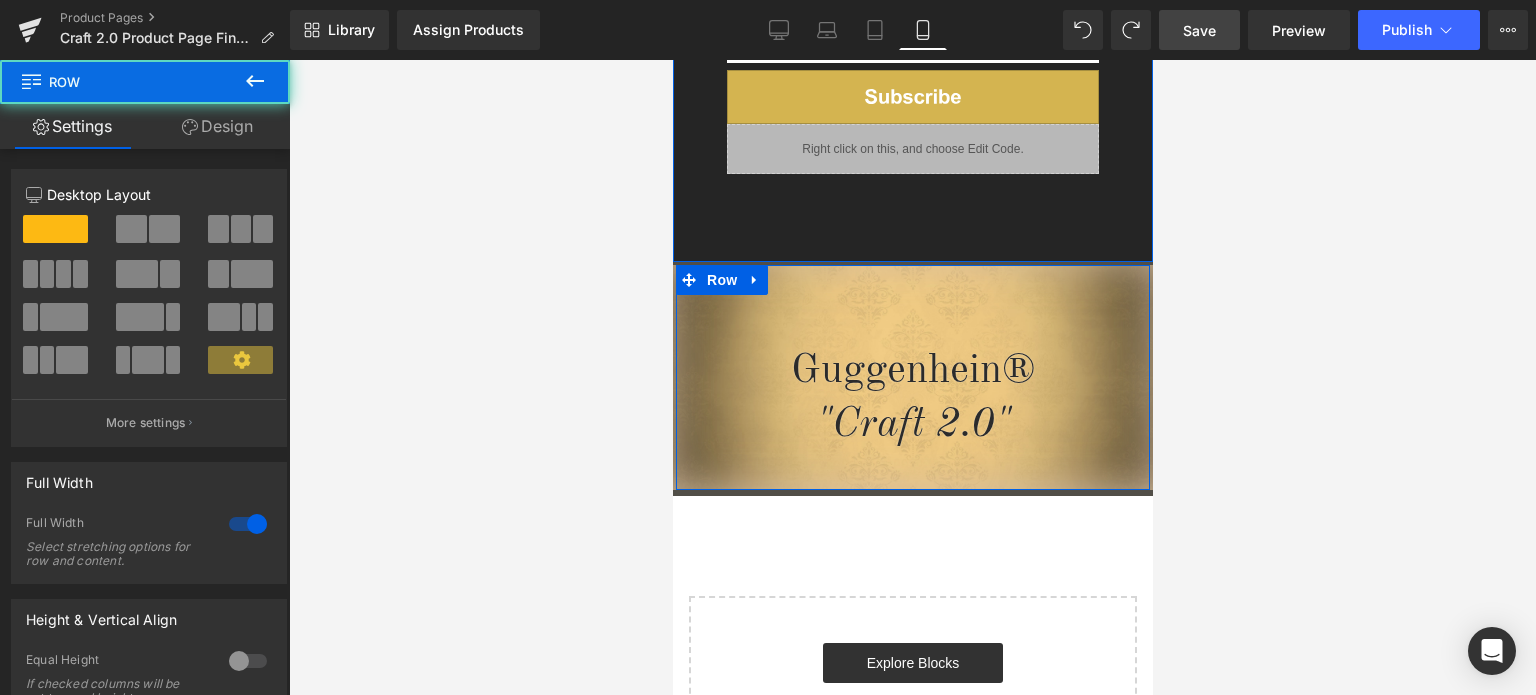click on "Design" at bounding box center [217, 126] 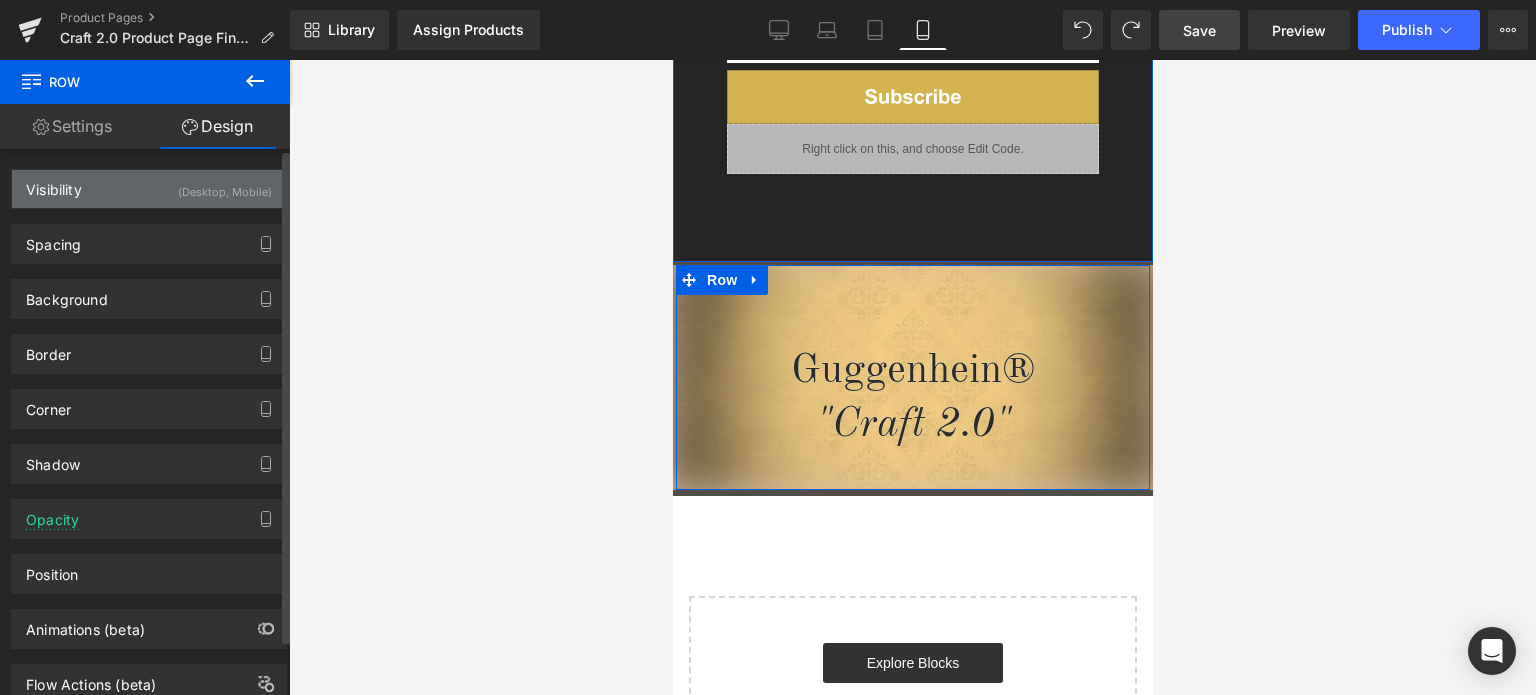 click on "Visibility
(Desktop, Mobile)" at bounding box center [149, 189] 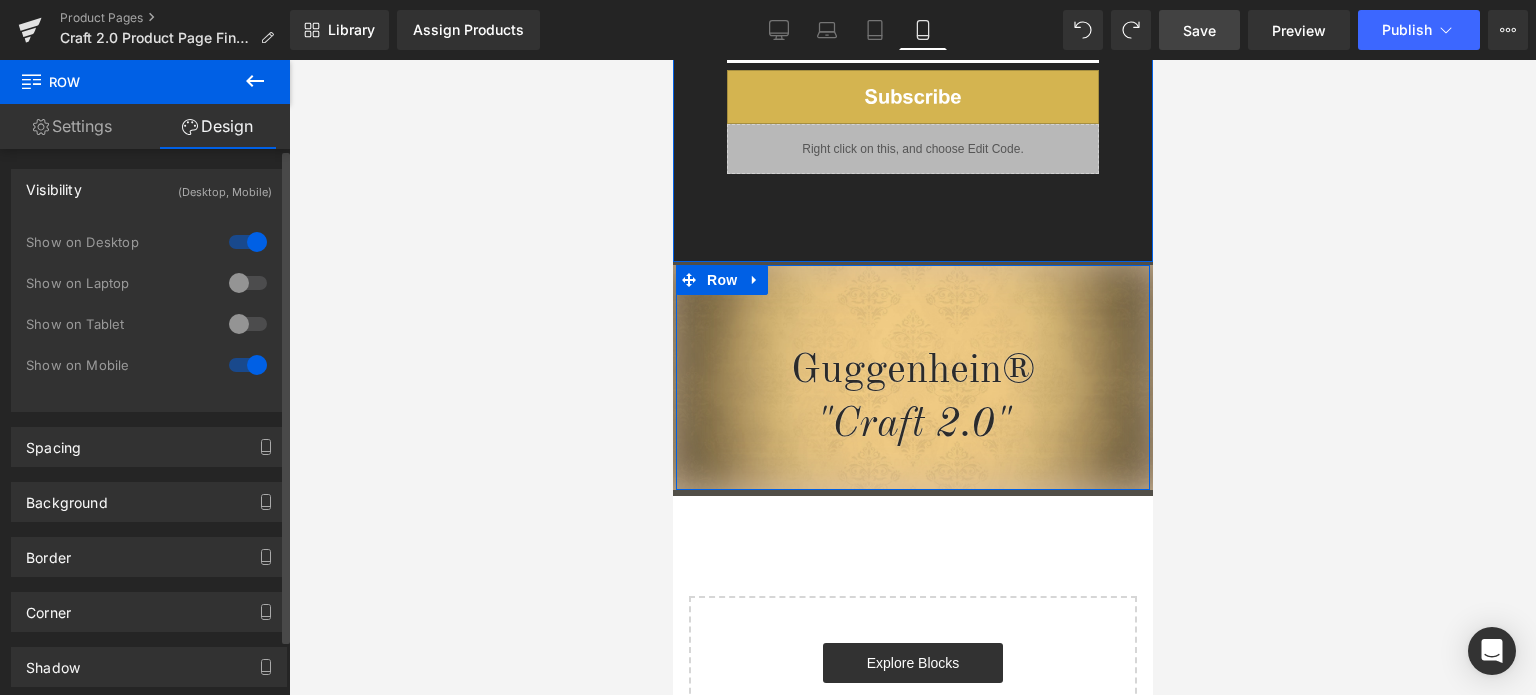 click at bounding box center (248, 365) 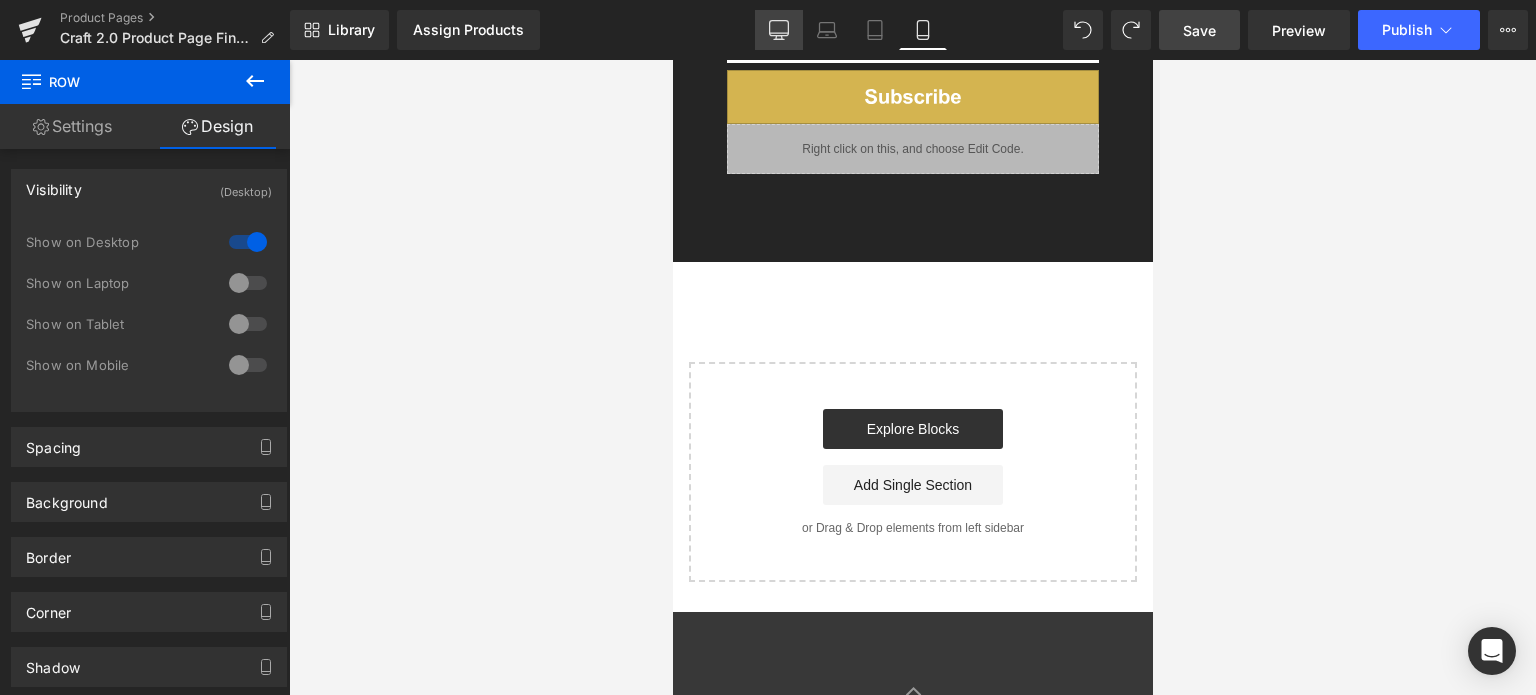 click 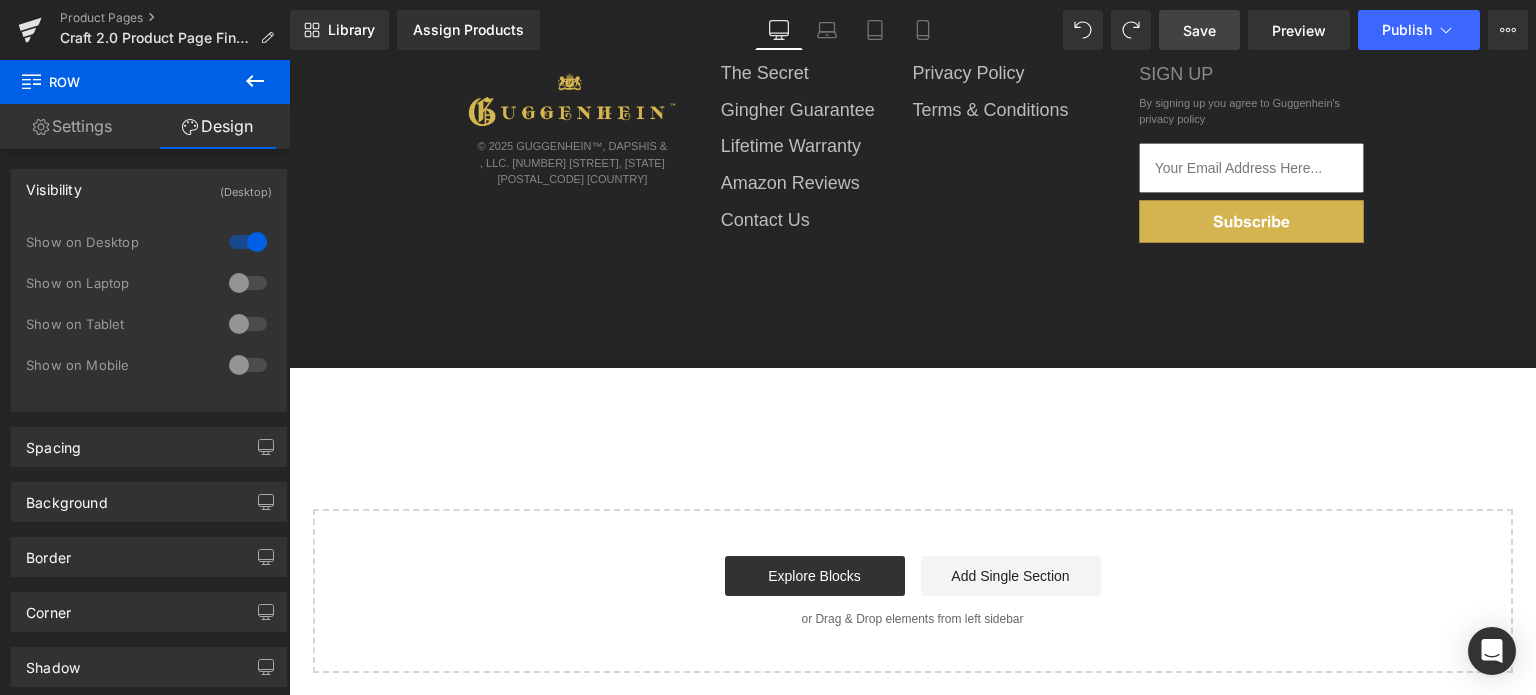 scroll, scrollTop: 1512, scrollLeft: 0, axis: vertical 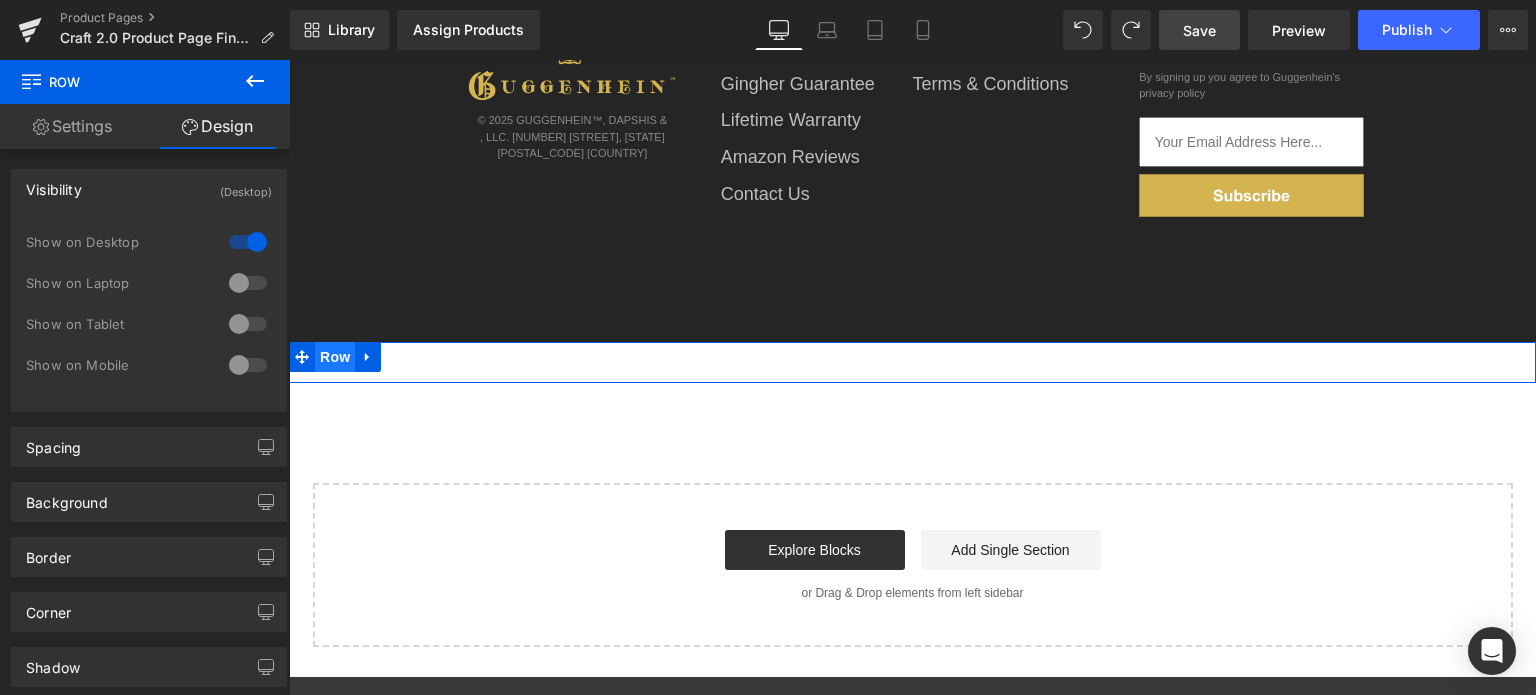 click on "Row" at bounding box center [335, 357] 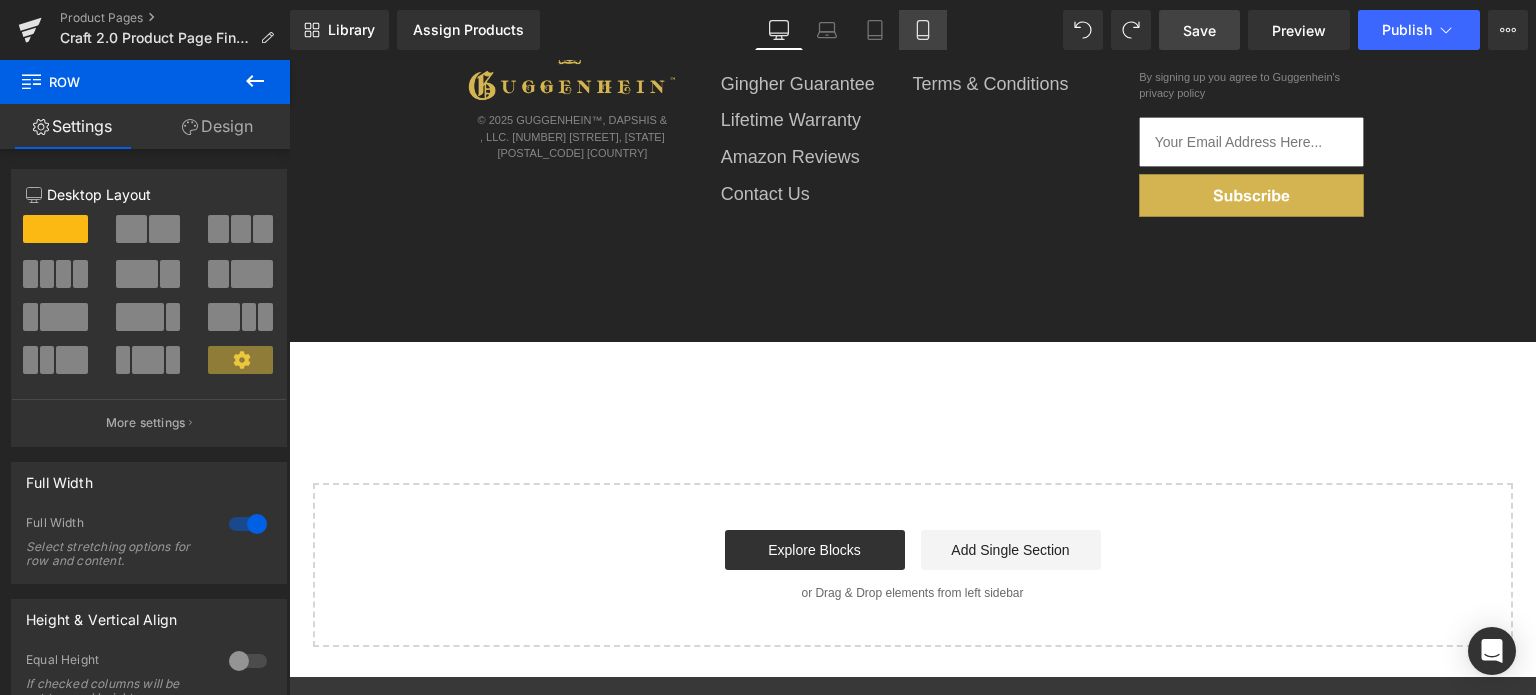 click 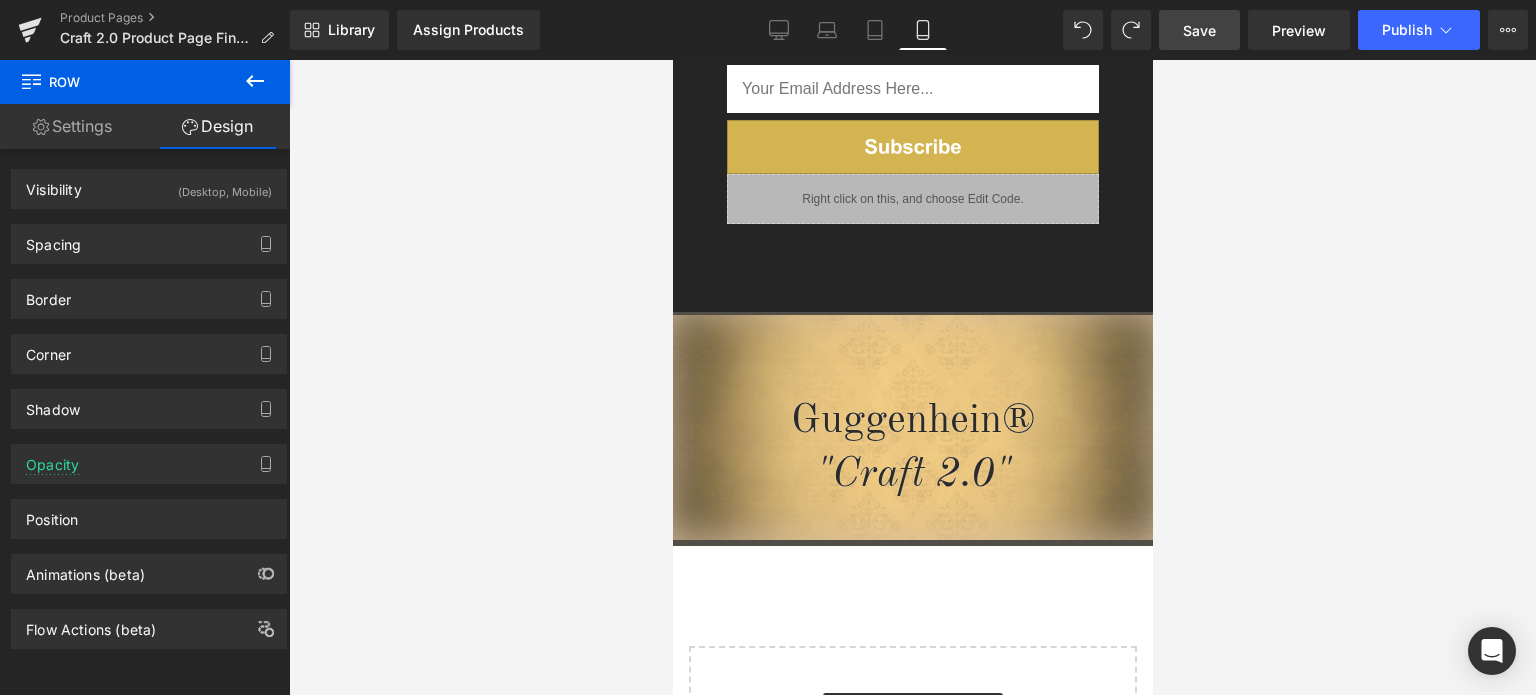 scroll, scrollTop: 3397, scrollLeft: 0, axis: vertical 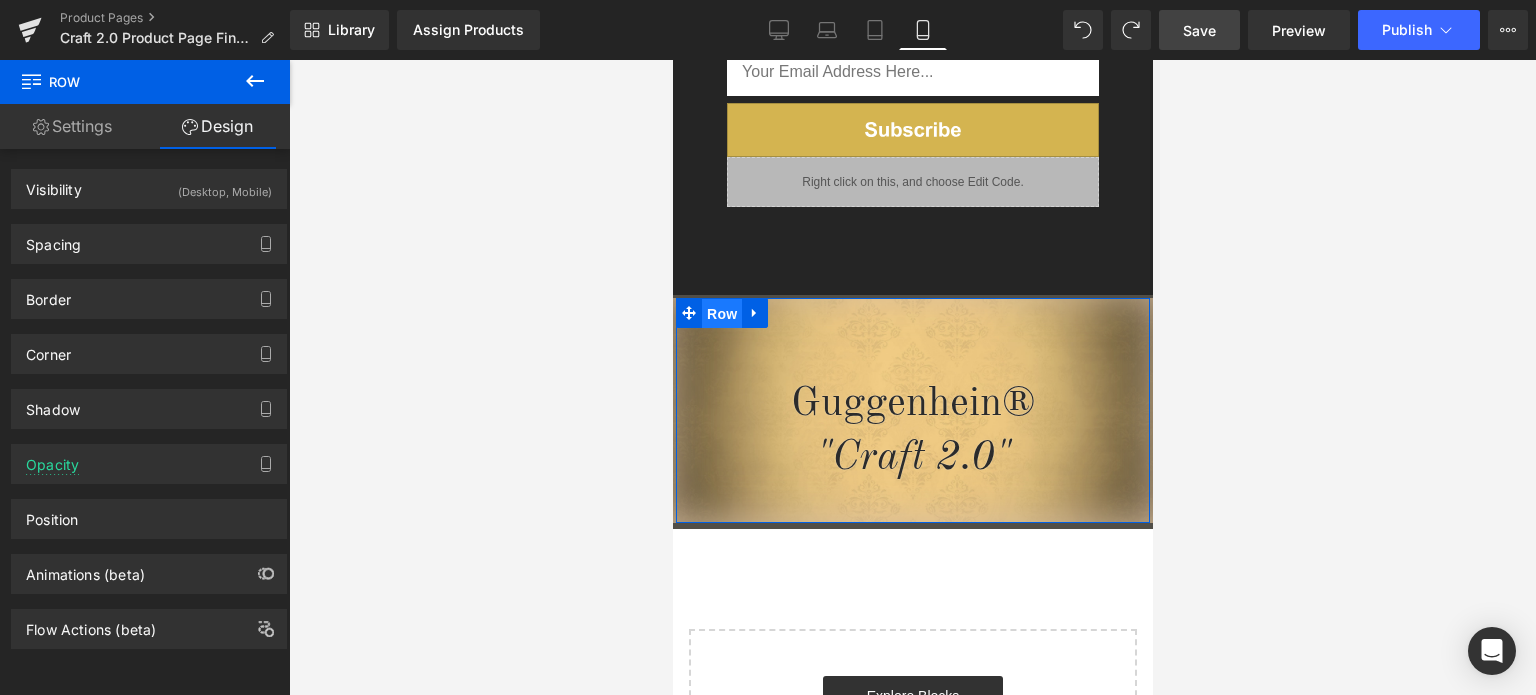 click on "Row" at bounding box center (721, 314) 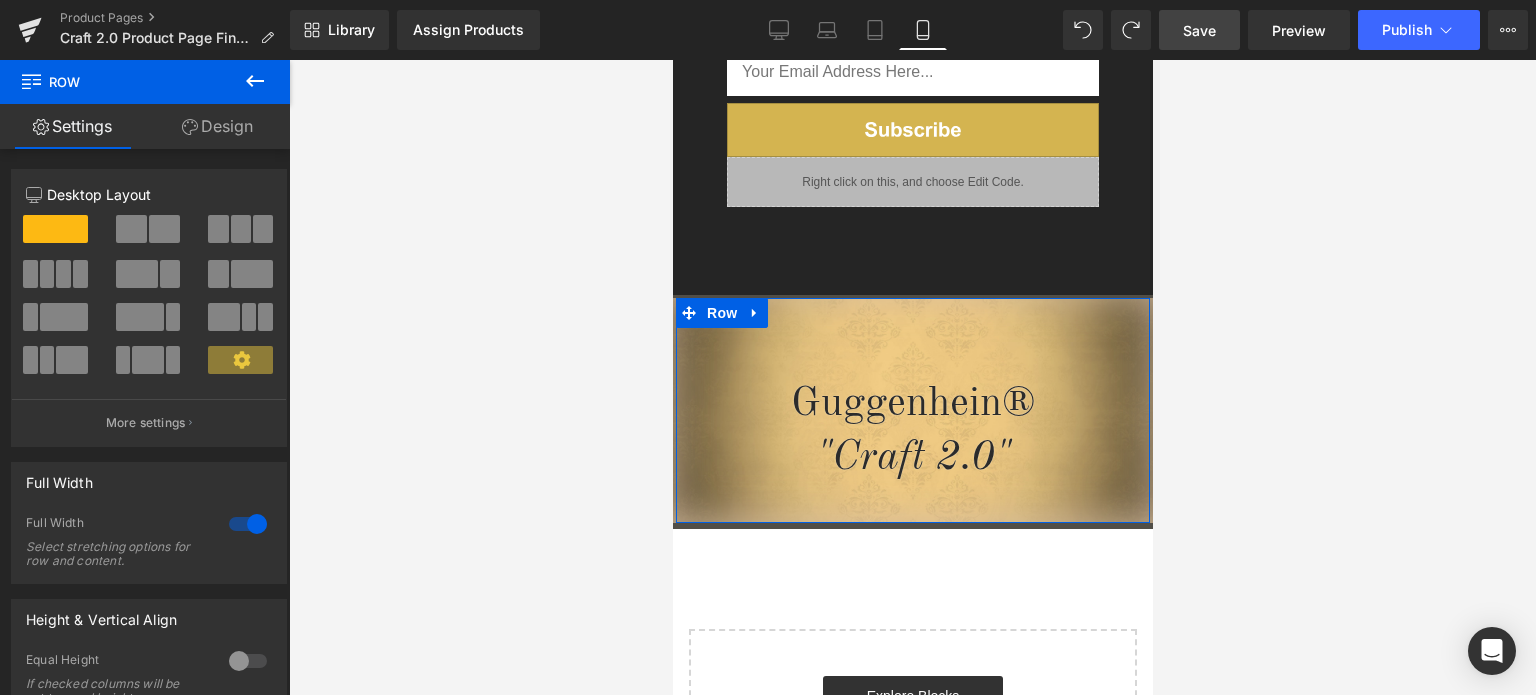 click on "Design" at bounding box center (217, 126) 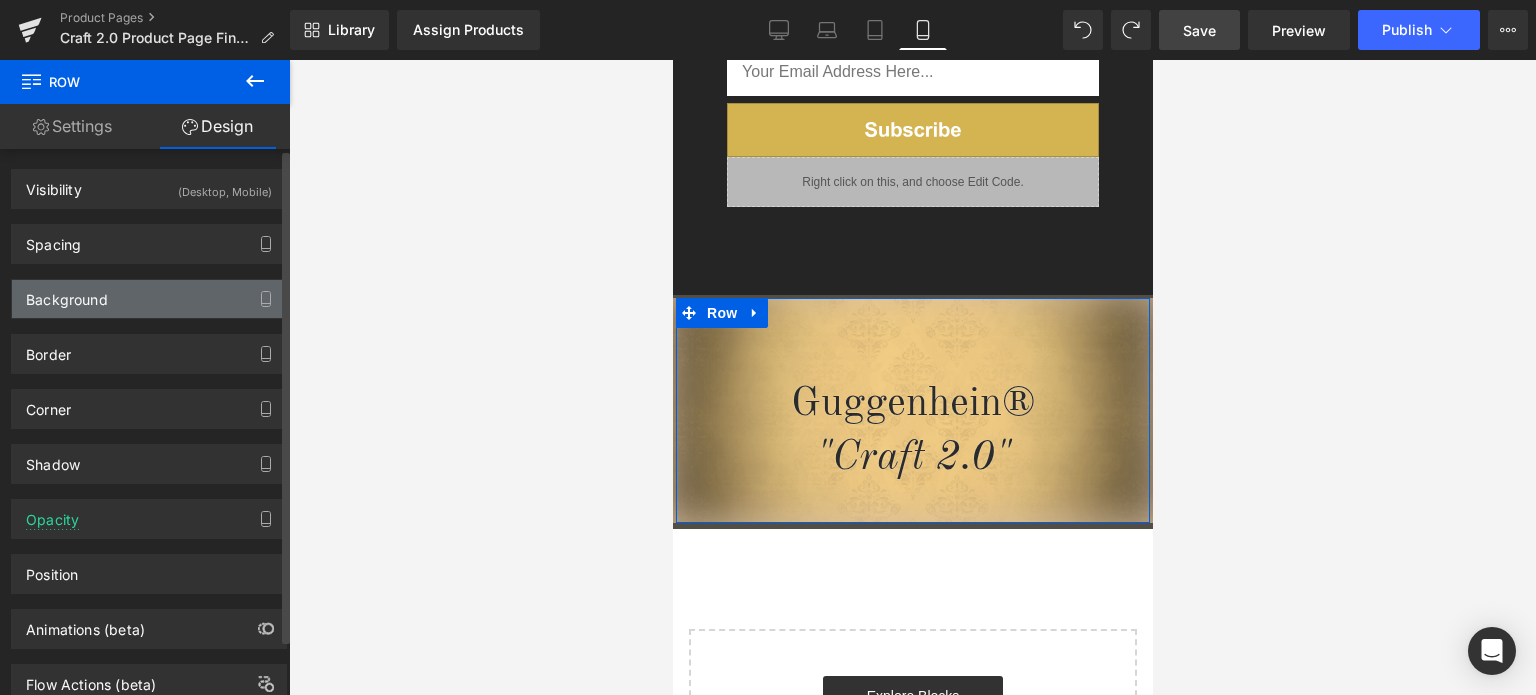 click on "Background" at bounding box center (149, 299) 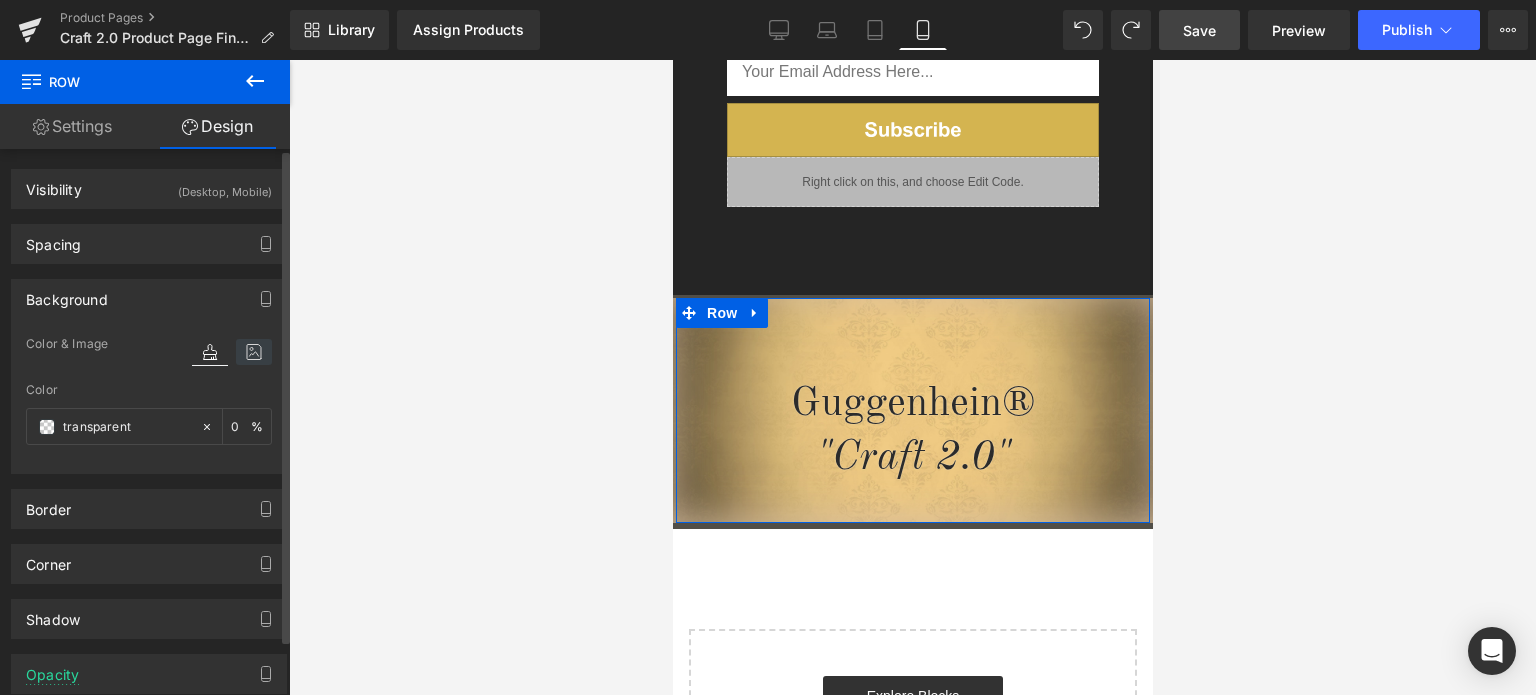 click at bounding box center (254, 352) 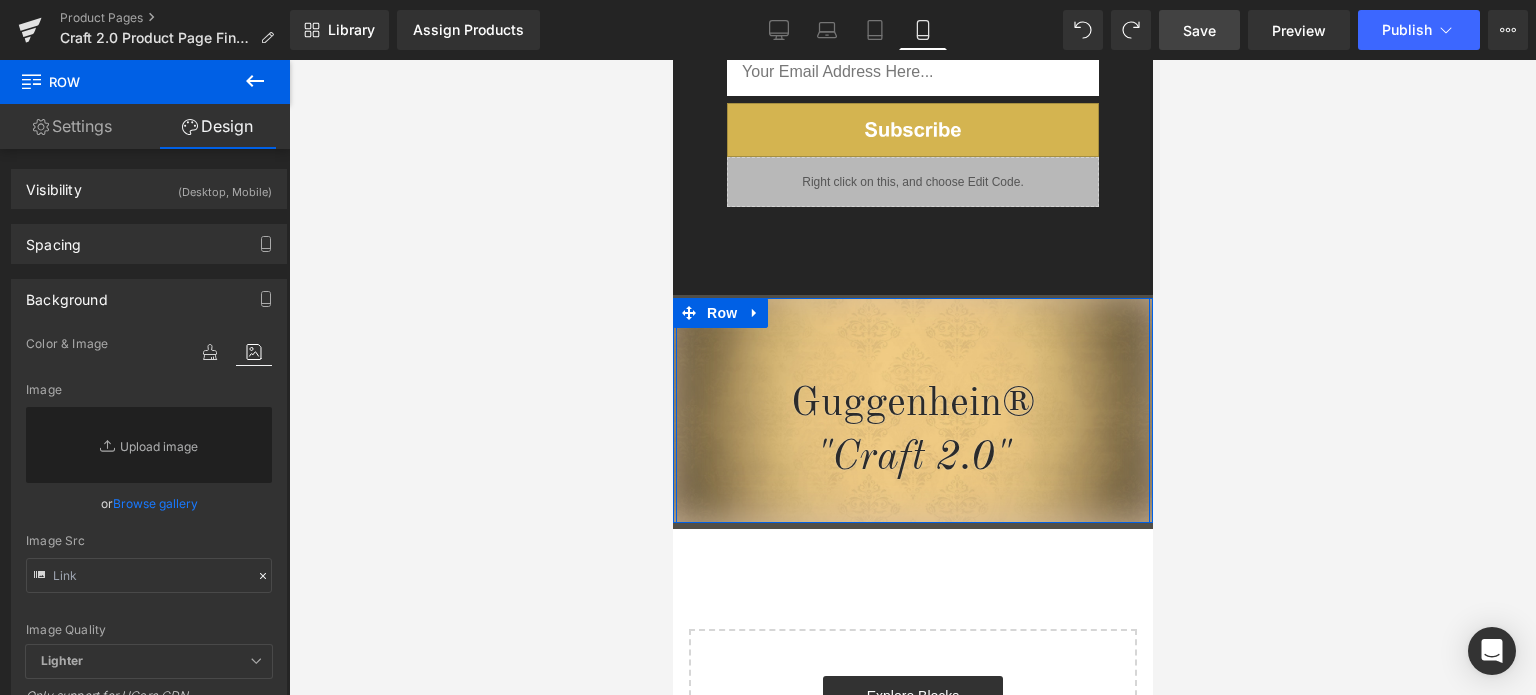 click on "Guggenhein® "Craft 2.0" Heading Row" at bounding box center (912, 410) 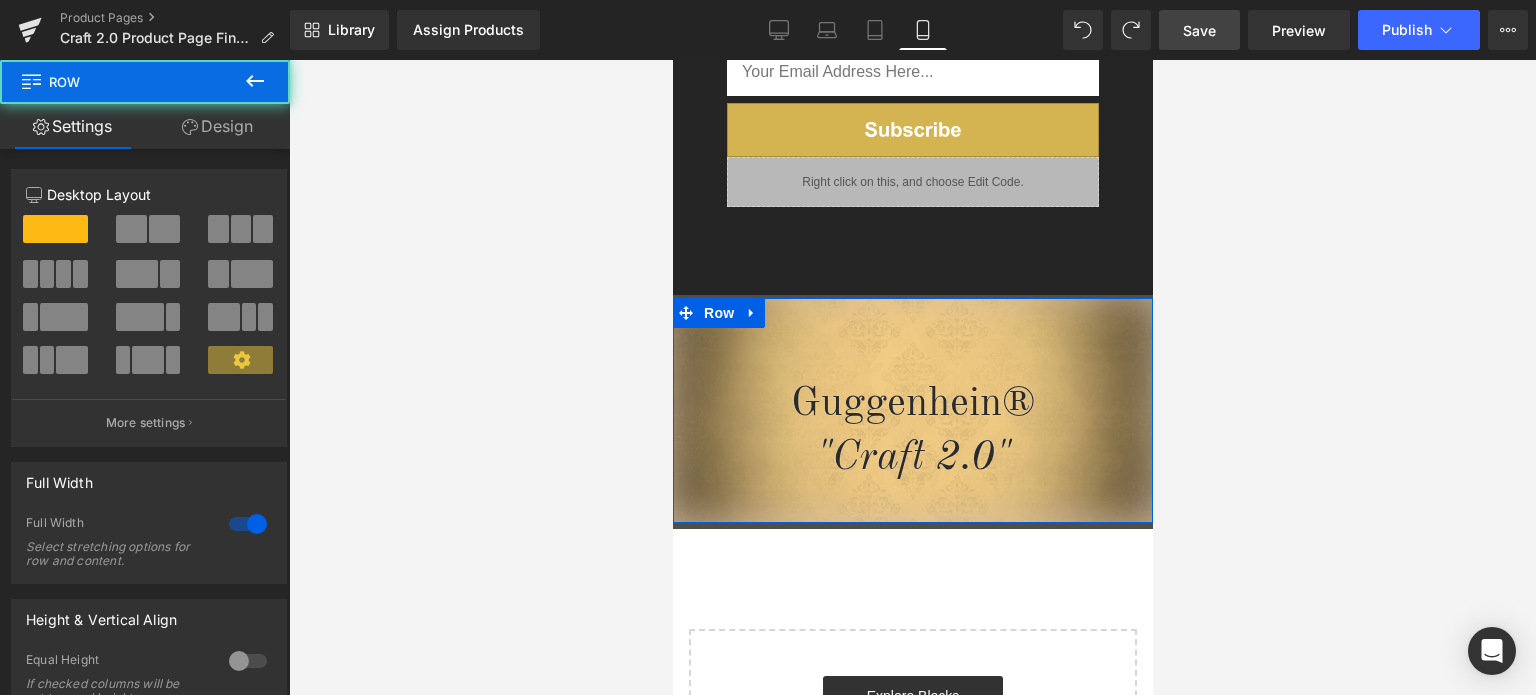 click on "Design" at bounding box center [217, 126] 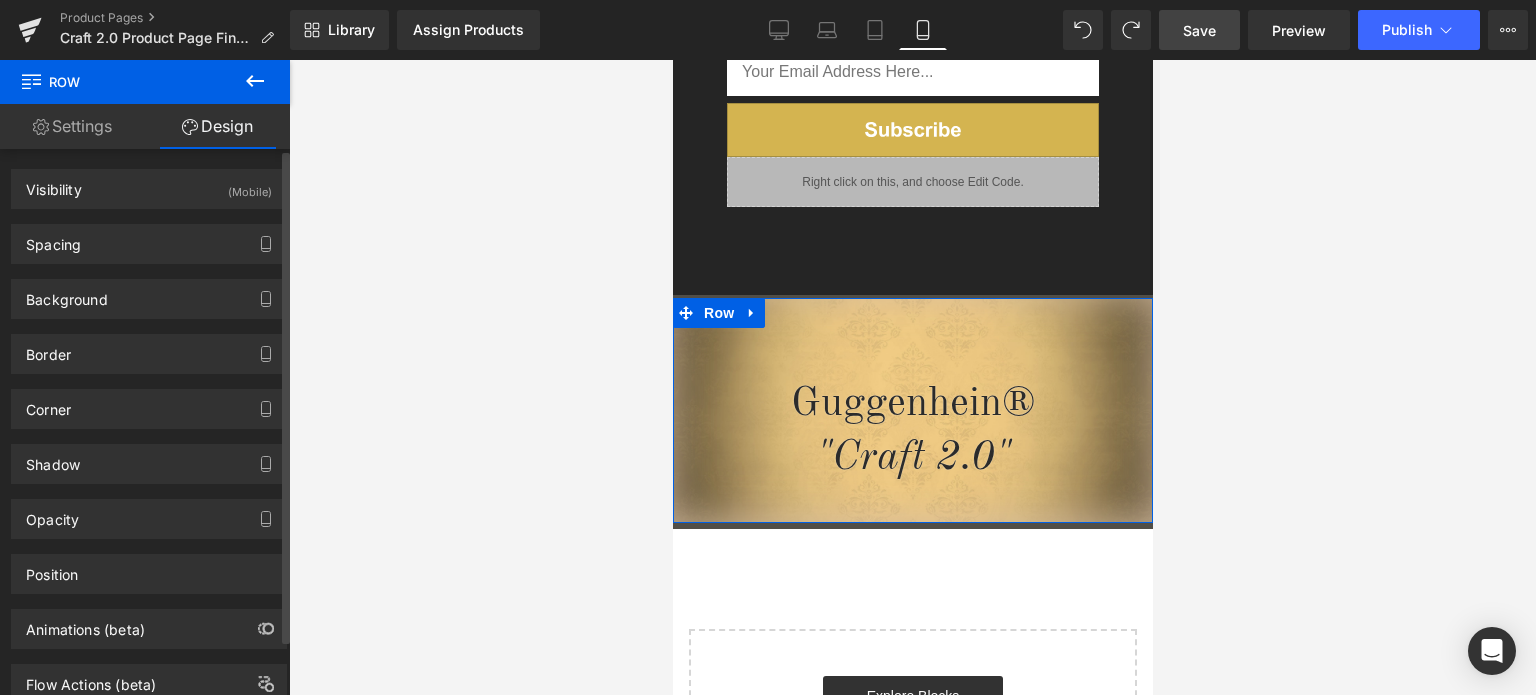 drag, startPoint x: 125, startPoint y: 299, endPoint x: 144, endPoint y: 387, distance: 90.02777 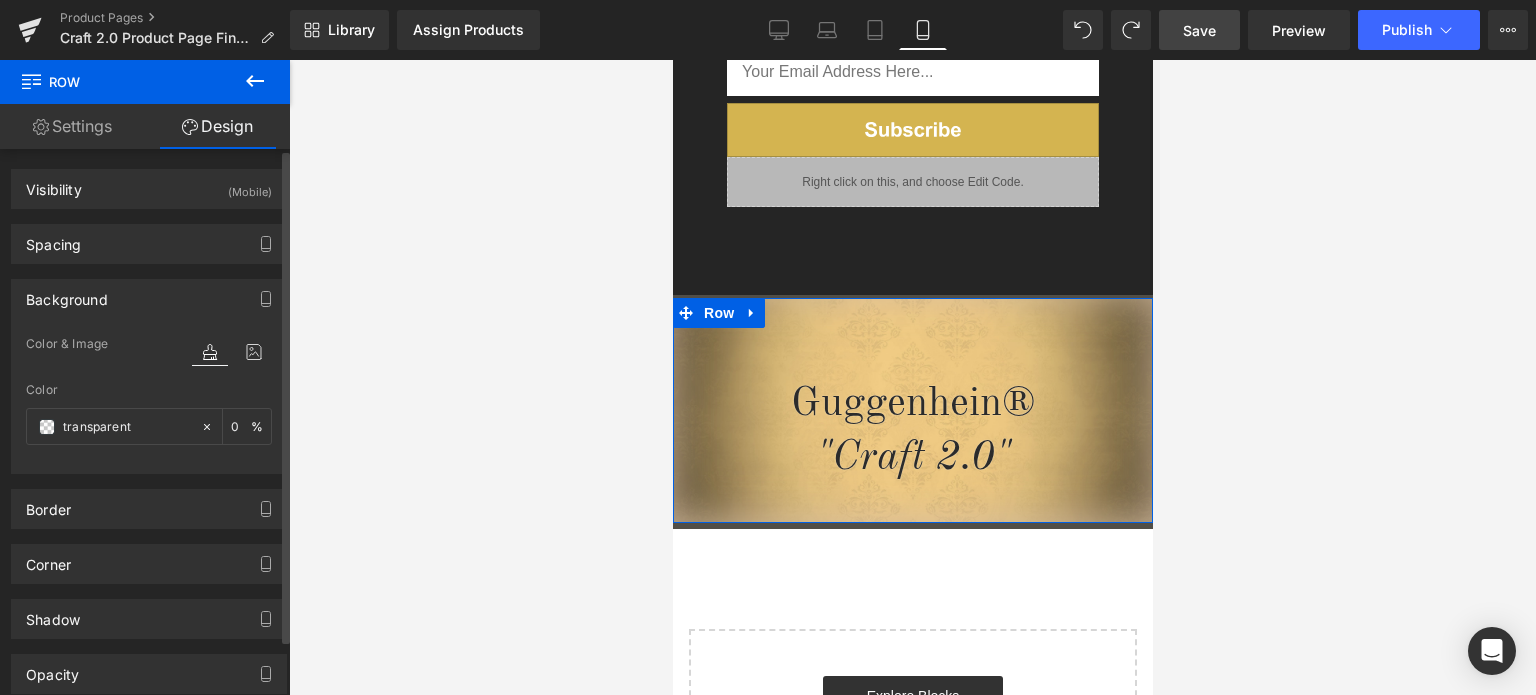 click at bounding box center [232, 371] 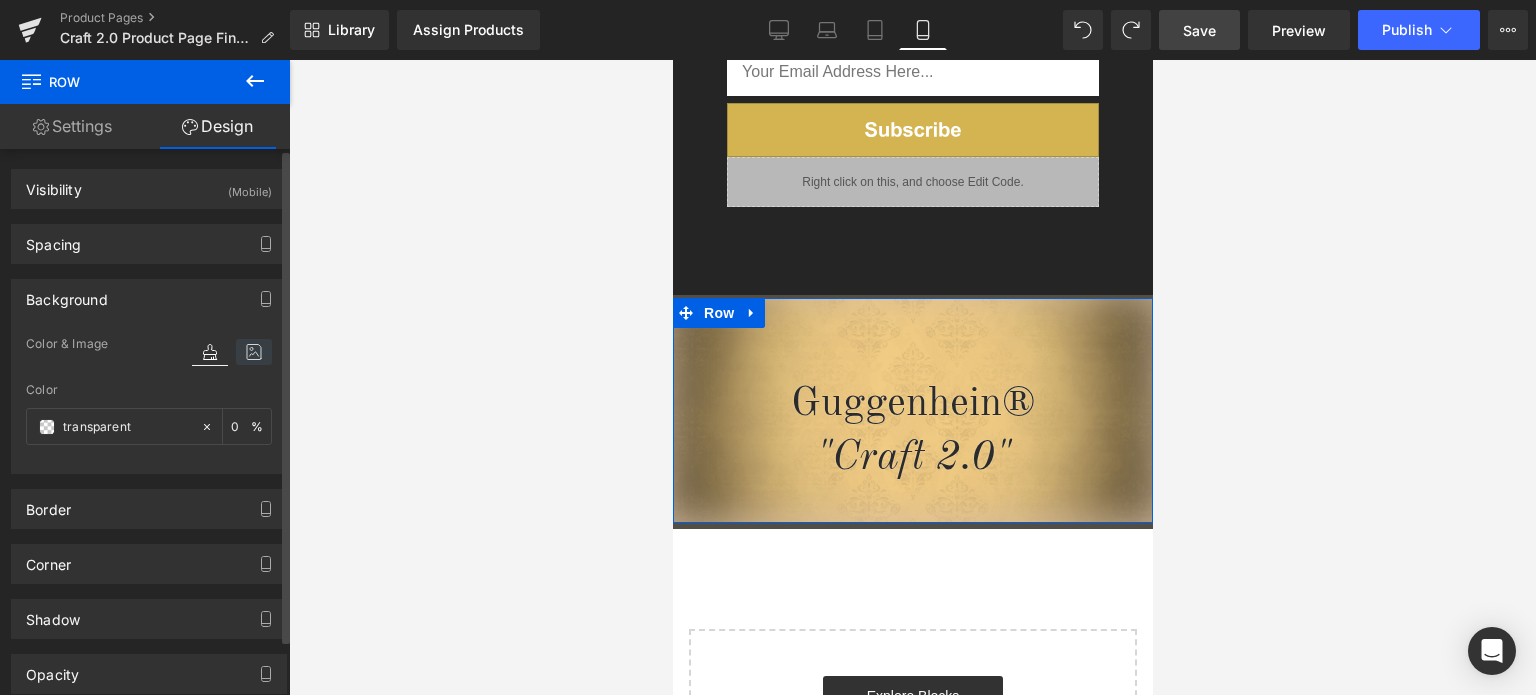 click at bounding box center [254, 352] 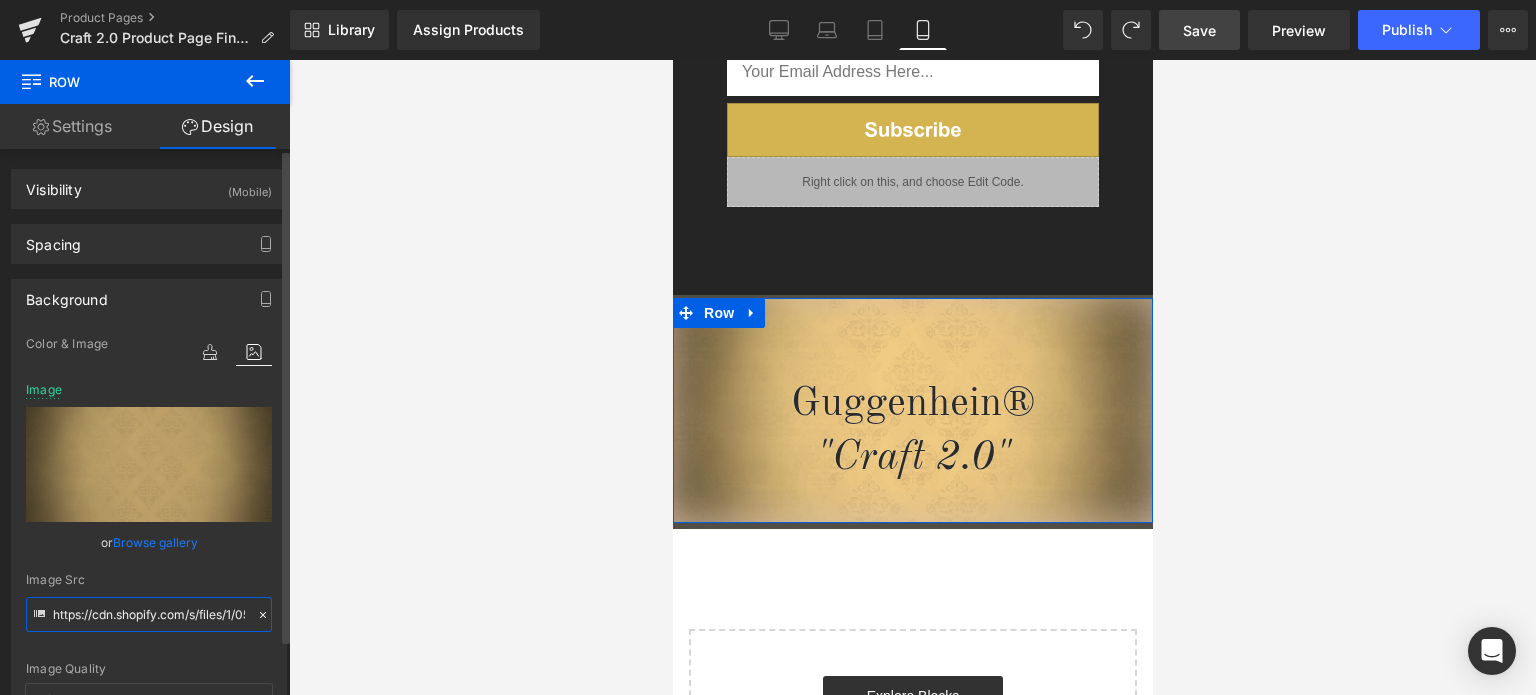 click on "https://cdn.shopify.com/s/files/1/0566/0963/6442/files/2_94d0741a-d77d-4978-8e03-a78150f4ee88.jpg?v=1753655718" at bounding box center [149, 614] 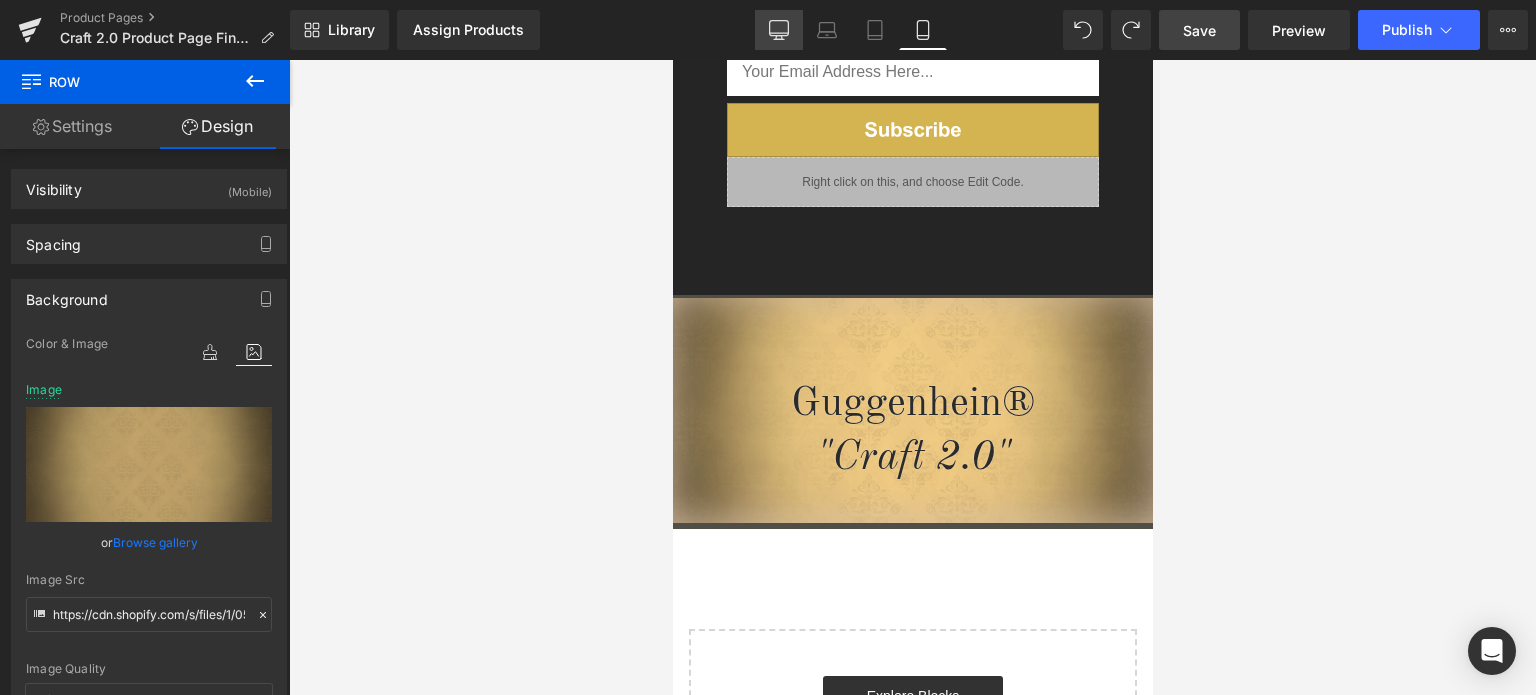 click 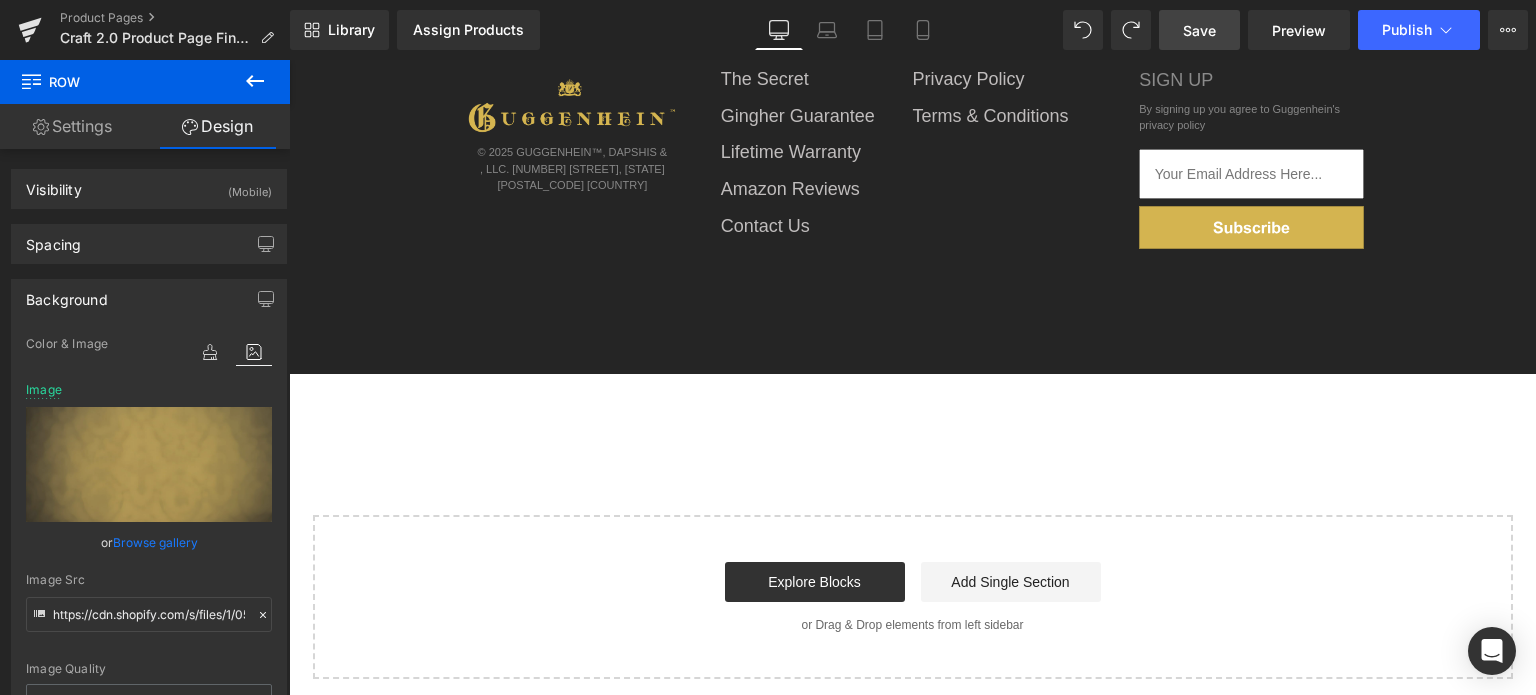 scroll, scrollTop: 1512, scrollLeft: 0, axis: vertical 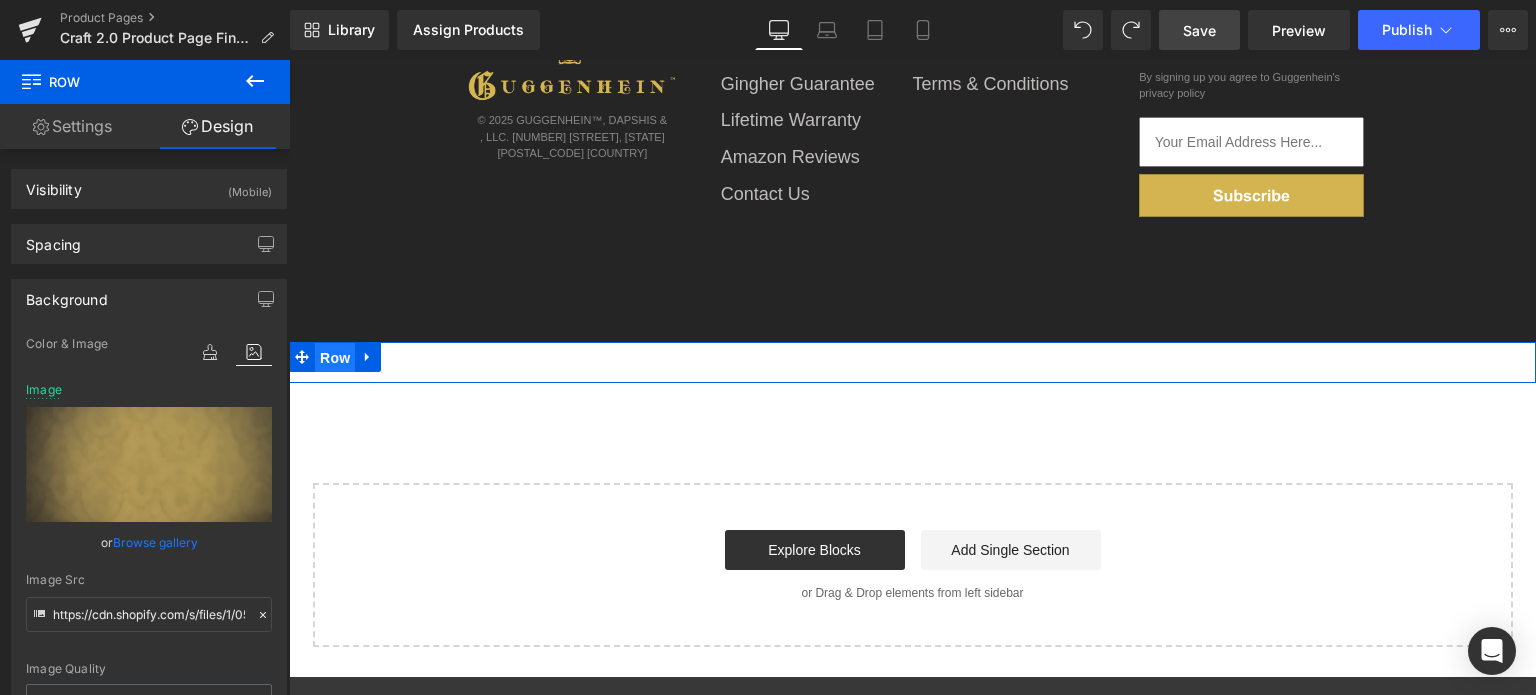 click on "Row" at bounding box center [335, 358] 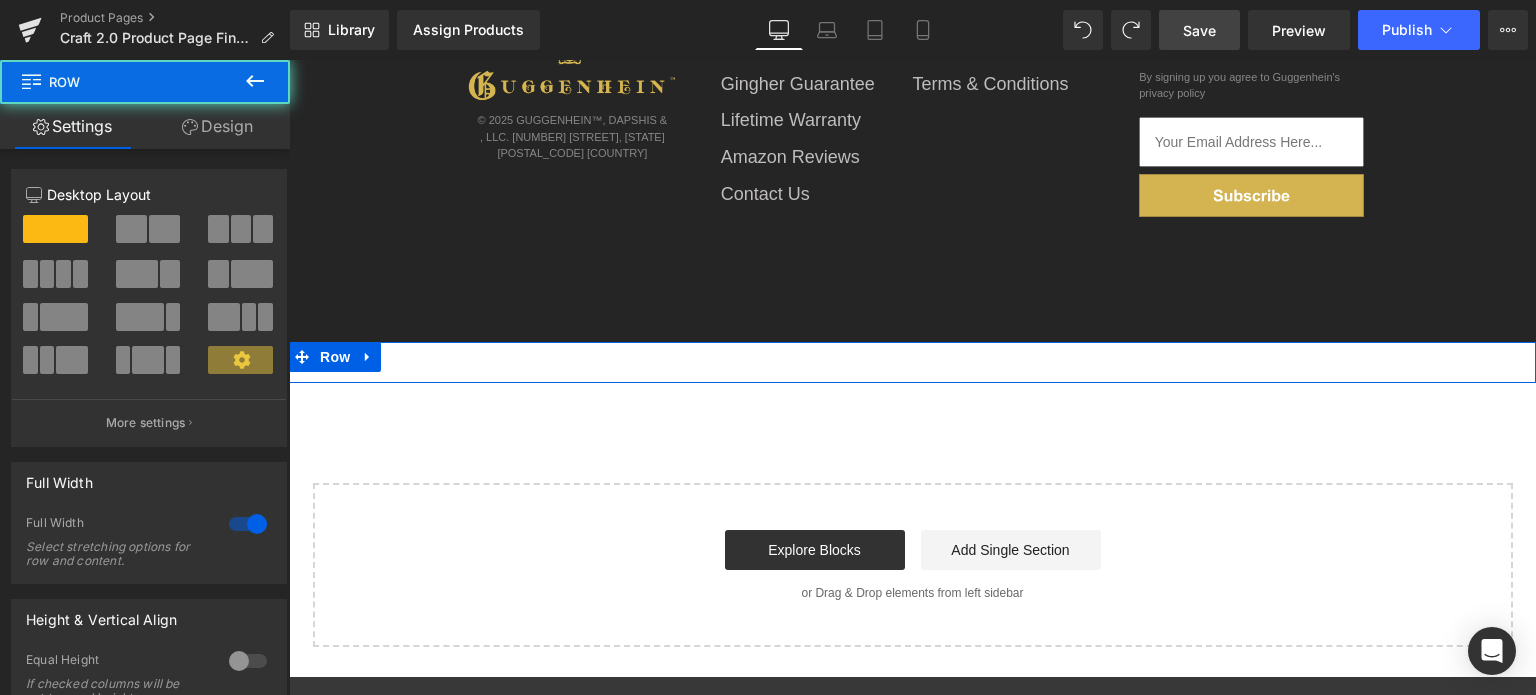 click on "Design" at bounding box center (217, 126) 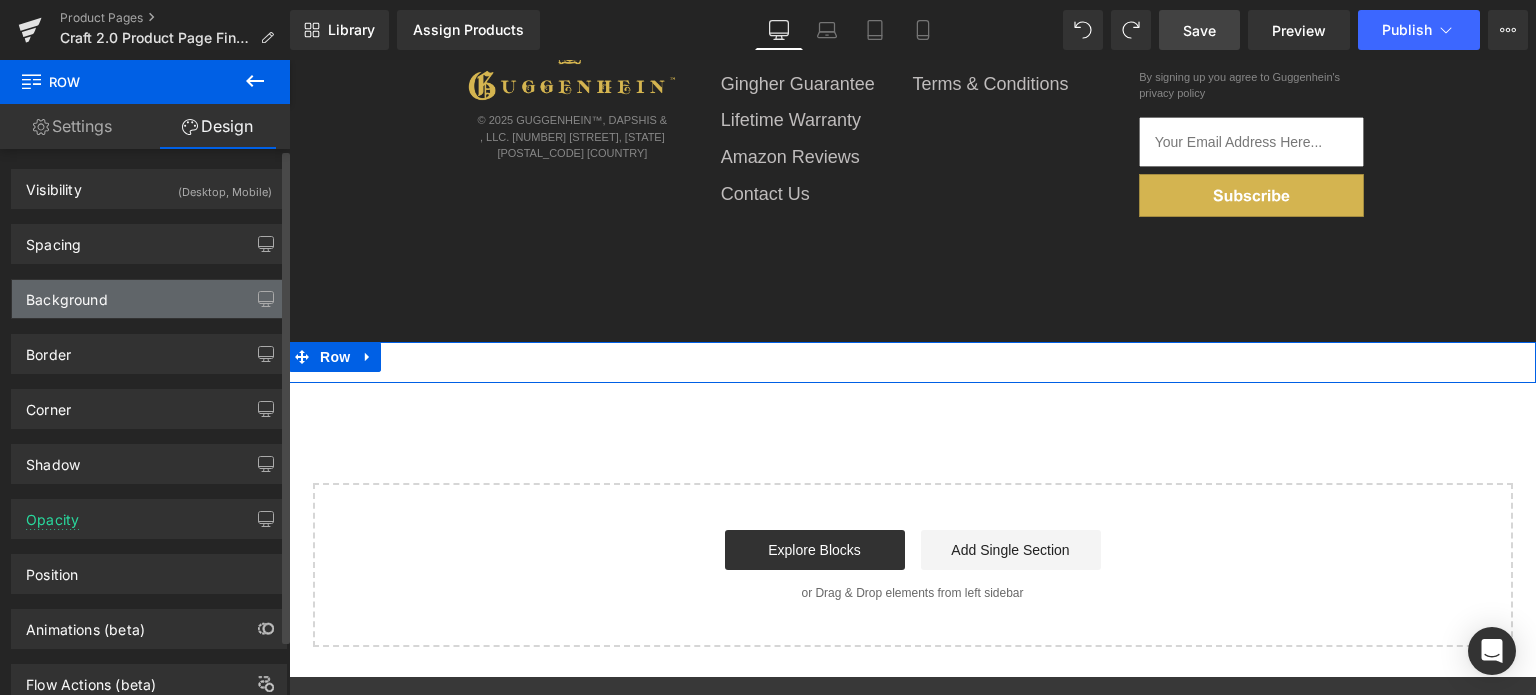 click on "Background" at bounding box center [149, 299] 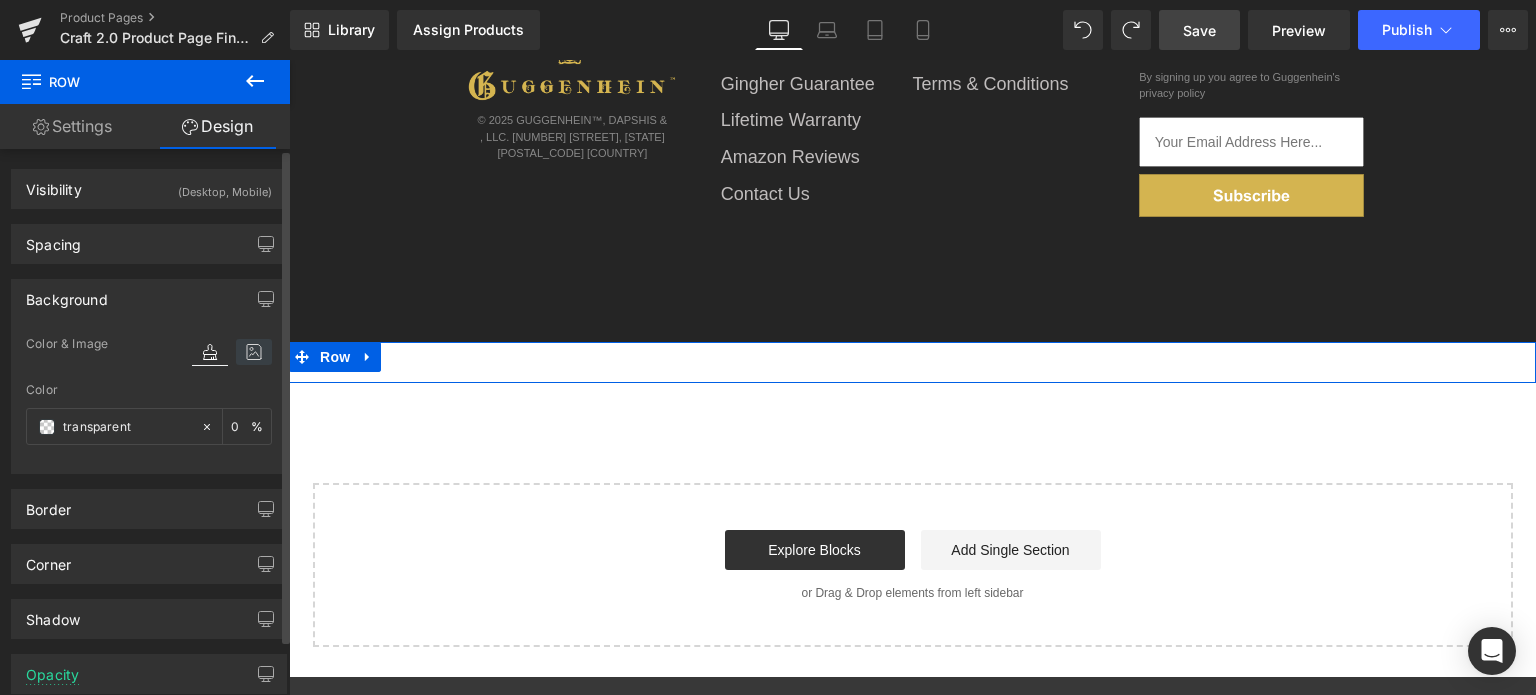 drag, startPoint x: 247, startPoint y: 358, endPoint x: 248, endPoint y: 329, distance: 29.017237 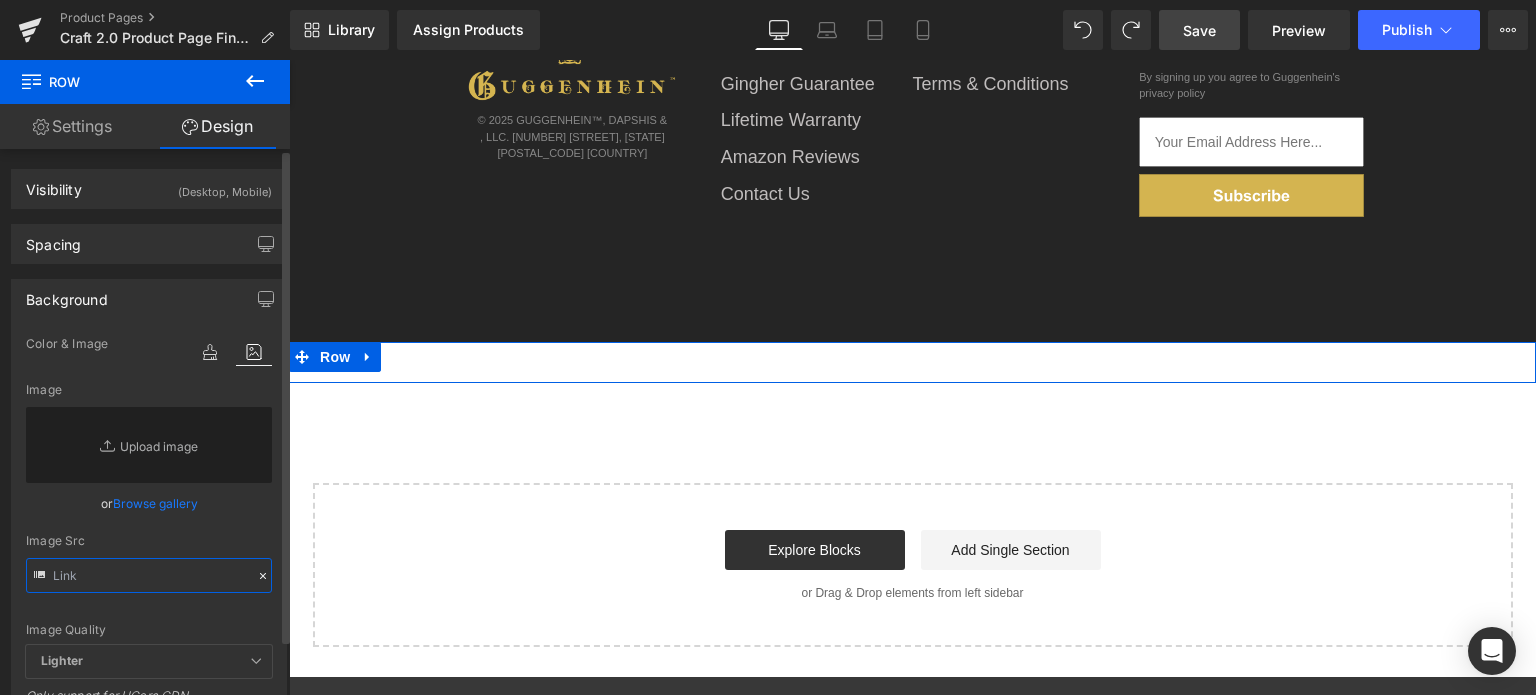 click at bounding box center (149, 575) 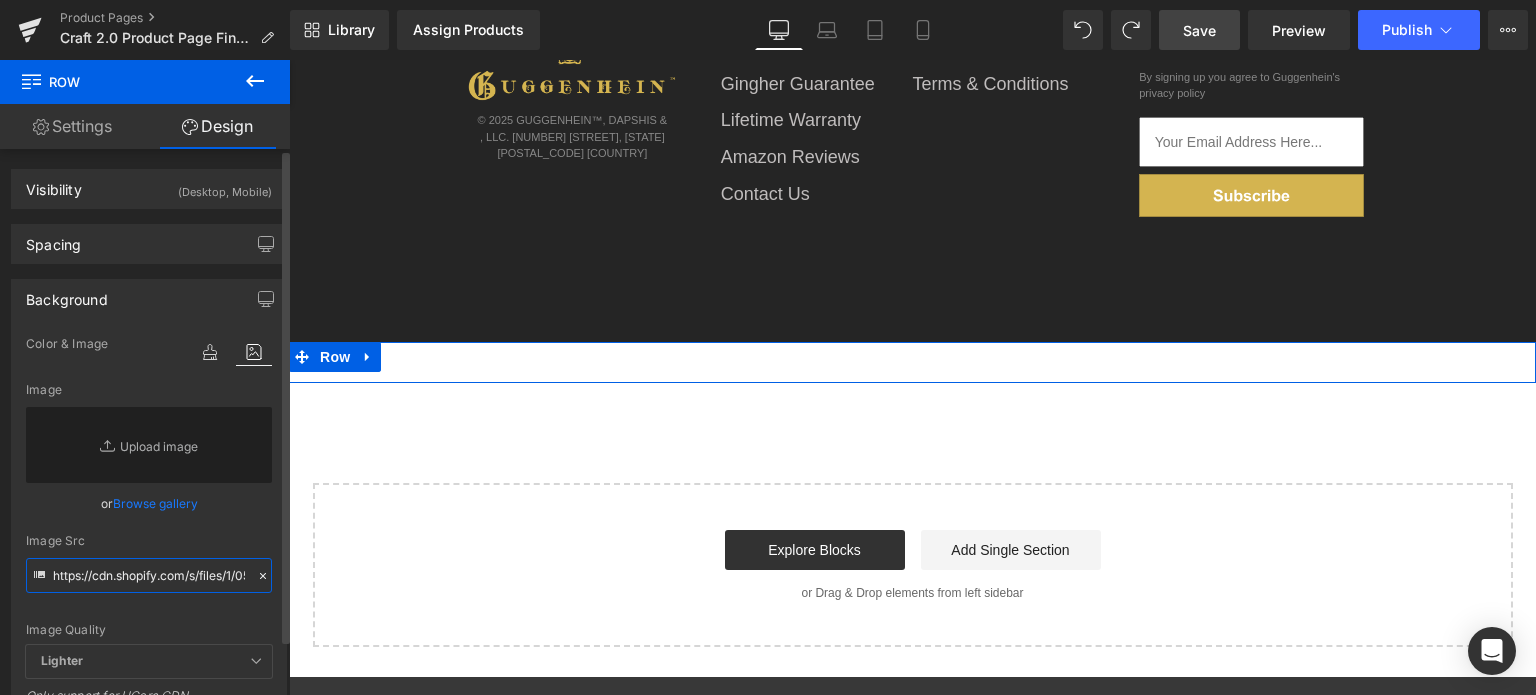 scroll, scrollTop: 0, scrollLeft: 500, axis: horizontal 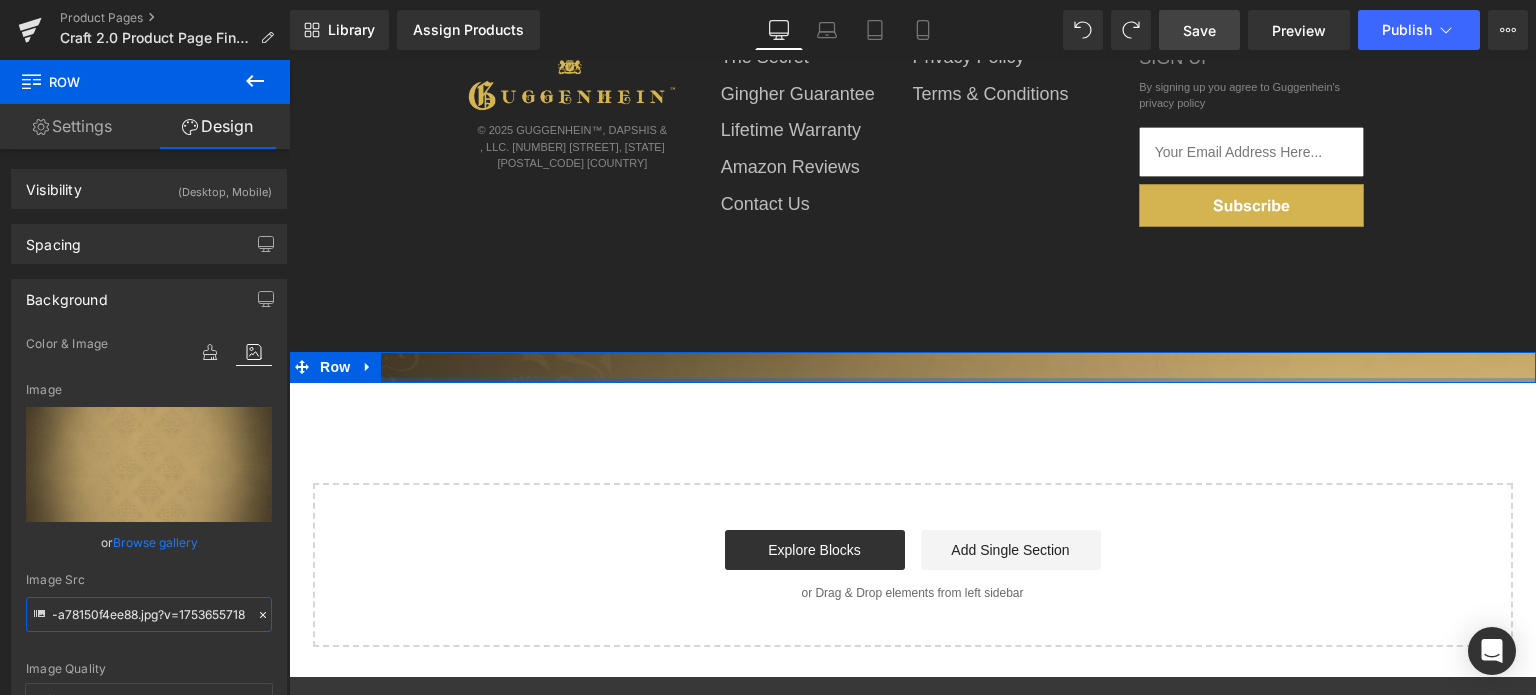 drag, startPoint x: 852, startPoint y: 377, endPoint x: 856, endPoint y: 357, distance: 20.396078 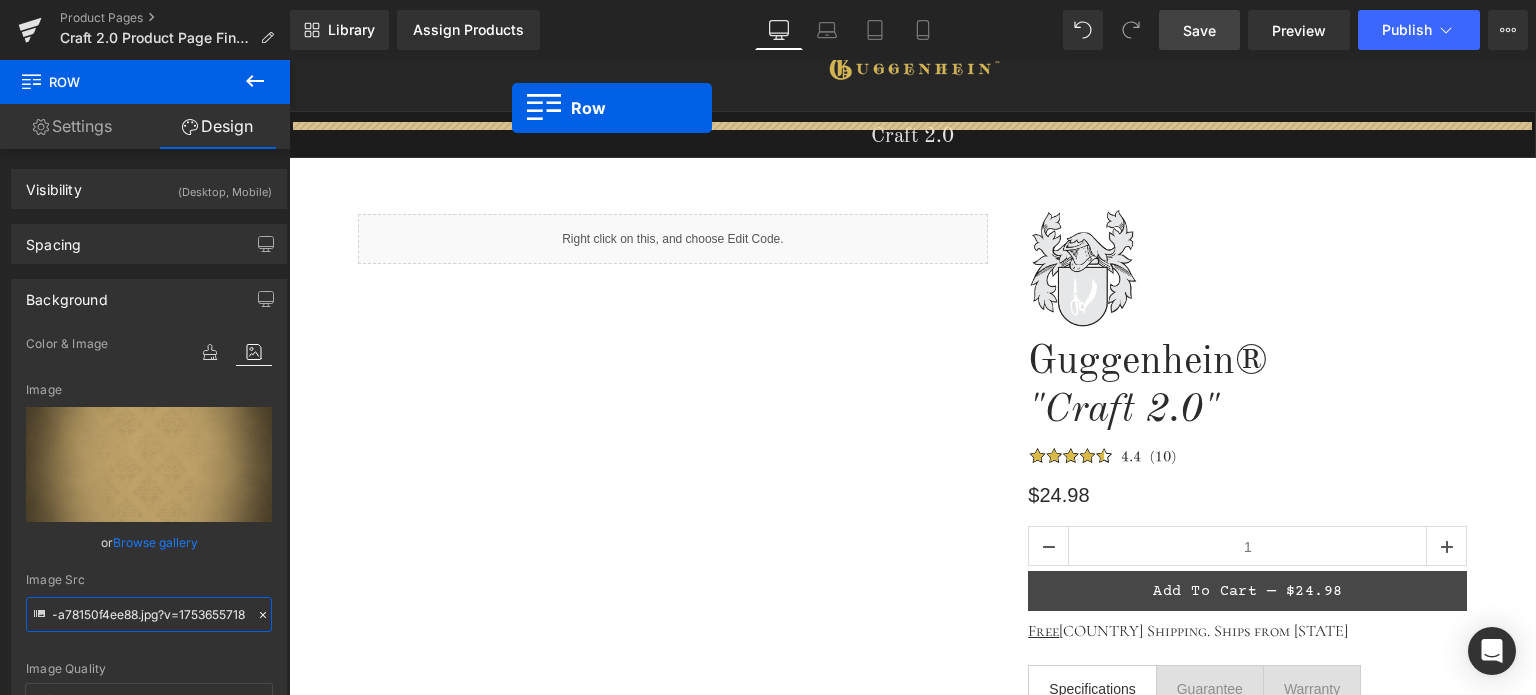 scroll, scrollTop: 0, scrollLeft: 0, axis: both 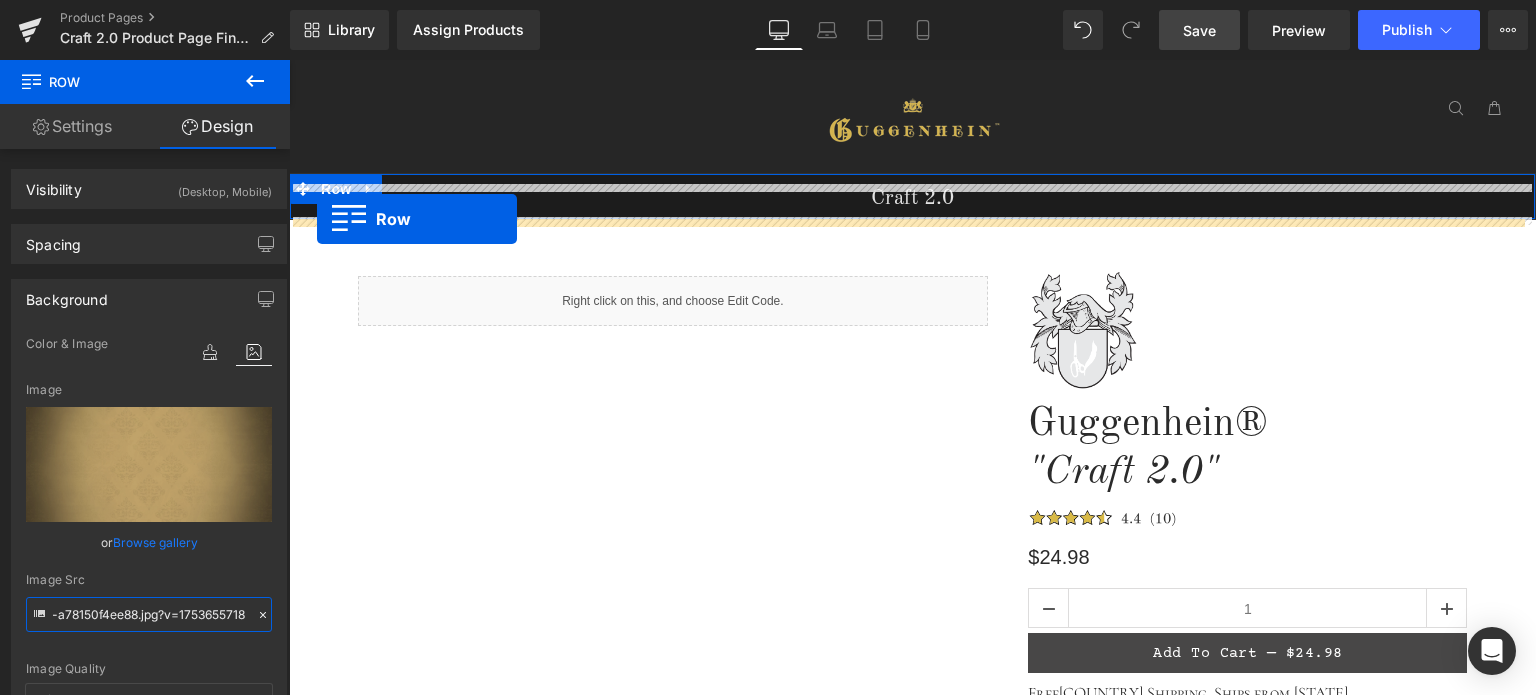 drag, startPoint x: 295, startPoint y: 364, endPoint x: 317, endPoint y: 219, distance: 146.65947 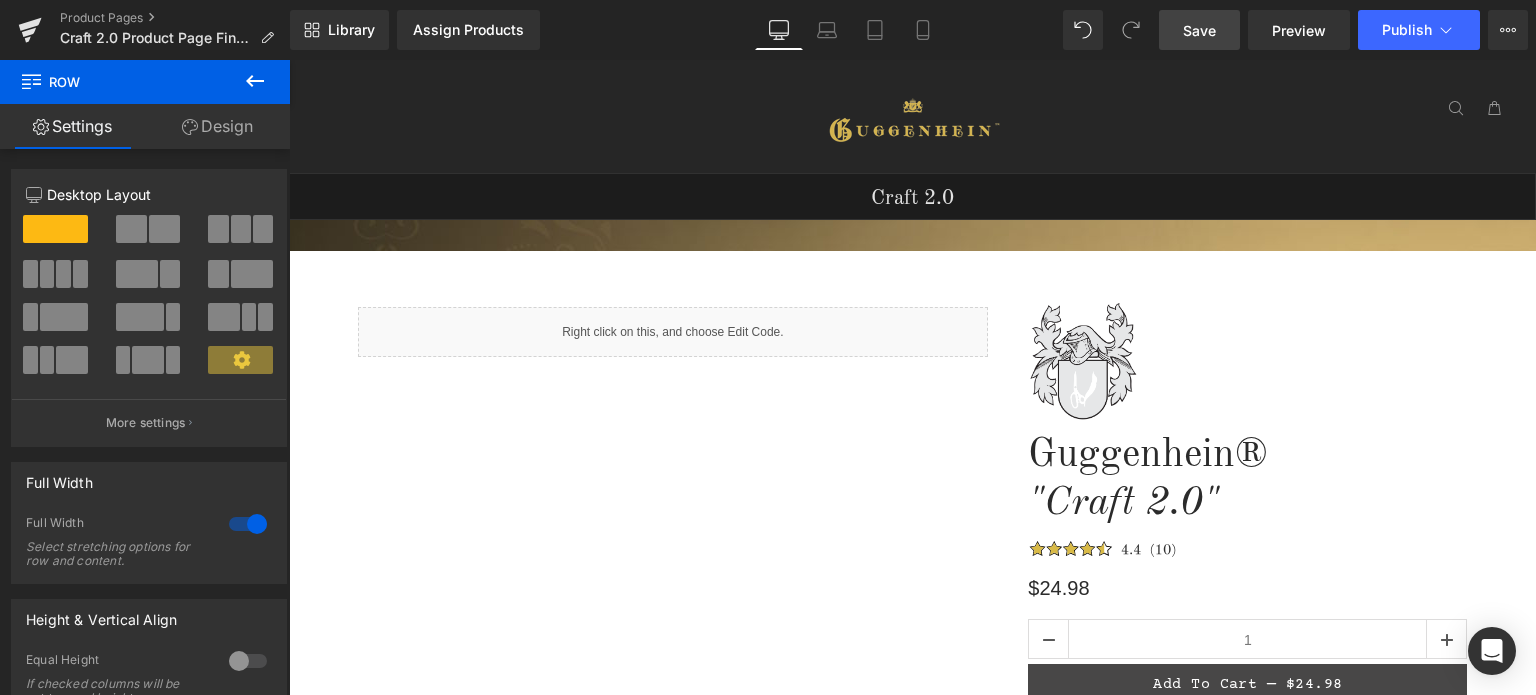 click on "Save" at bounding box center (1199, 30) 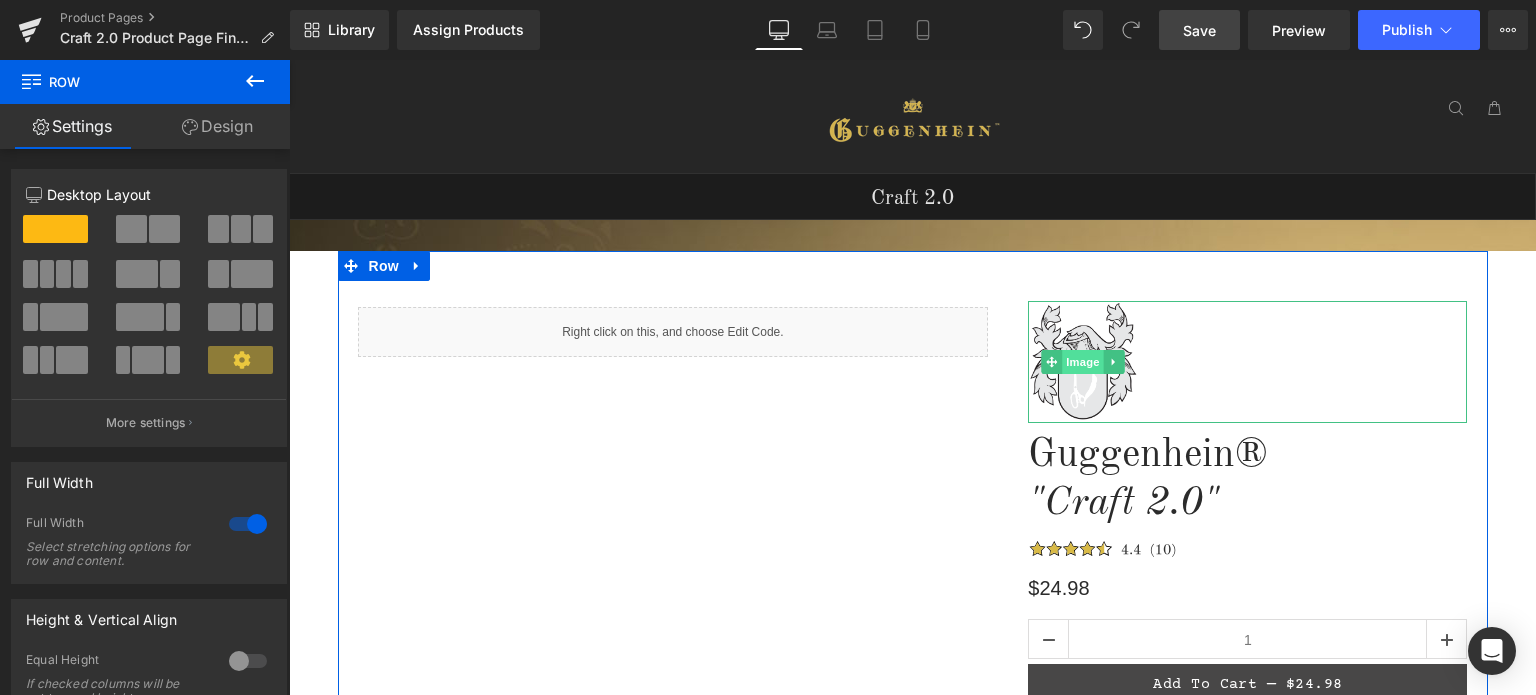 click on "Image" at bounding box center (1083, 362) 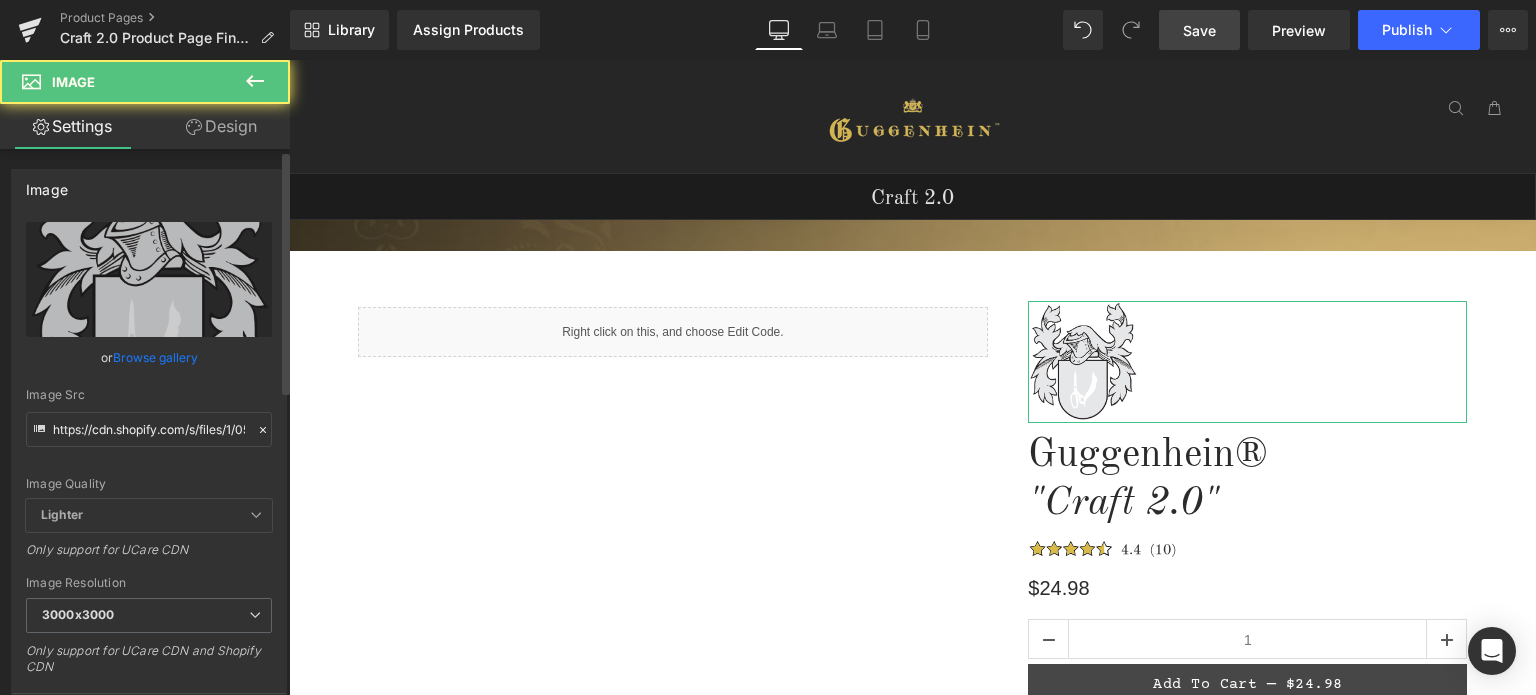 scroll, scrollTop: 500, scrollLeft: 0, axis: vertical 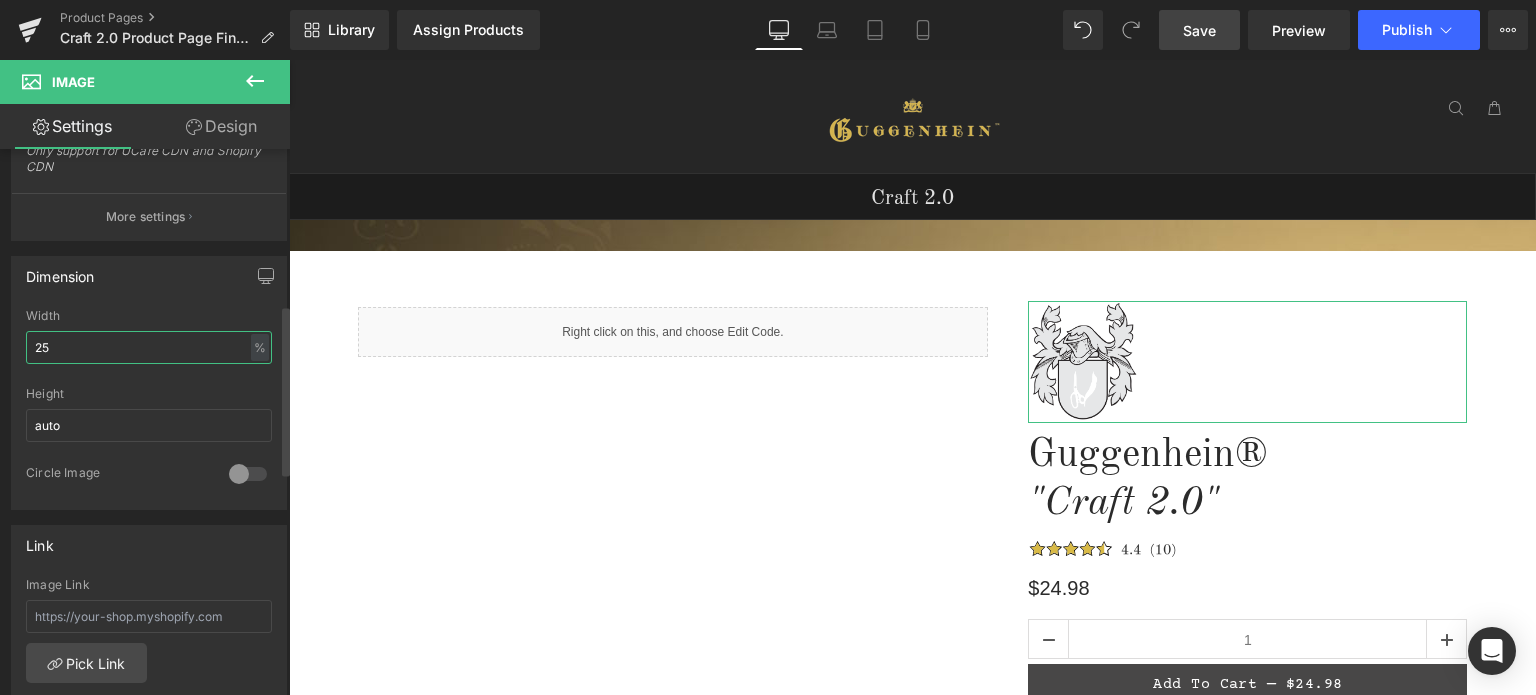 click on "25" at bounding box center [149, 347] 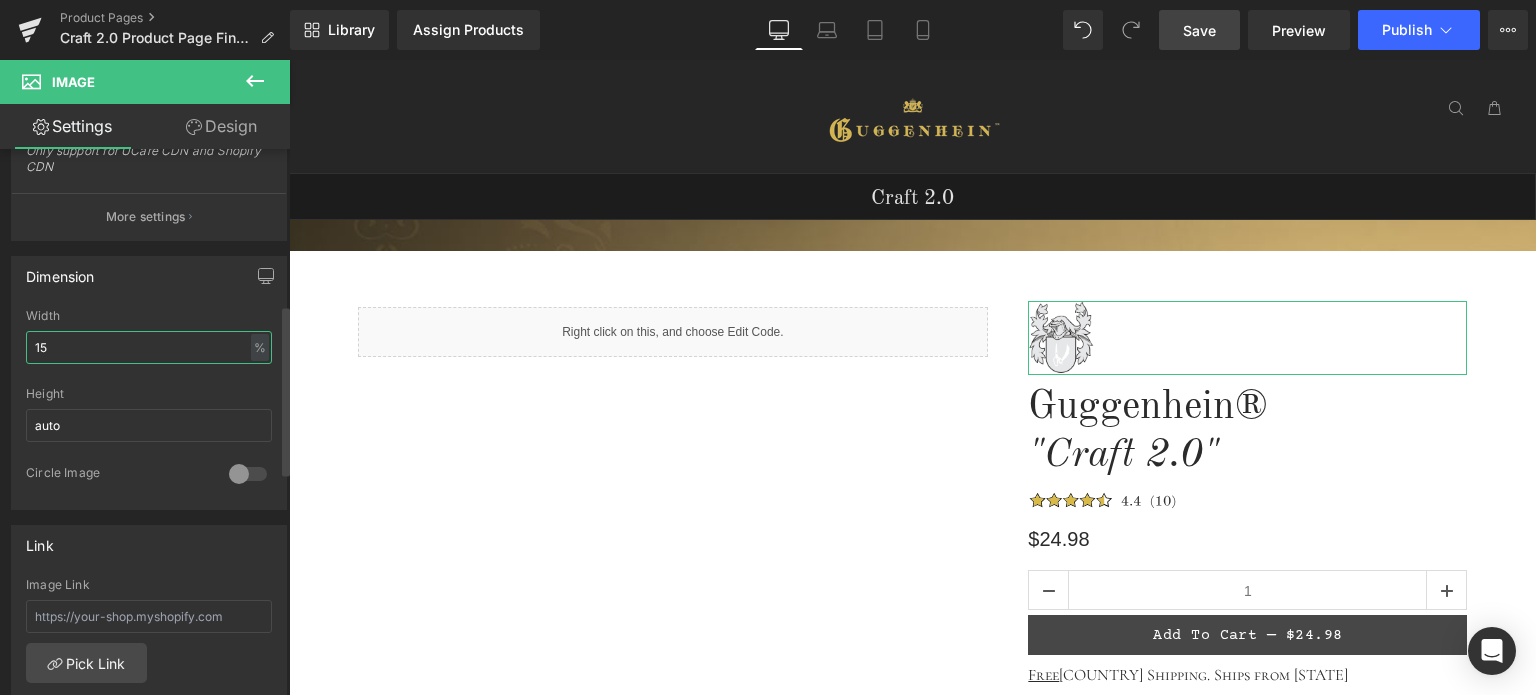 drag, startPoint x: 40, startPoint y: 345, endPoint x: 58, endPoint y: 345, distance: 18 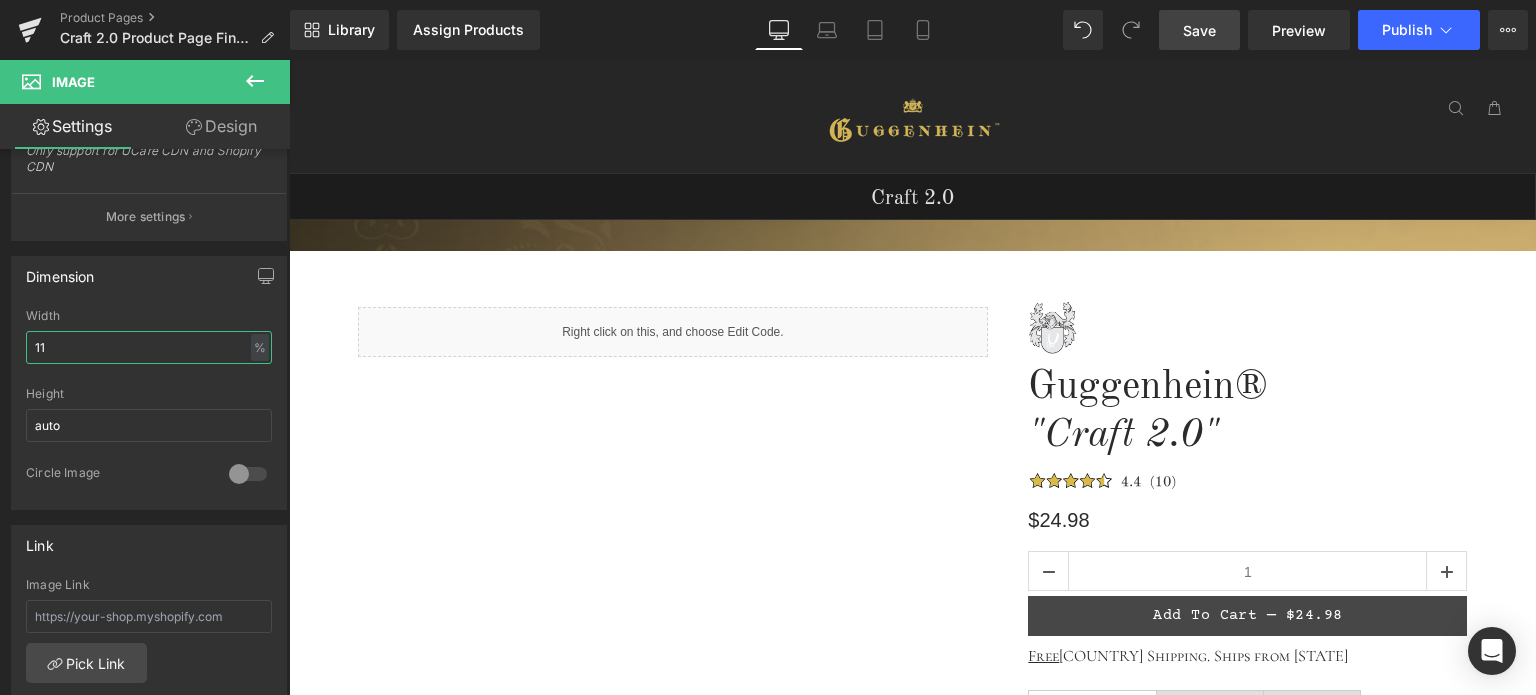 type on "11" 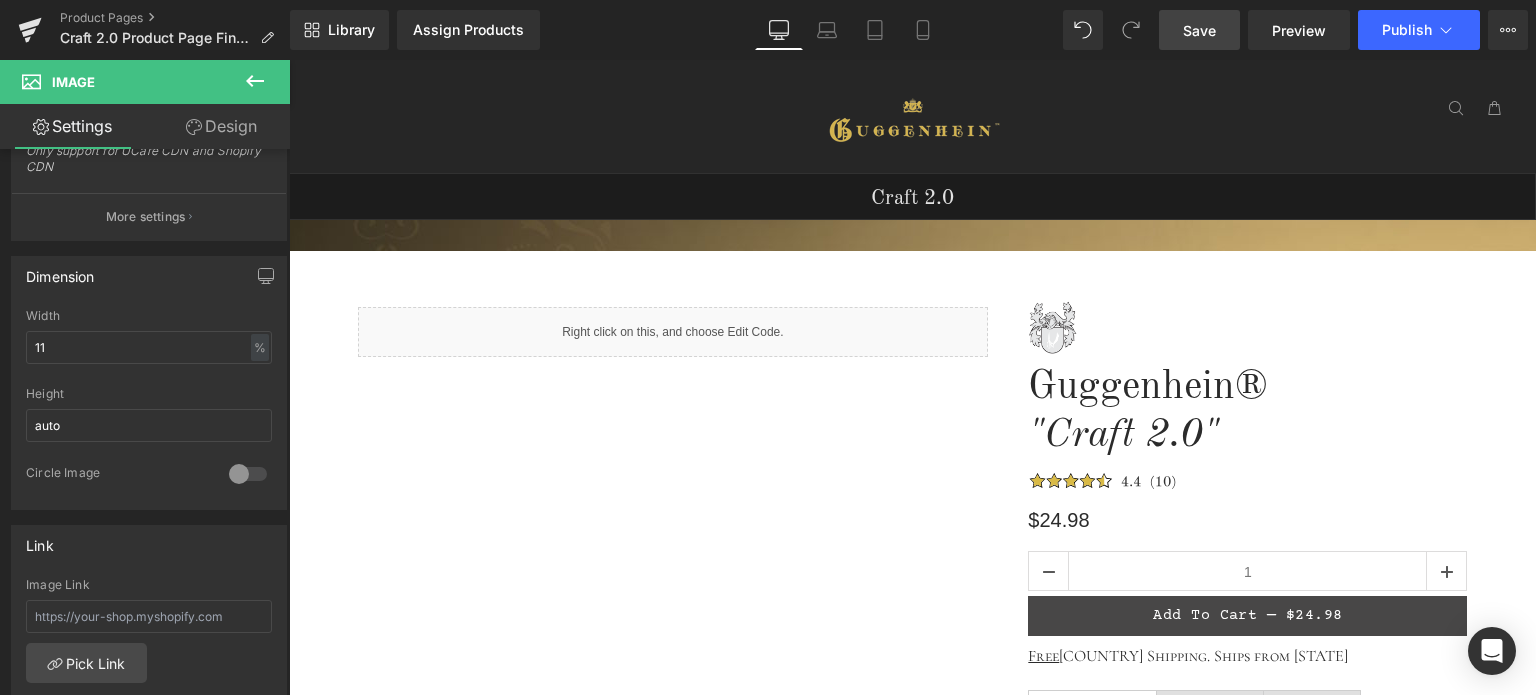 click on "Save" at bounding box center [1199, 30] 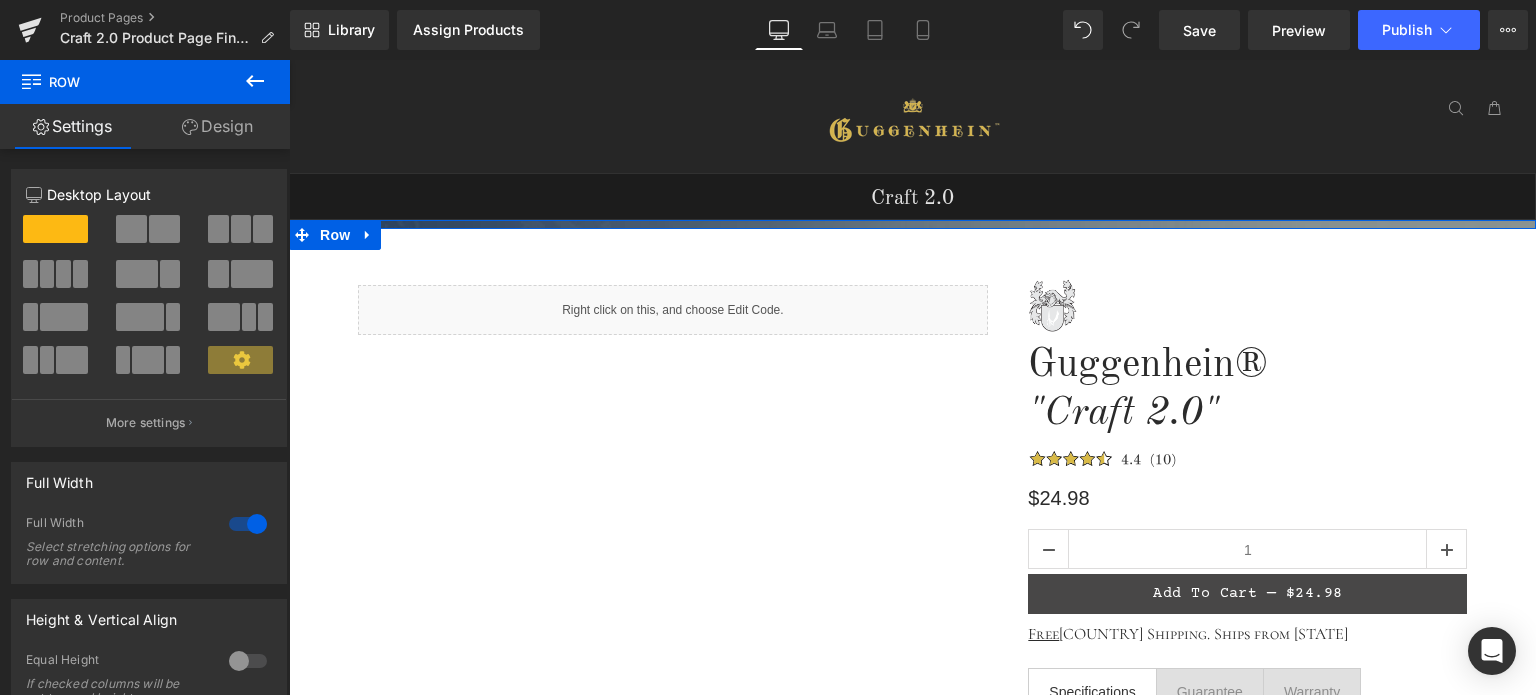 drag, startPoint x: 892, startPoint y: 243, endPoint x: 894, endPoint y: 221, distance: 22.090721 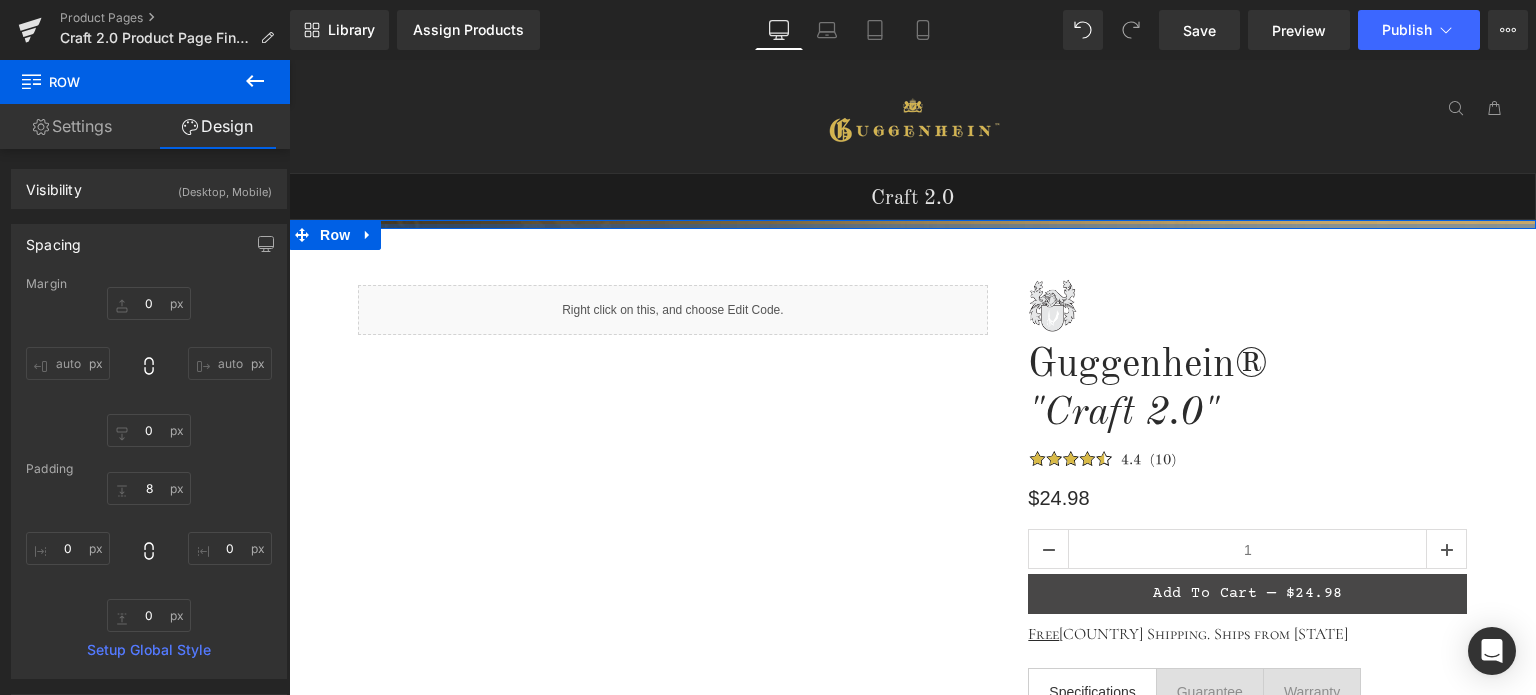 click at bounding box center [912, 226] 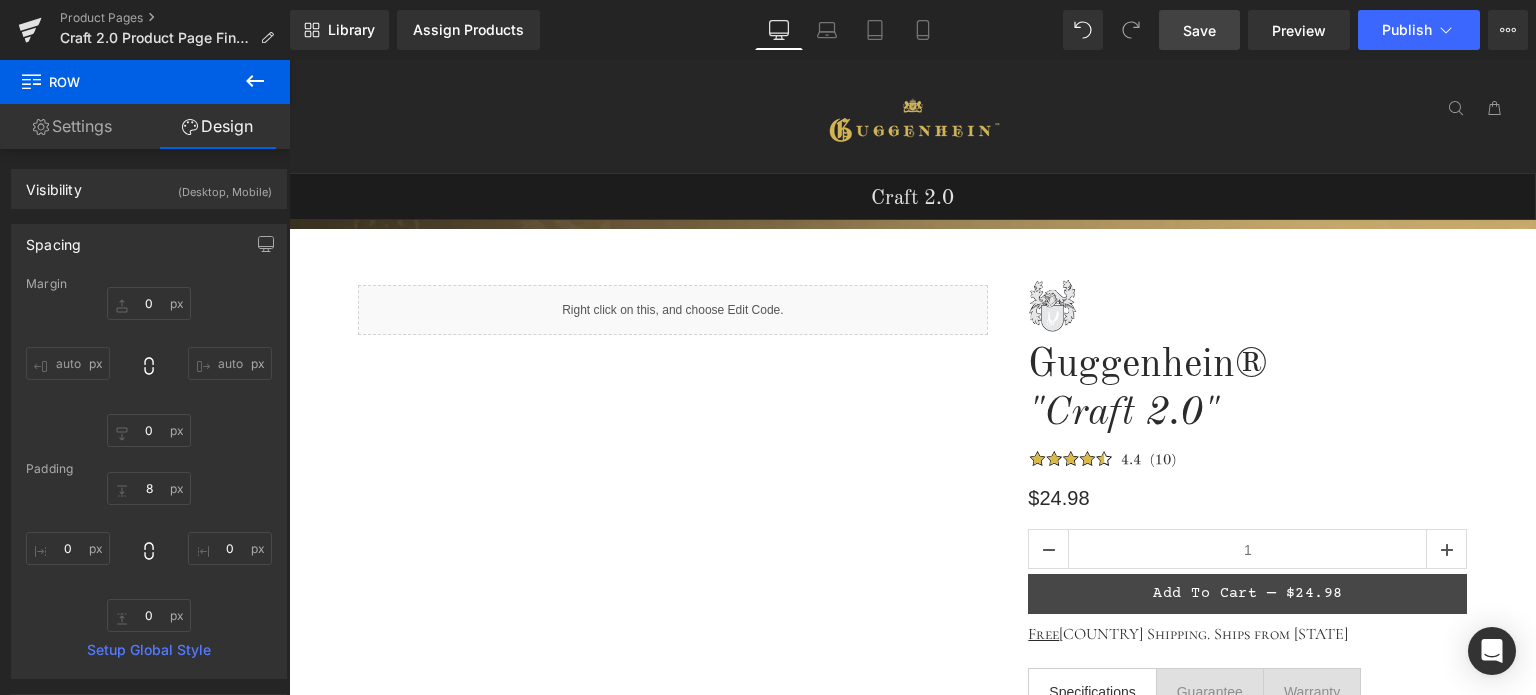 click on "Save" at bounding box center [1199, 30] 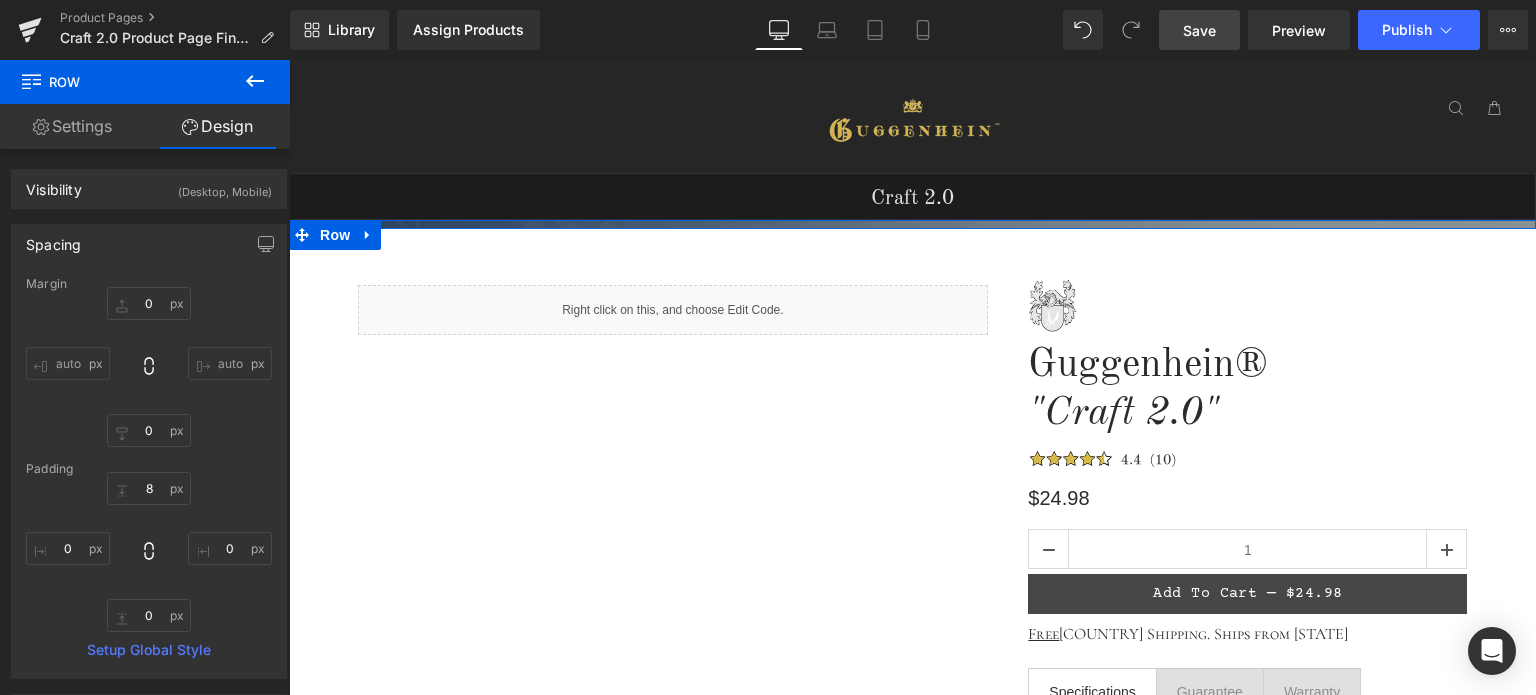 click at bounding box center [912, 224] 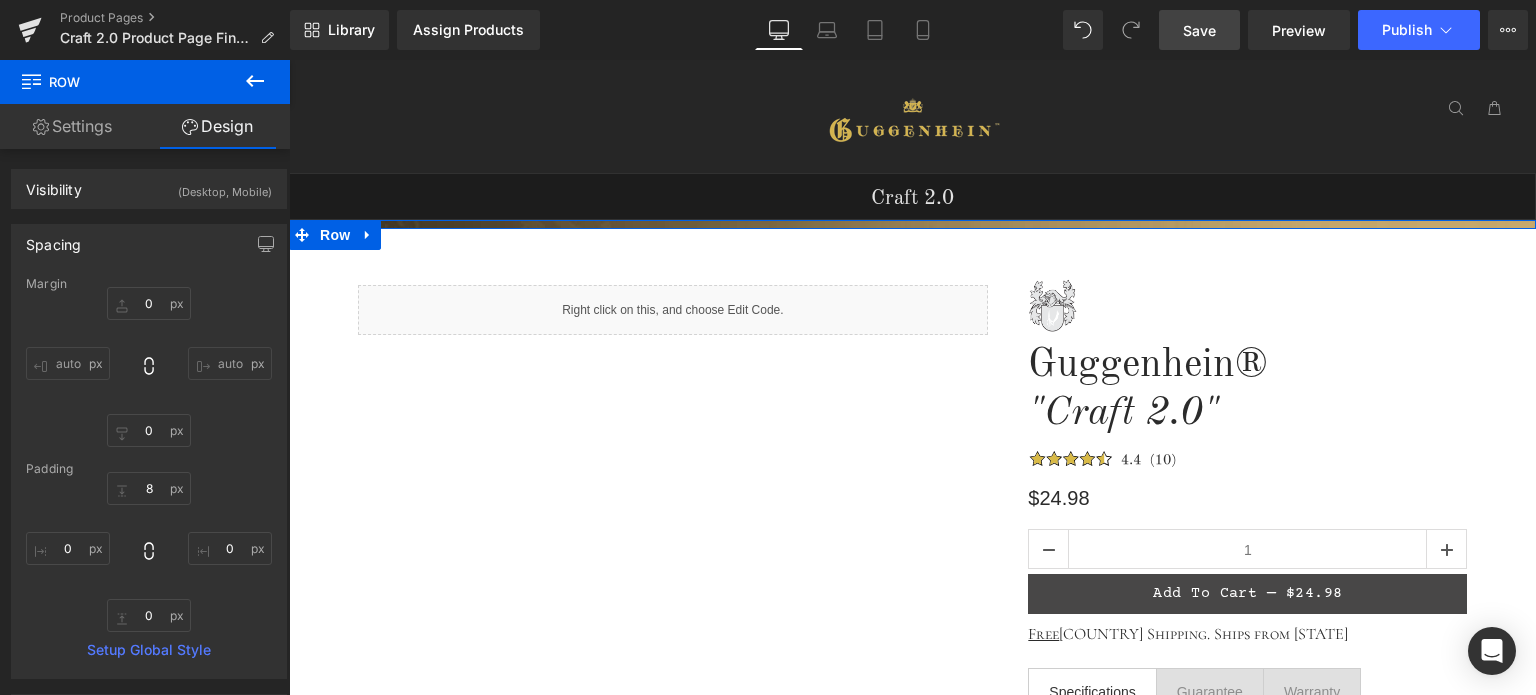 click on "Design" at bounding box center [217, 126] 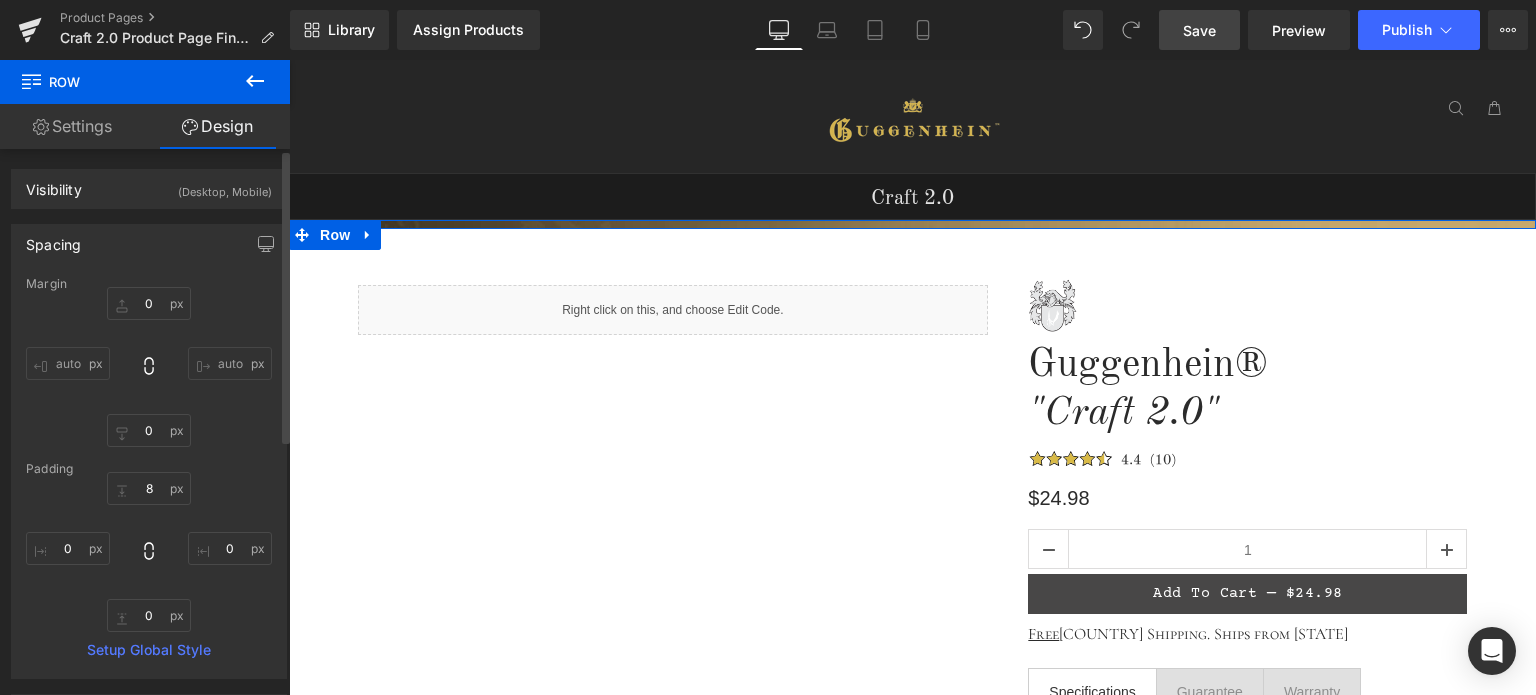 click on "Spacing" at bounding box center (53, 239) 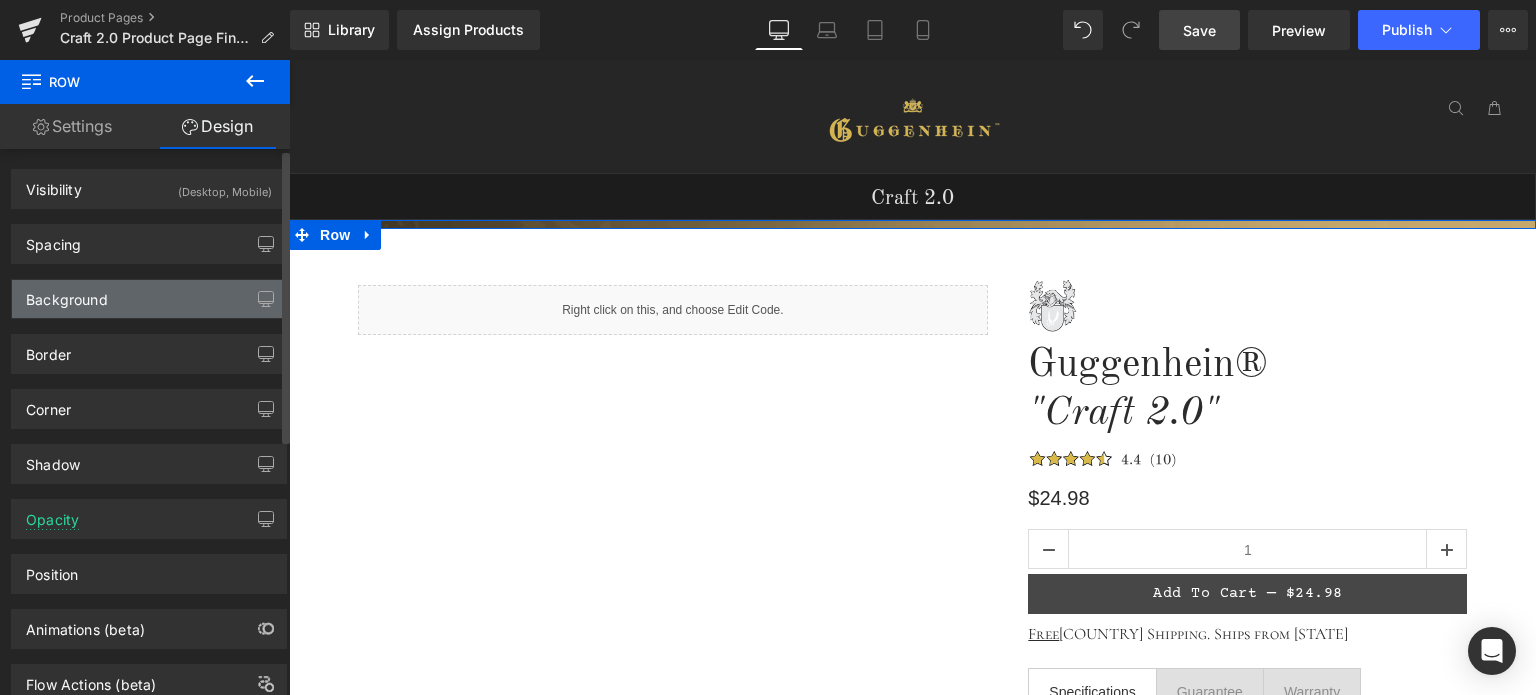 click on "Background" at bounding box center [149, 299] 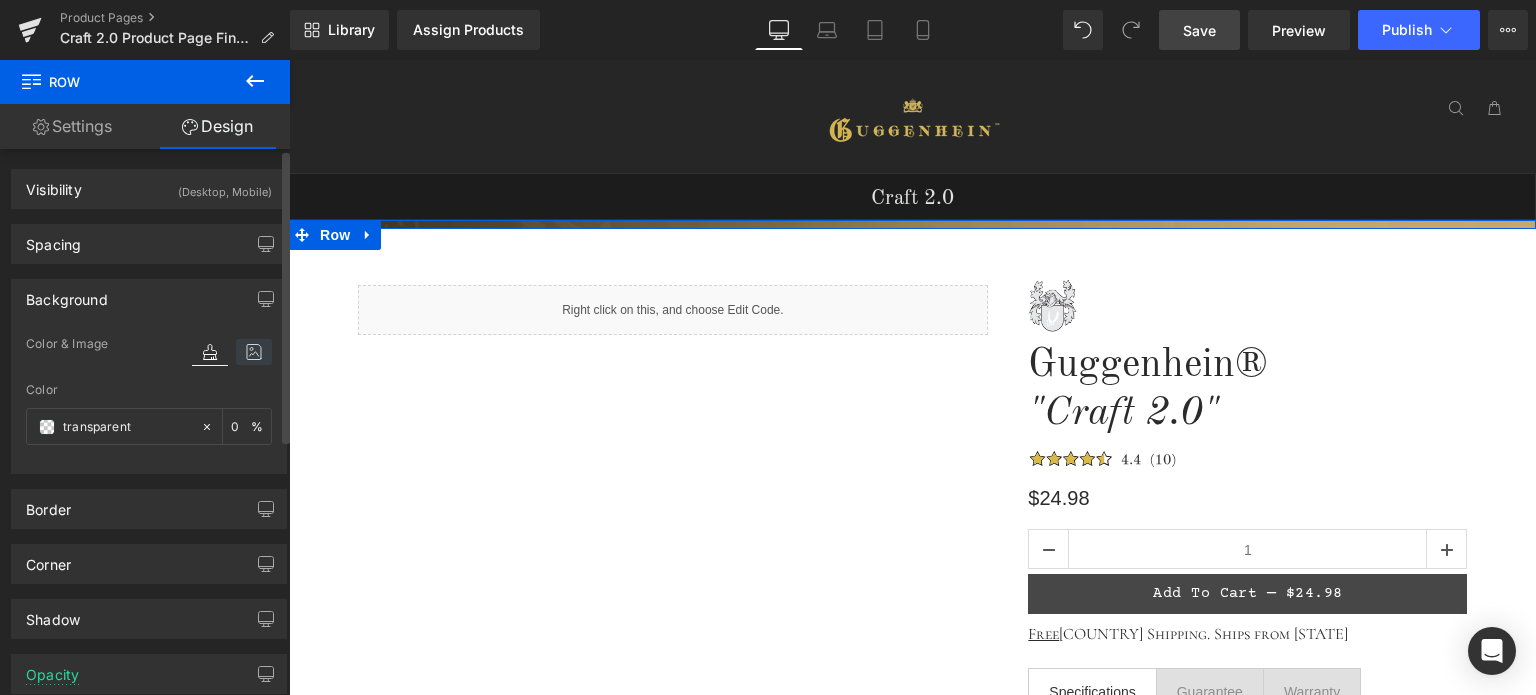 click at bounding box center (254, 352) 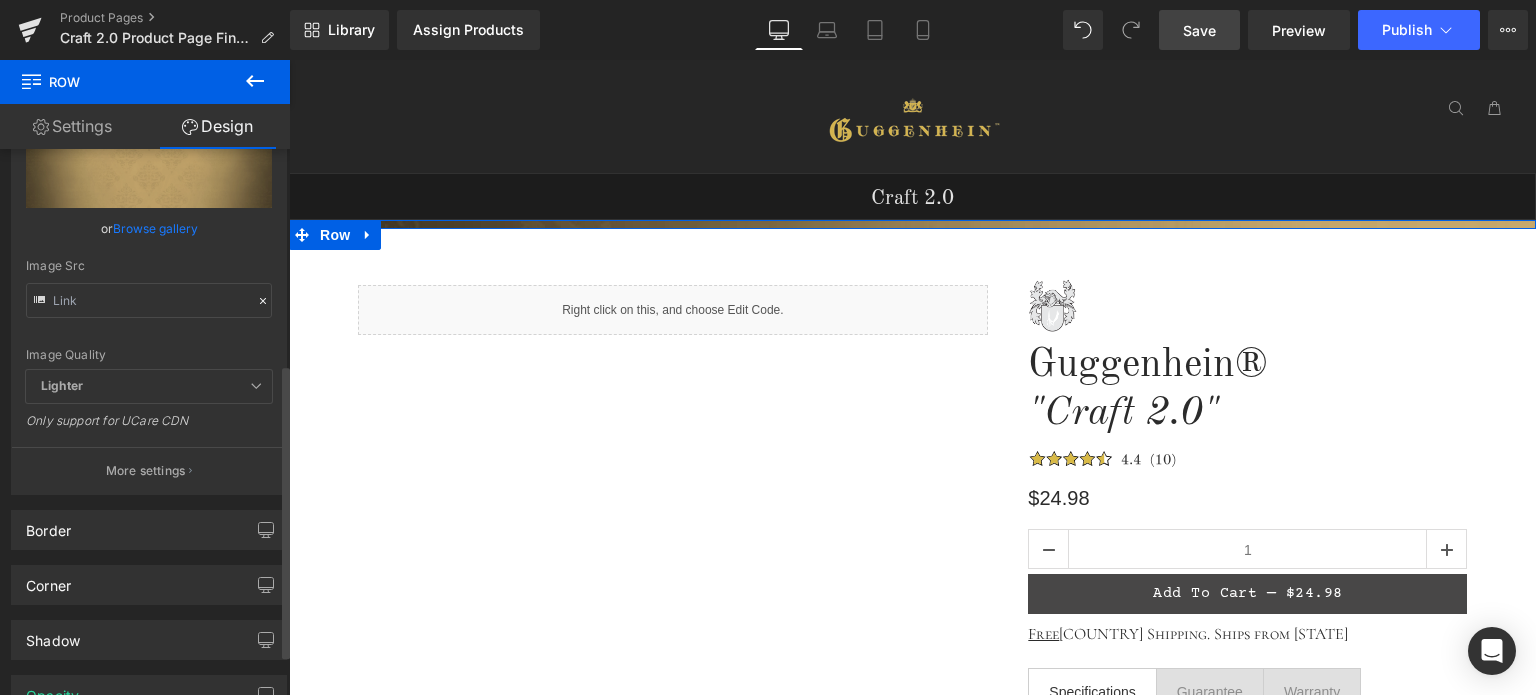 scroll, scrollTop: 400, scrollLeft: 0, axis: vertical 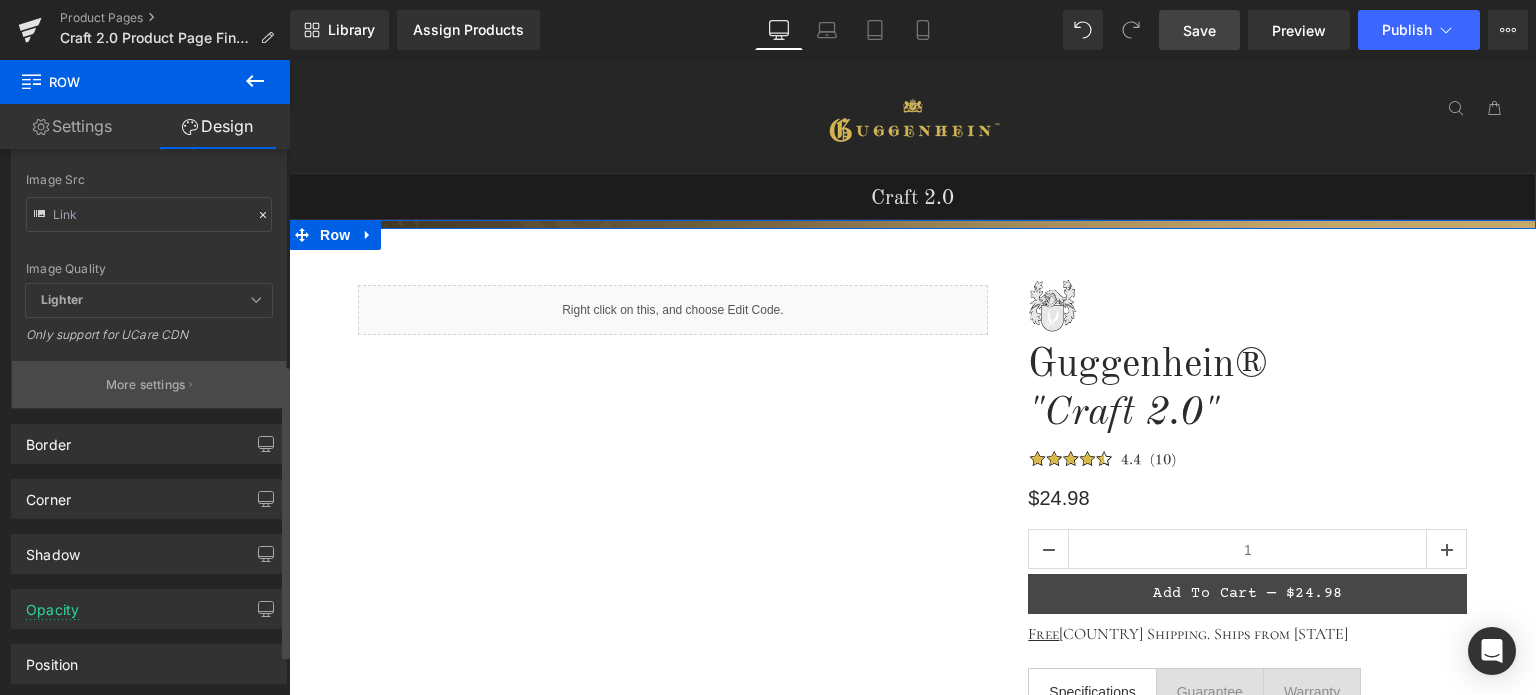 click on "More settings" at bounding box center (146, 385) 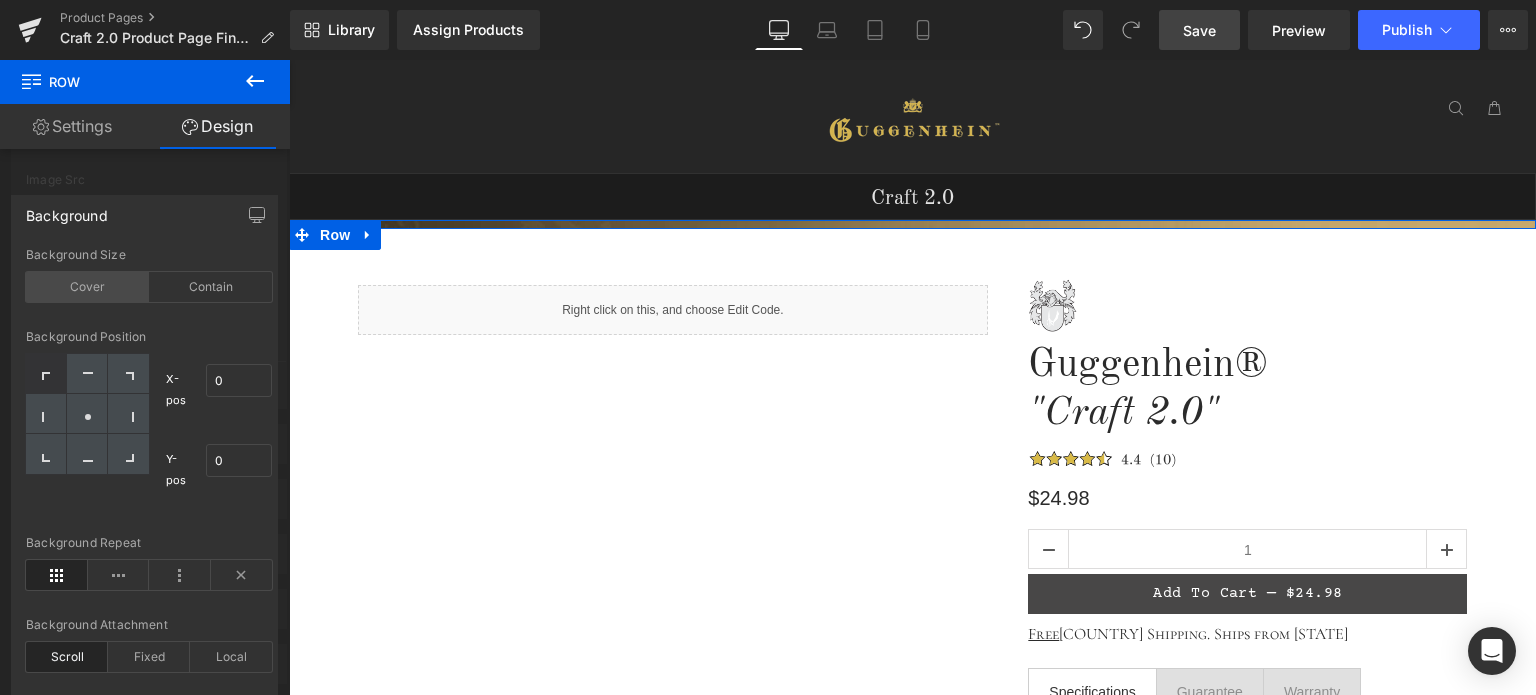 click on "Cover" at bounding box center (87, 287) 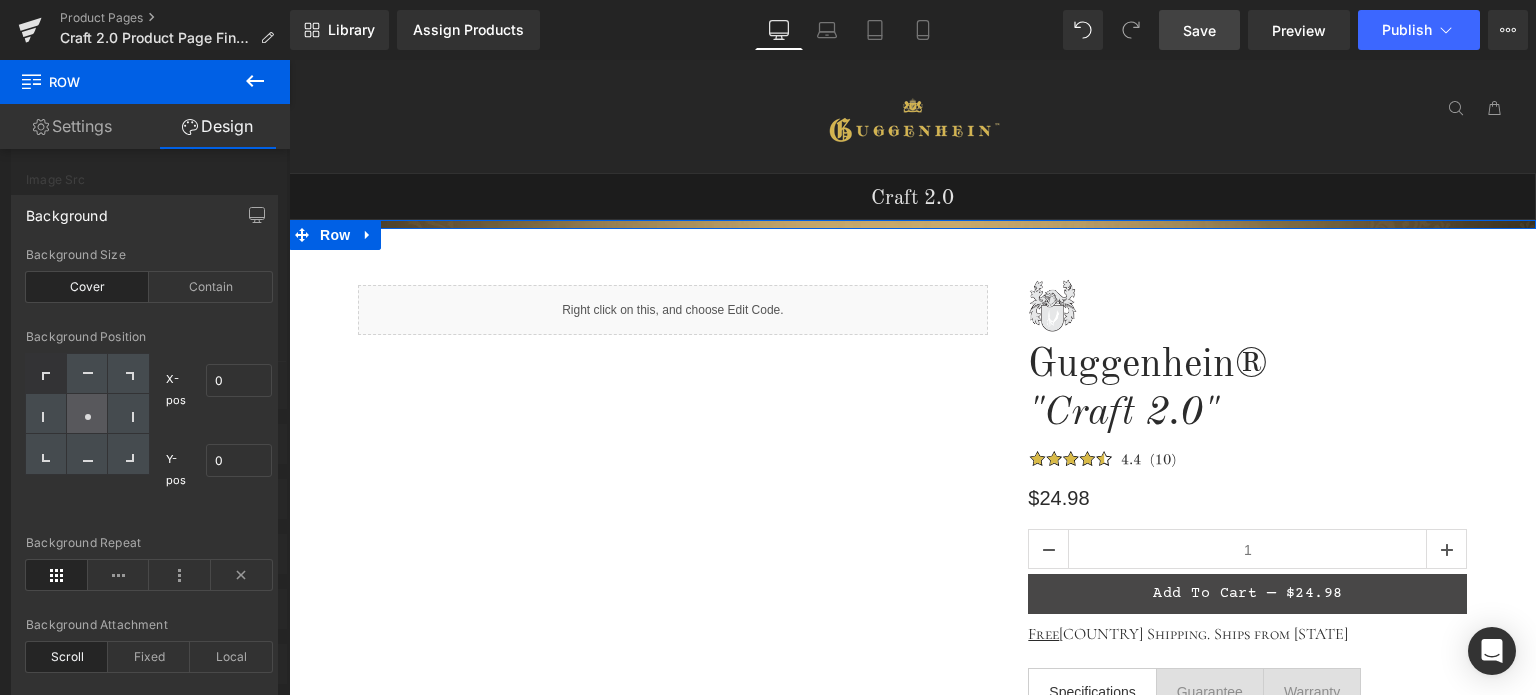 click at bounding box center (87, 414) 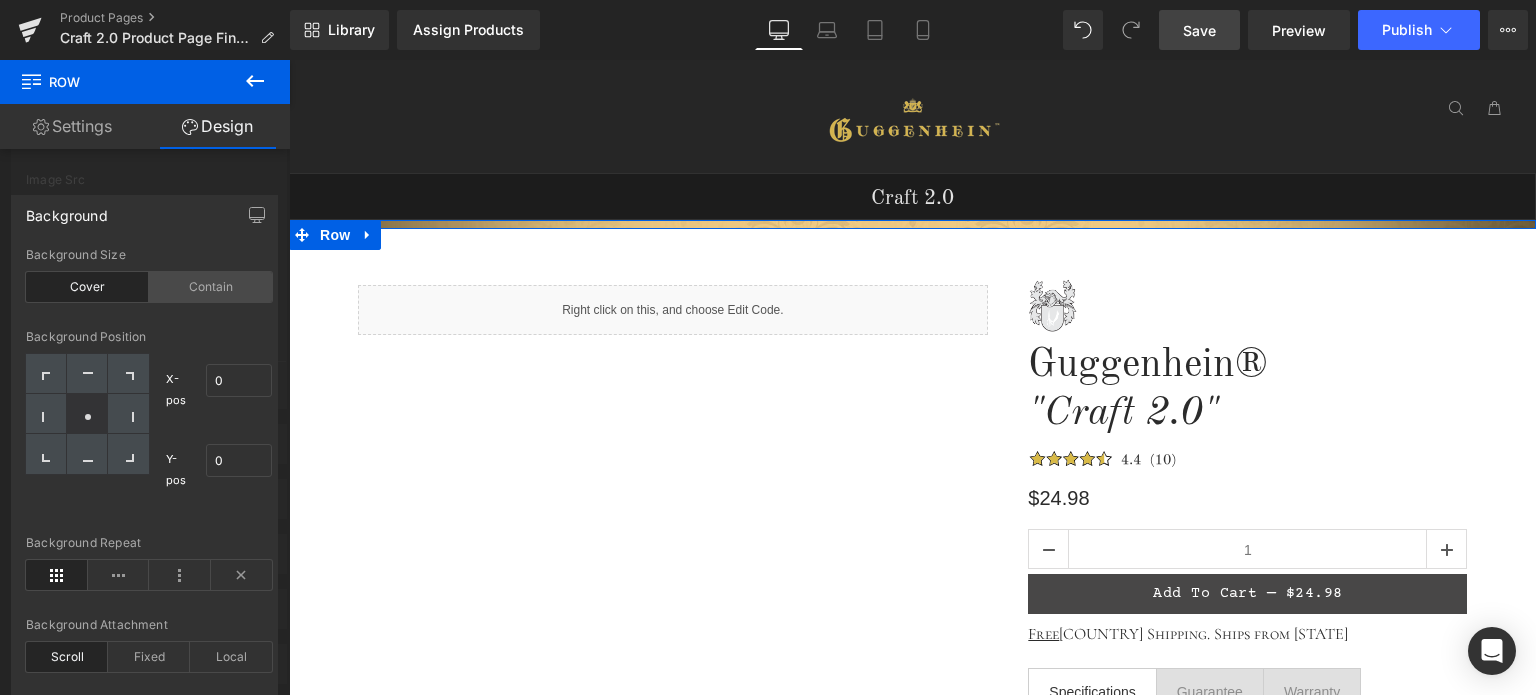 click on "Contain" at bounding box center (210, 287) 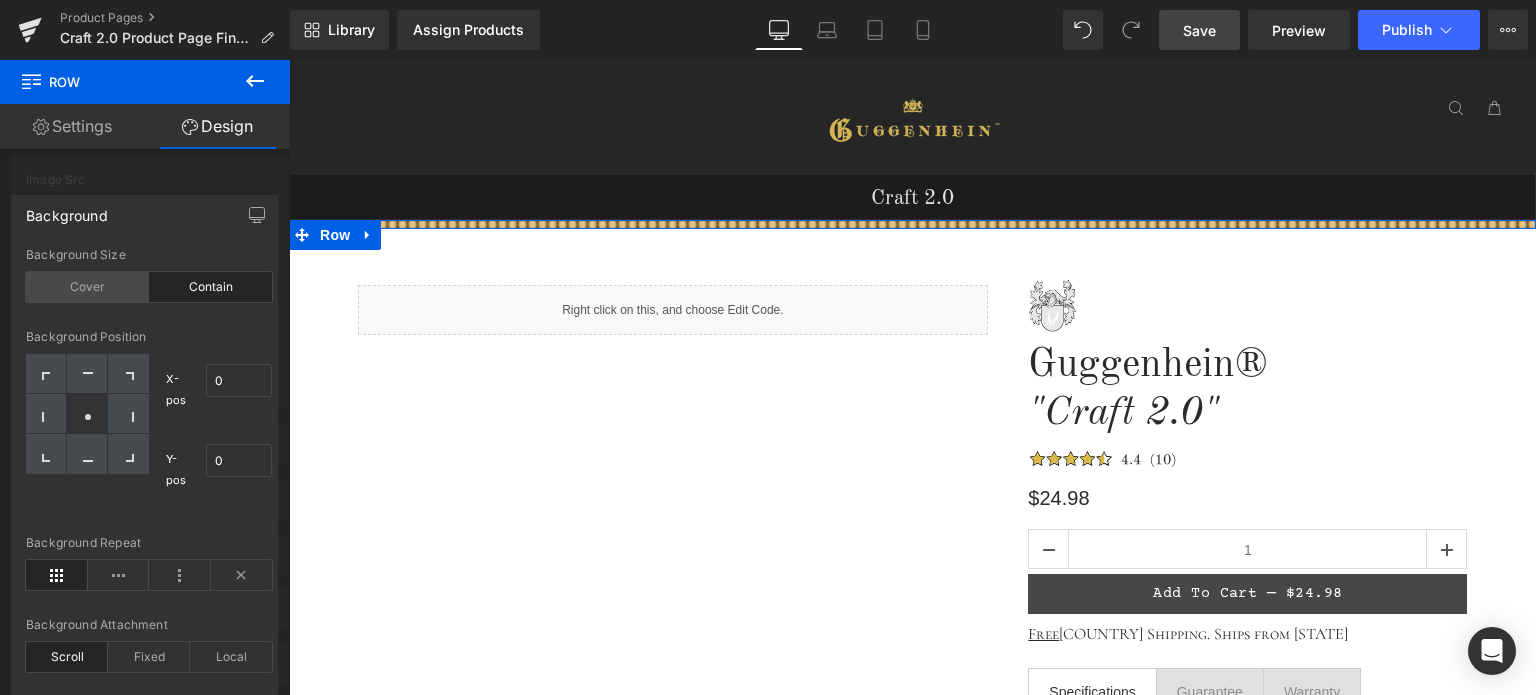 click on "Cover" at bounding box center [87, 287] 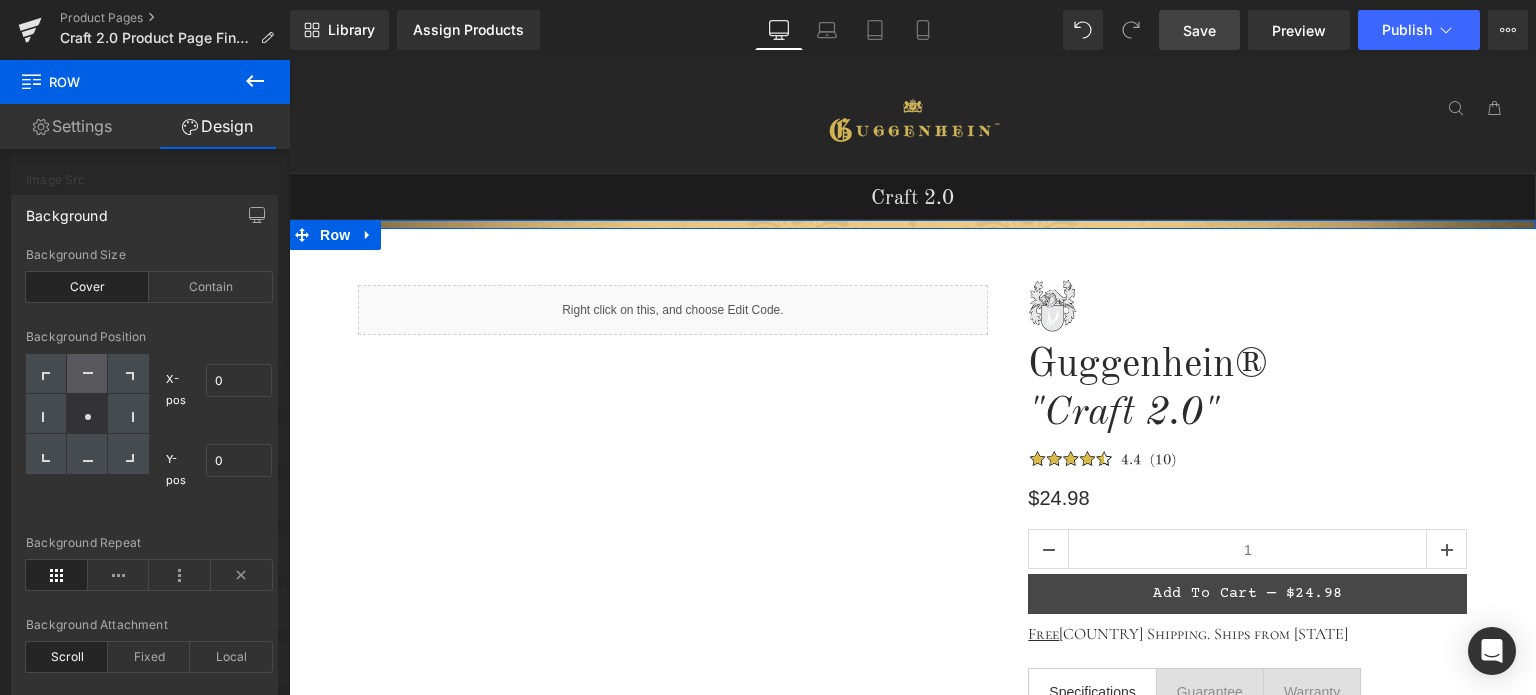 click at bounding box center (87, 374) 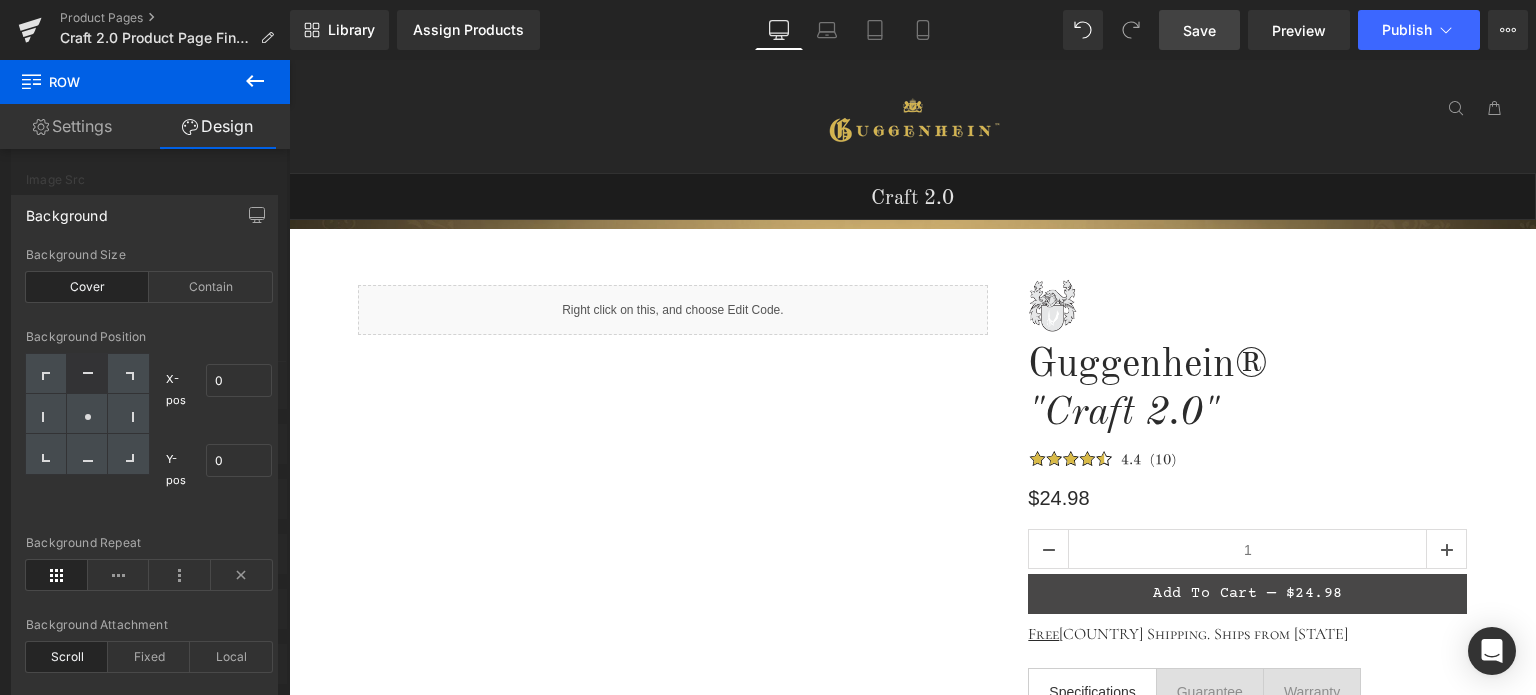 click on "Save" at bounding box center [1199, 30] 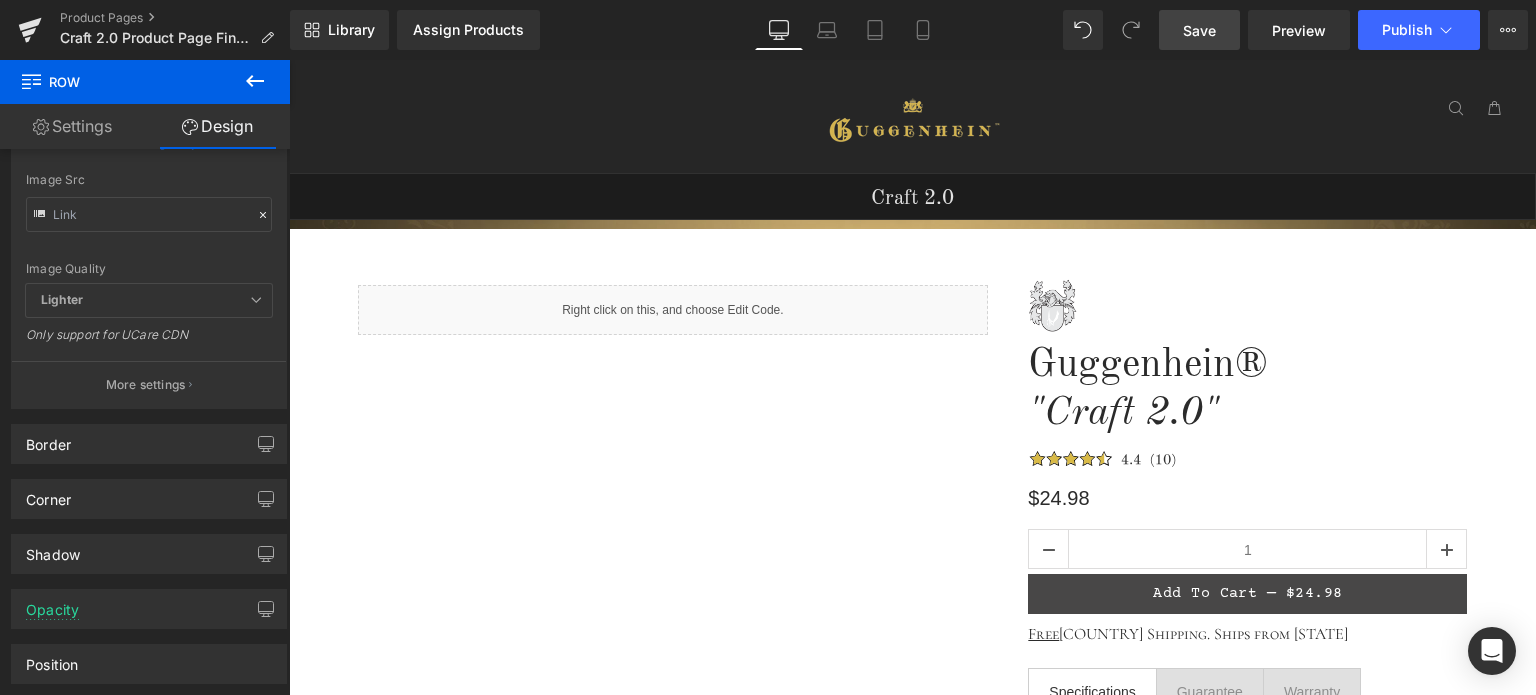 drag, startPoint x: 1398, startPoint y: 321, endPoint x: 1164, endPoint y: 297, distance: 235.22755 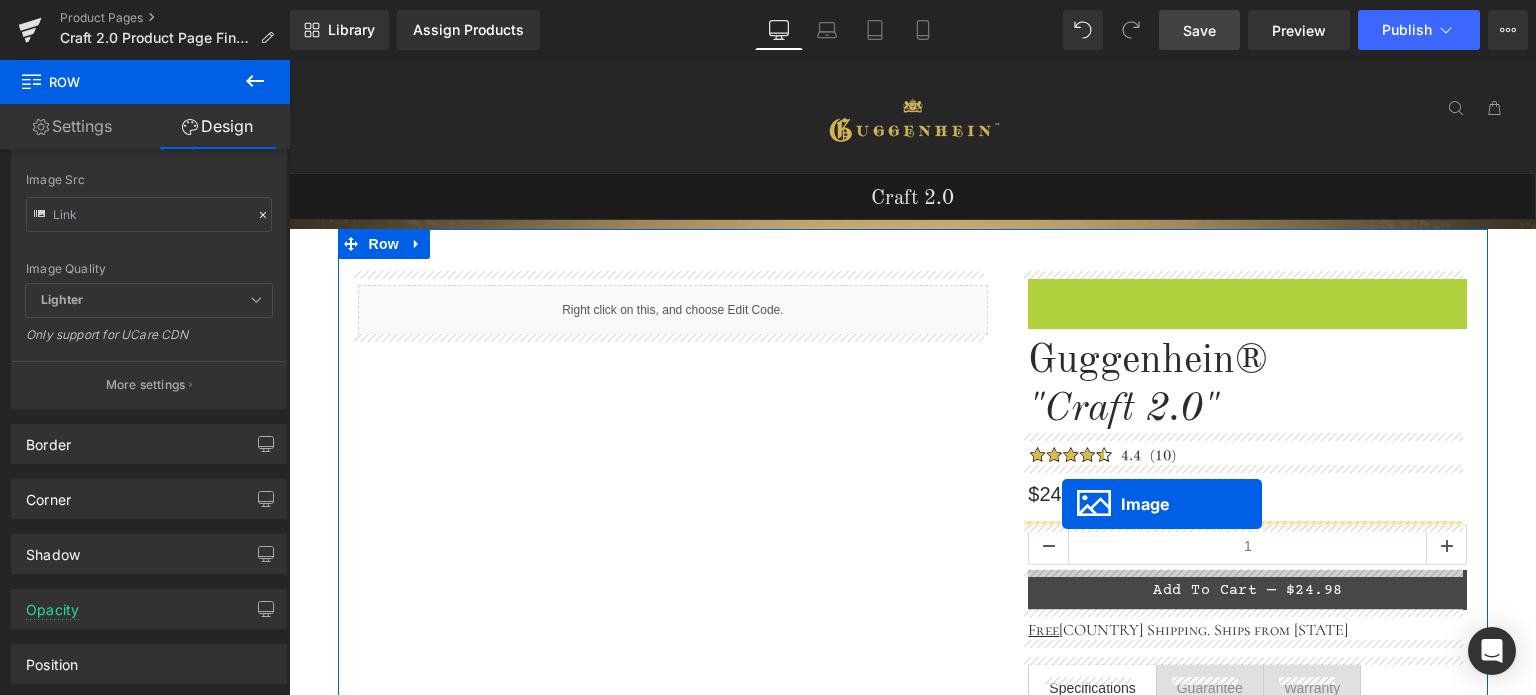 drag, startPoint x: 1011, startPoint y: 299, endPoint x: 1062, endPoint y: 504, distance: 211.24867 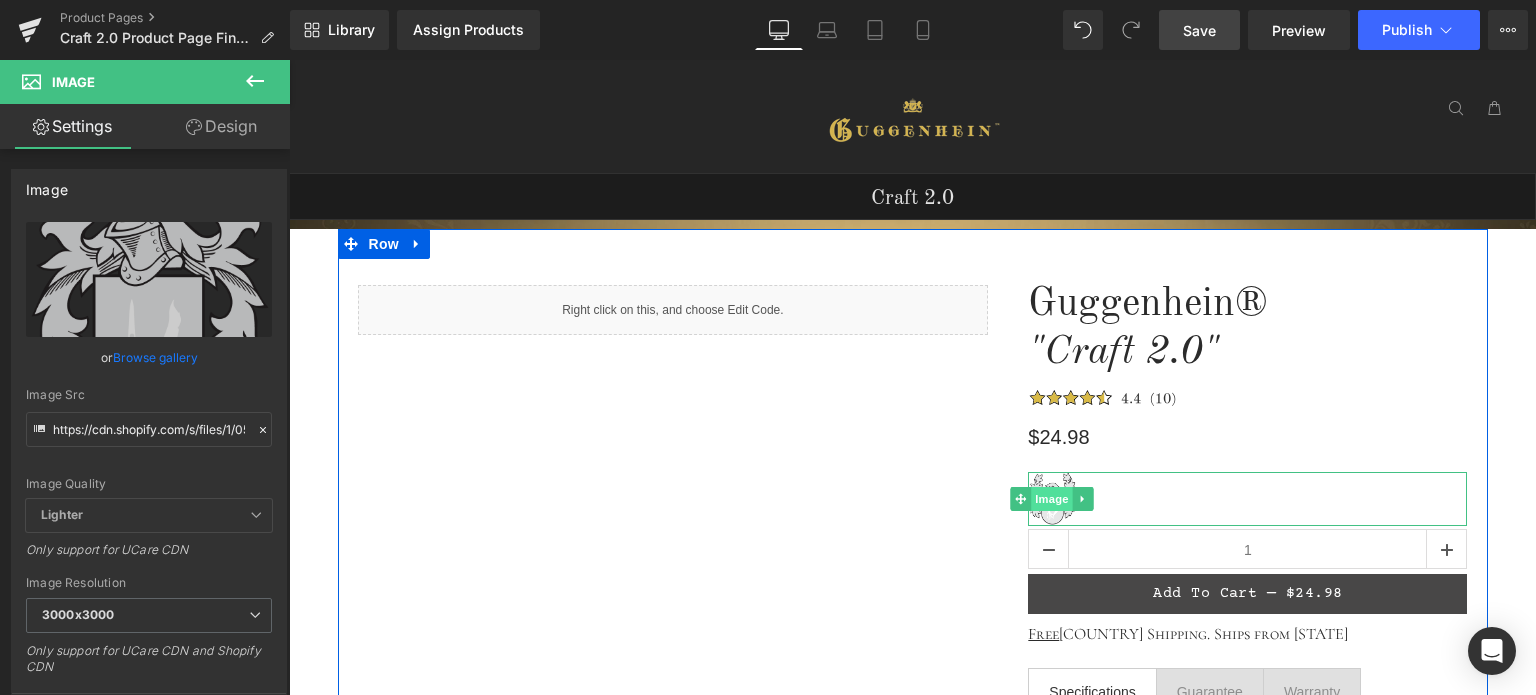 click on "Image" at bounding box center (1053, 499) 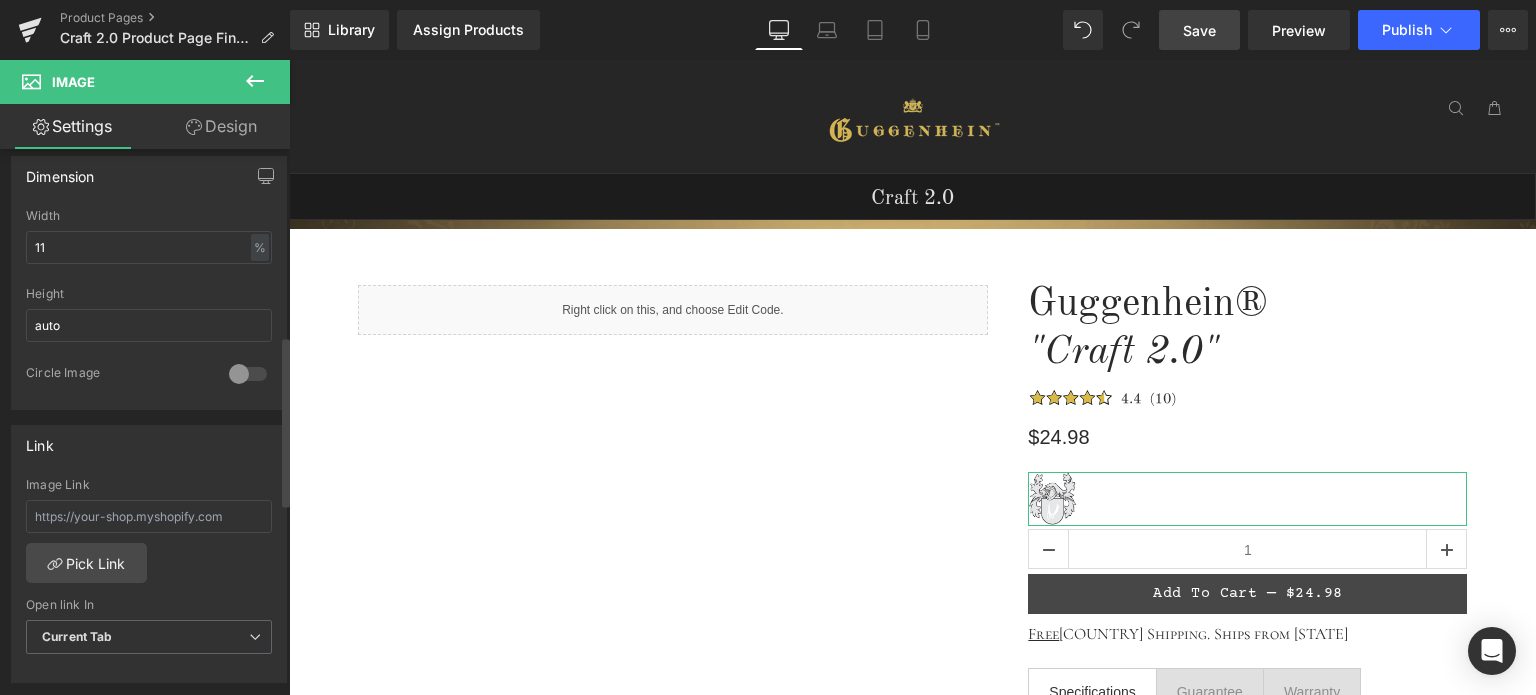 scroll, scrollTop: 1100, scrollLeft: 0, axis: vertical 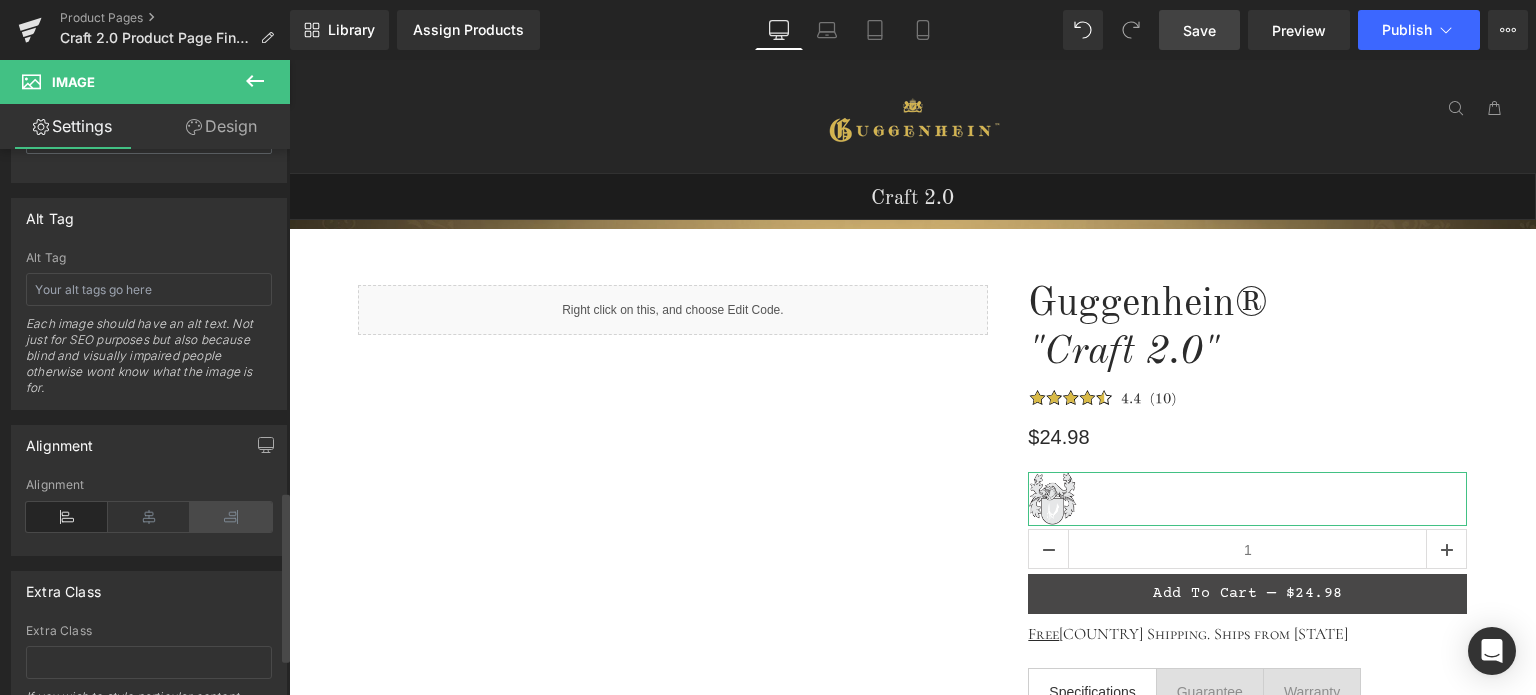 click at bounding box center (231, 517) 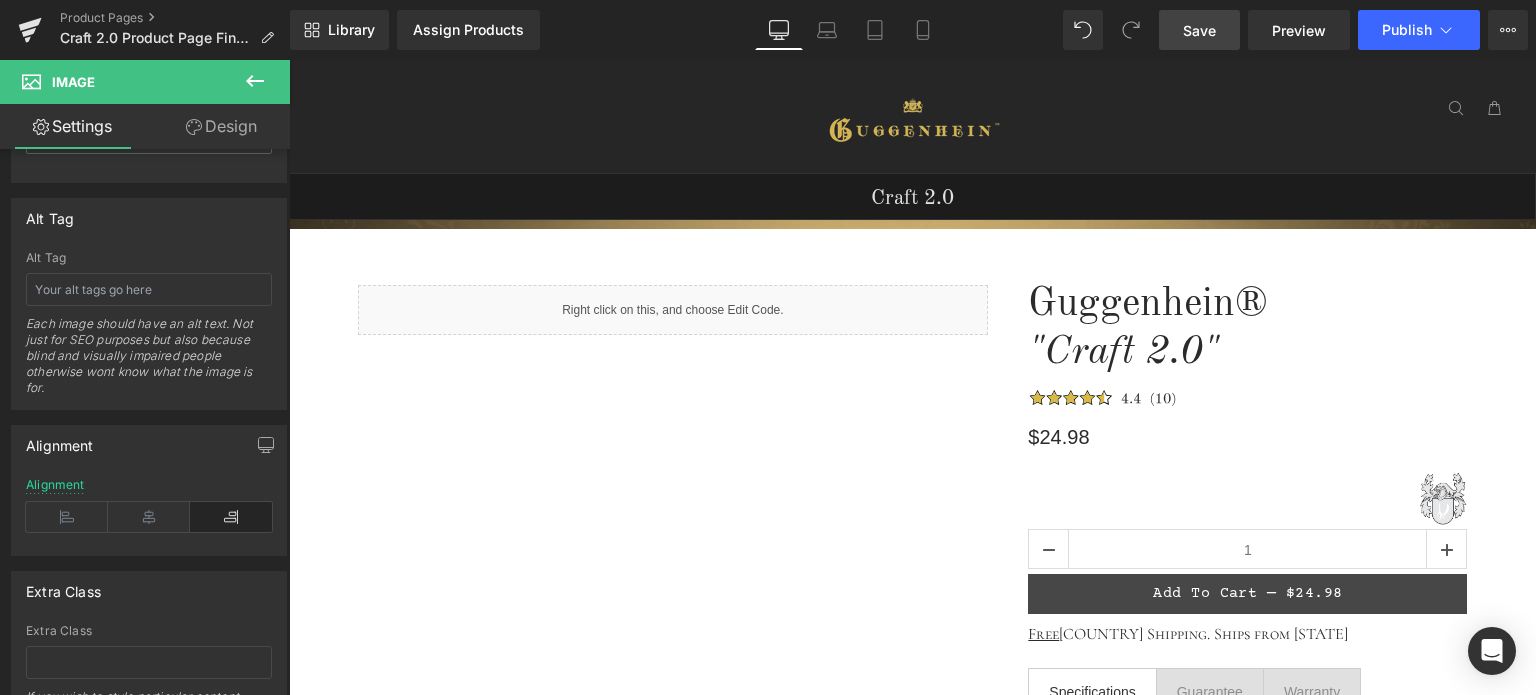 click 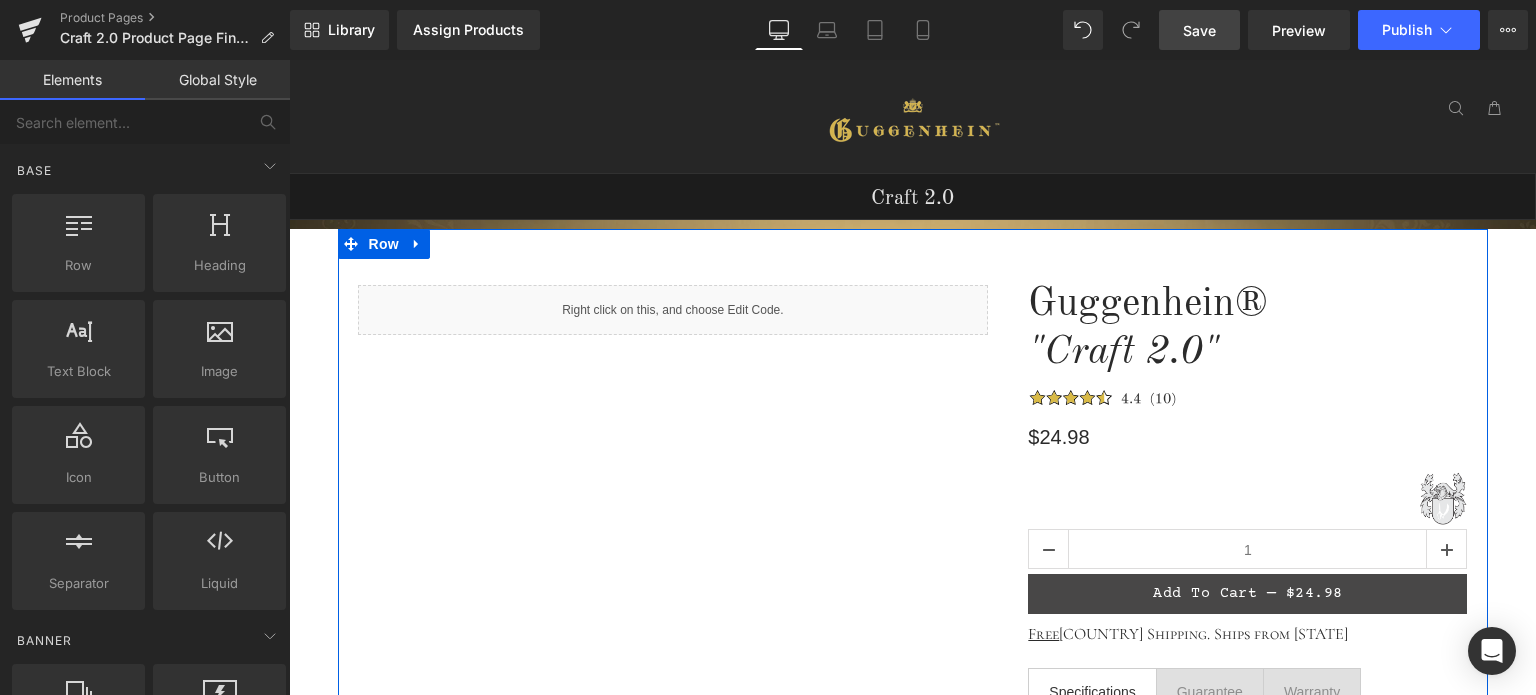 scroll, scrollTop: 200, scrollLeft: 0, axis: vertical 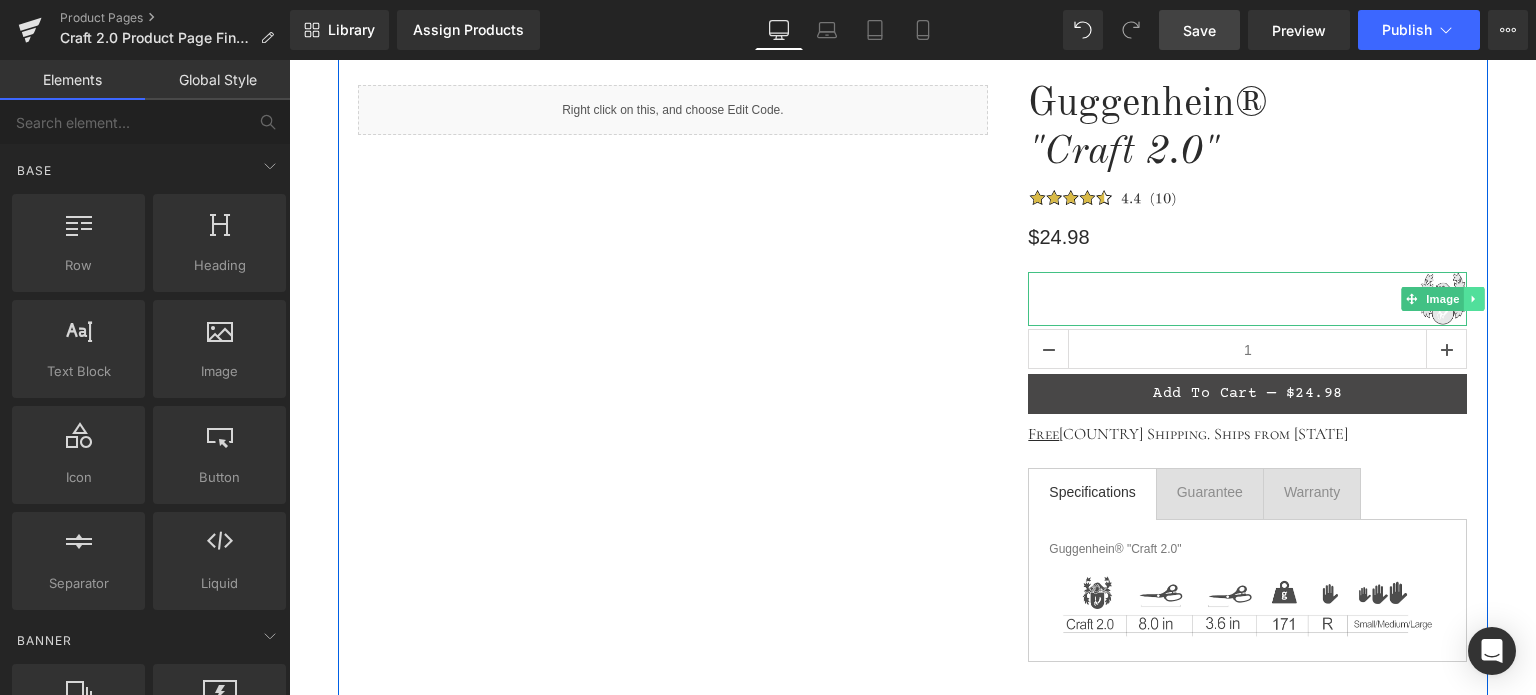 click 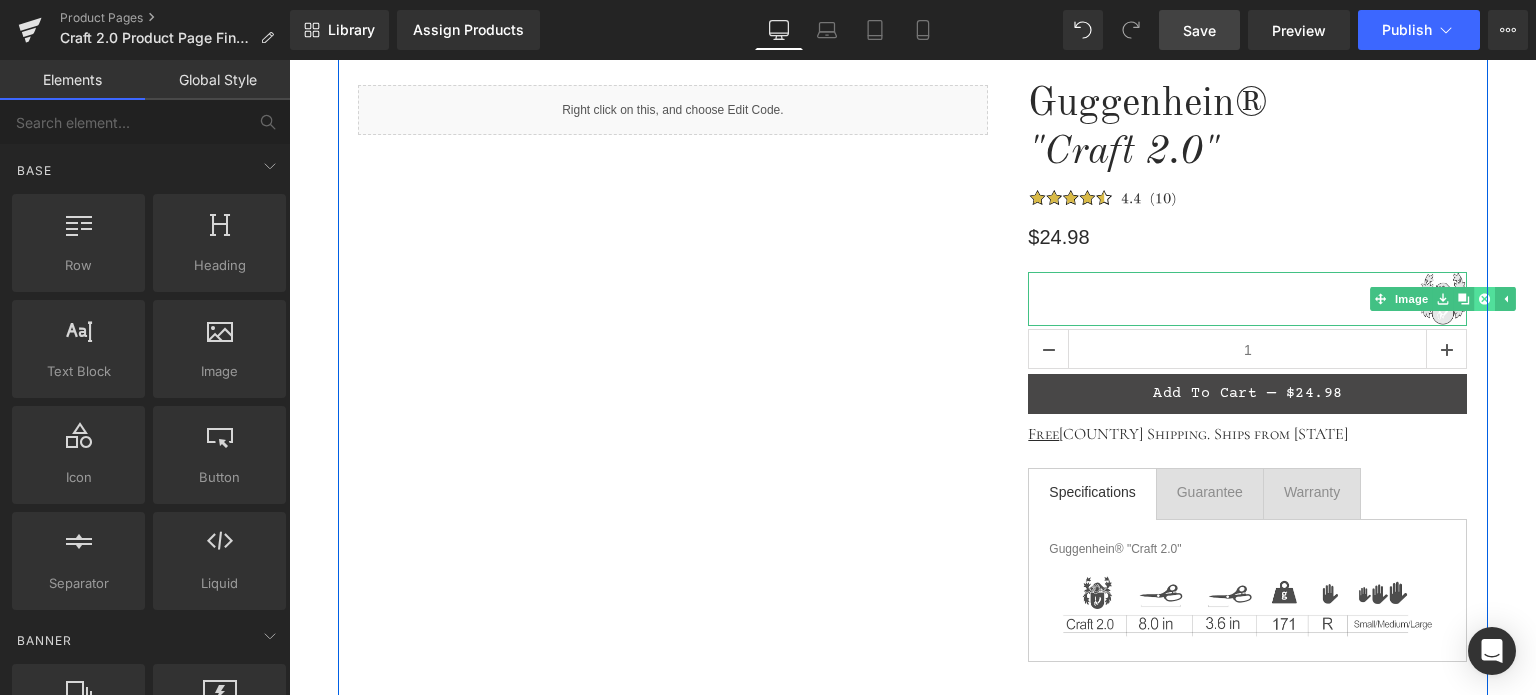 click at bounding box center [1485, 299] 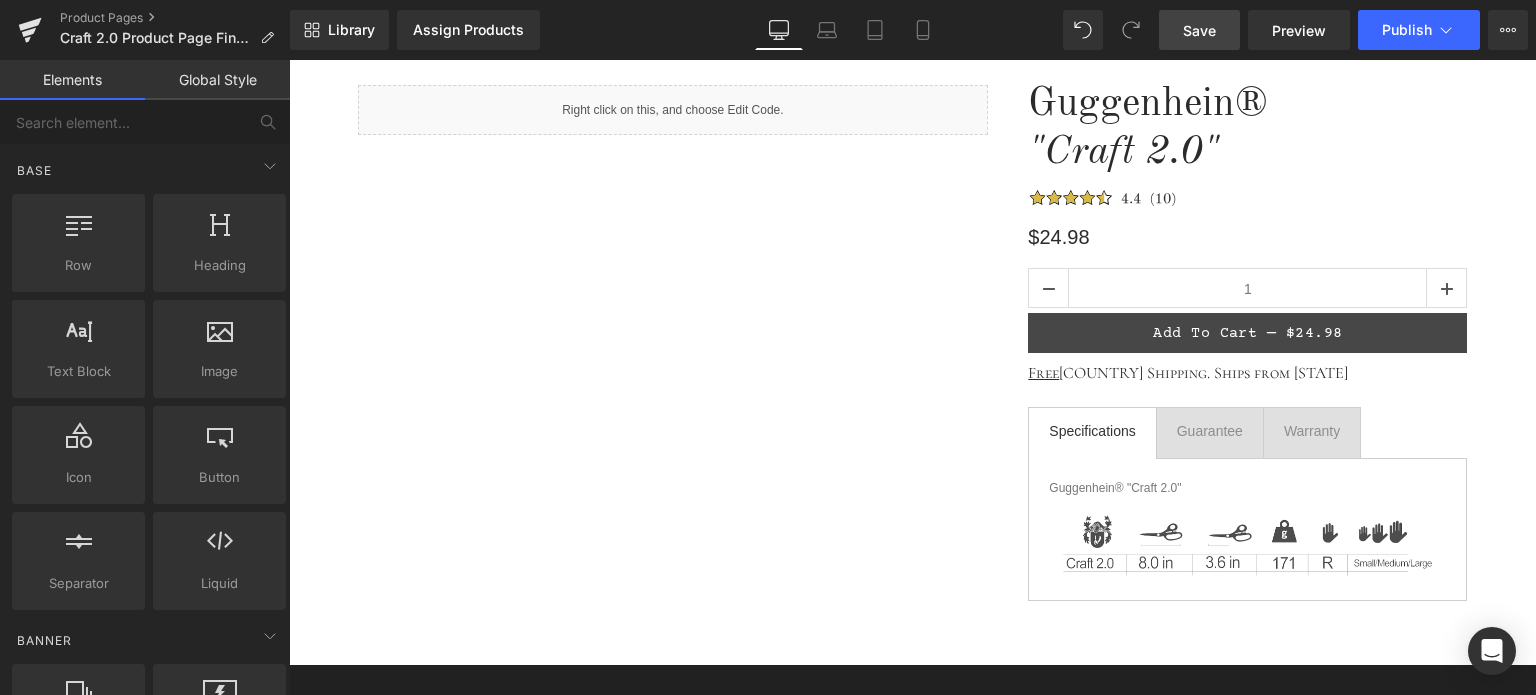 click on "Save" at bounding box center [1199, 30] 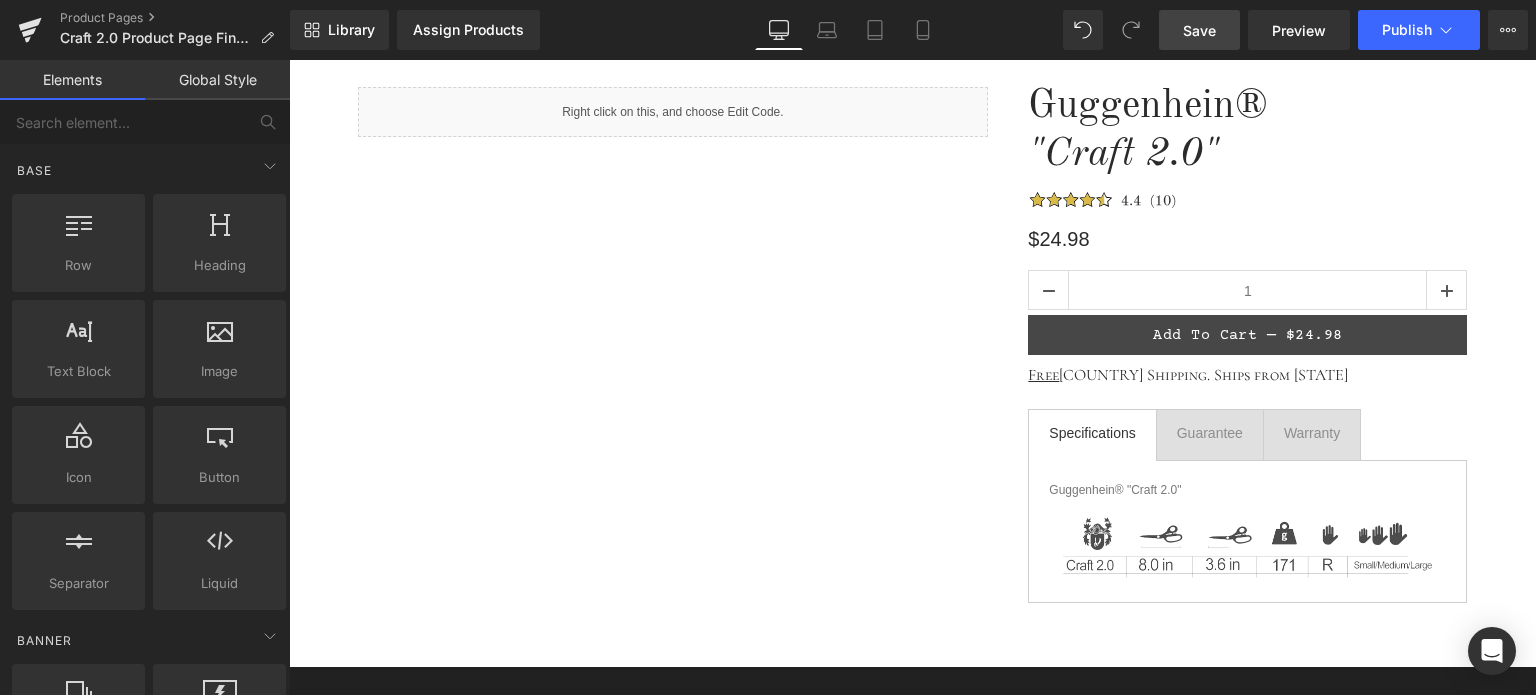 scroll, scrollTop: 0, scrollLeft: 0, axis: both 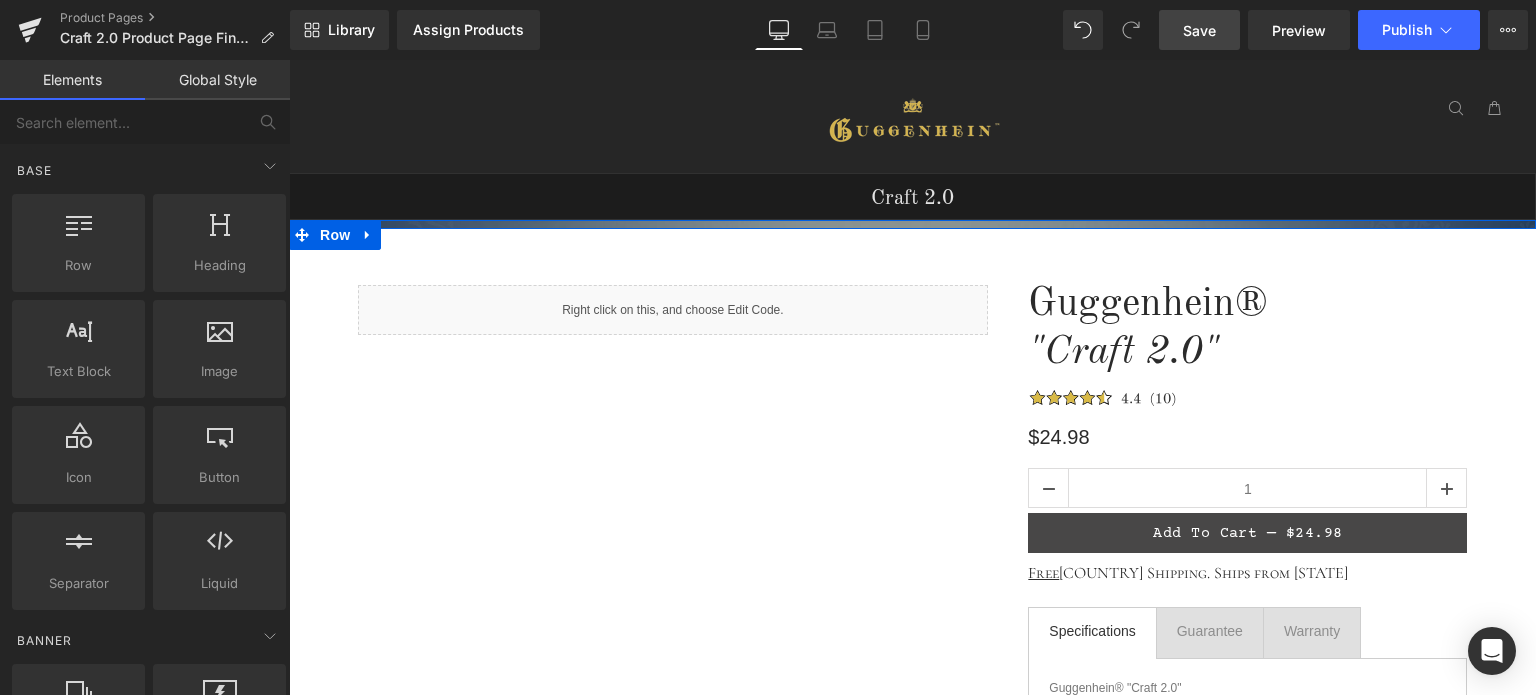click at bounding box center [912, 224] 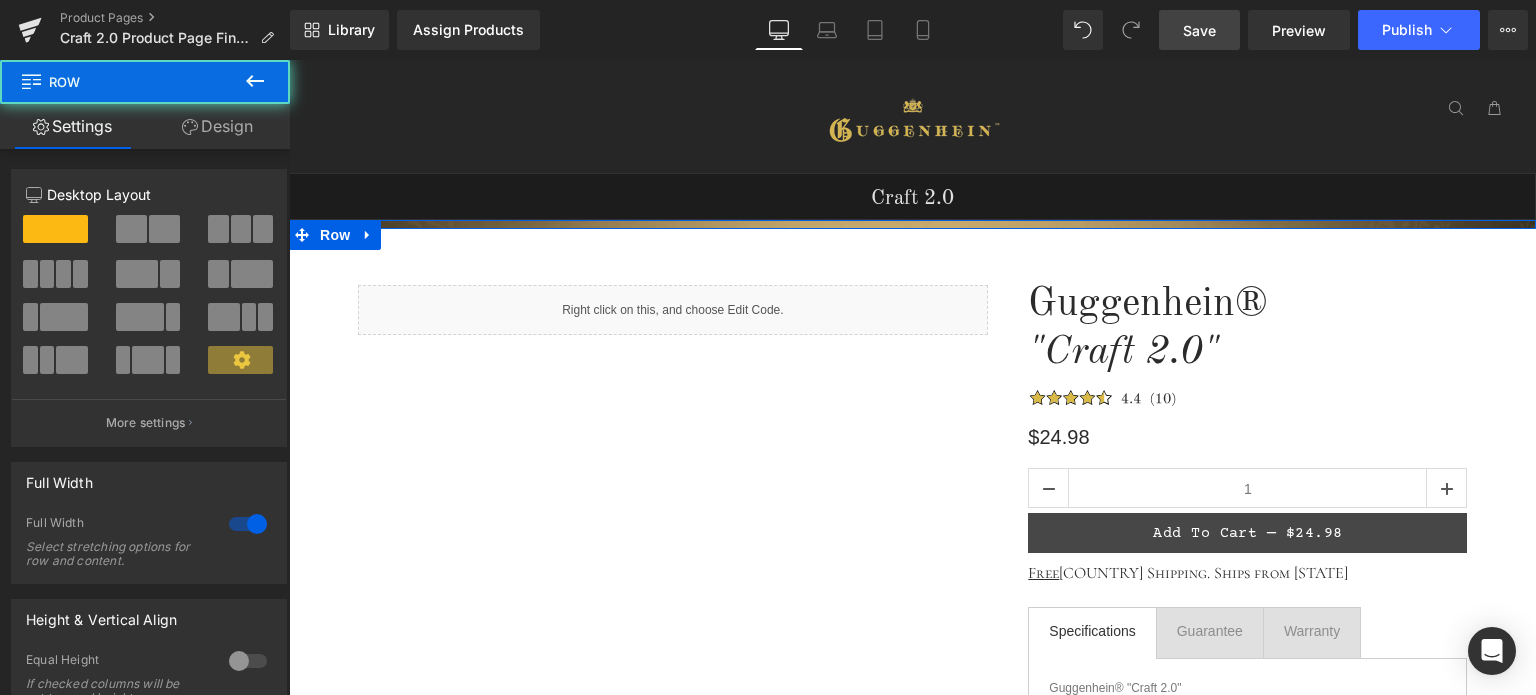 click on "Design" at bounding box center (217, 126) 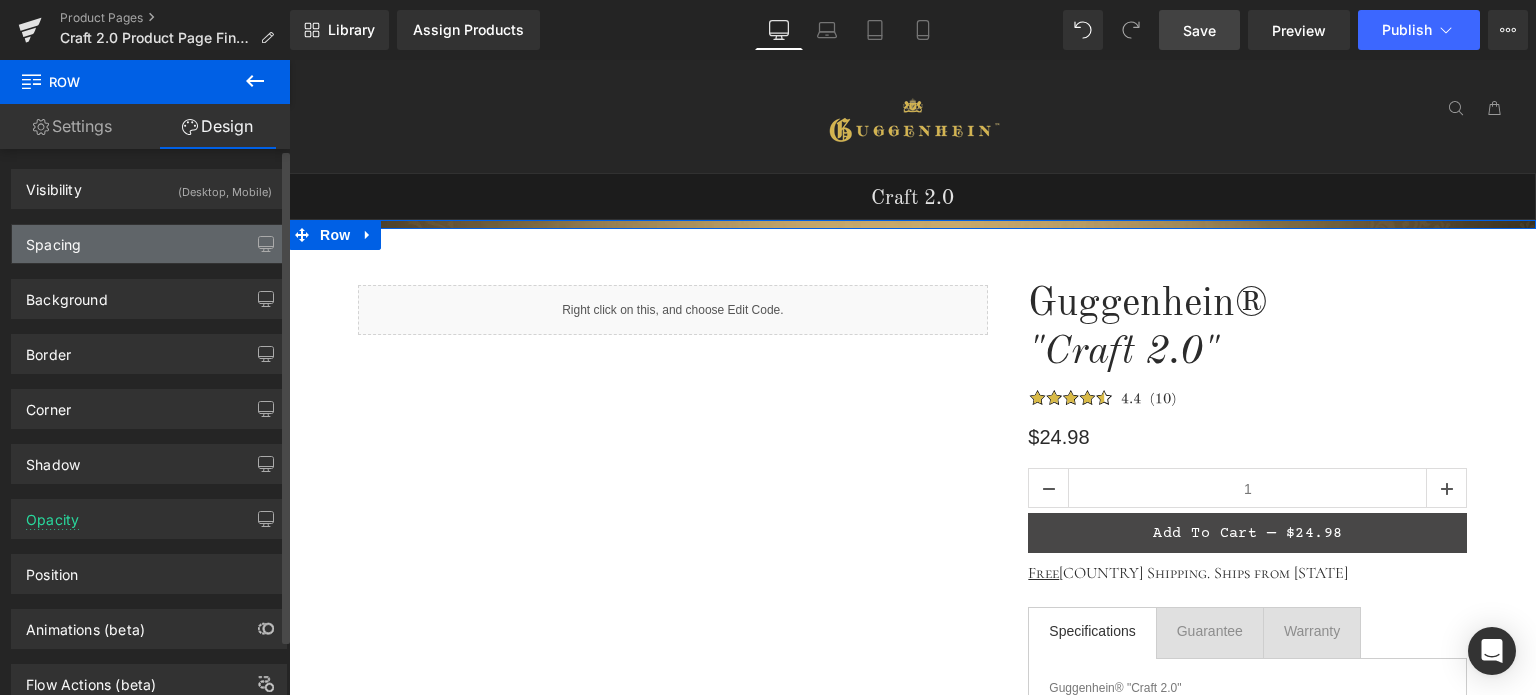 click on "Spacing" at bounding box center (149, 244) 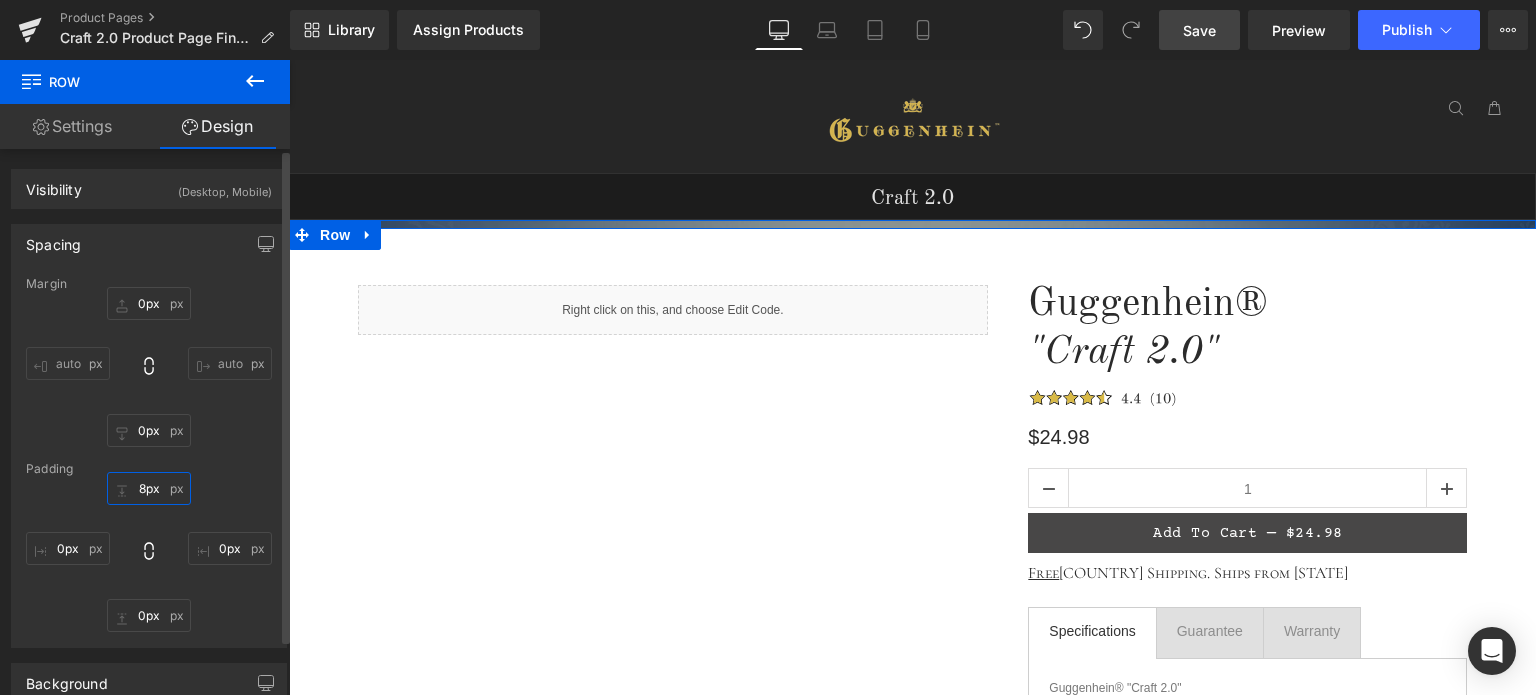 click on "8px" at bounding box center [149, 488] 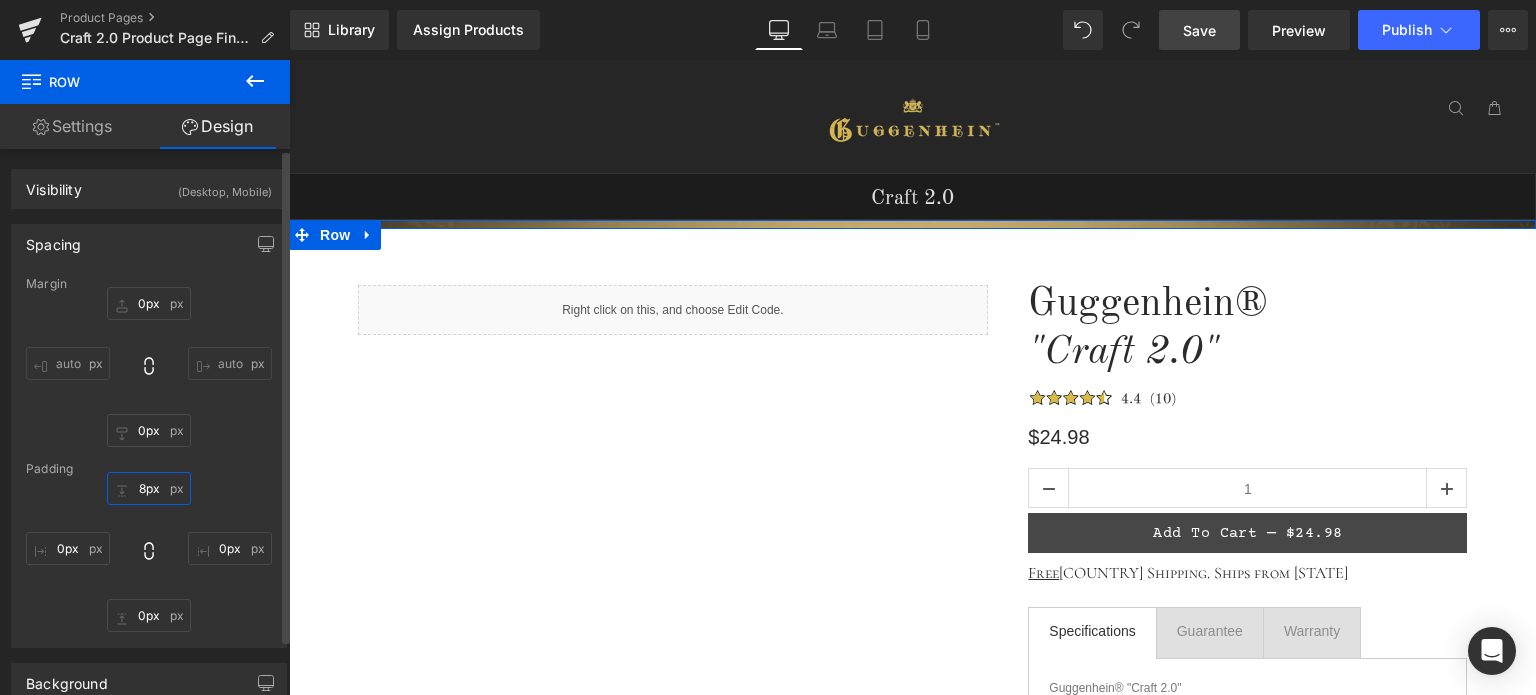click on "8px" at bounding box center (149, 488) 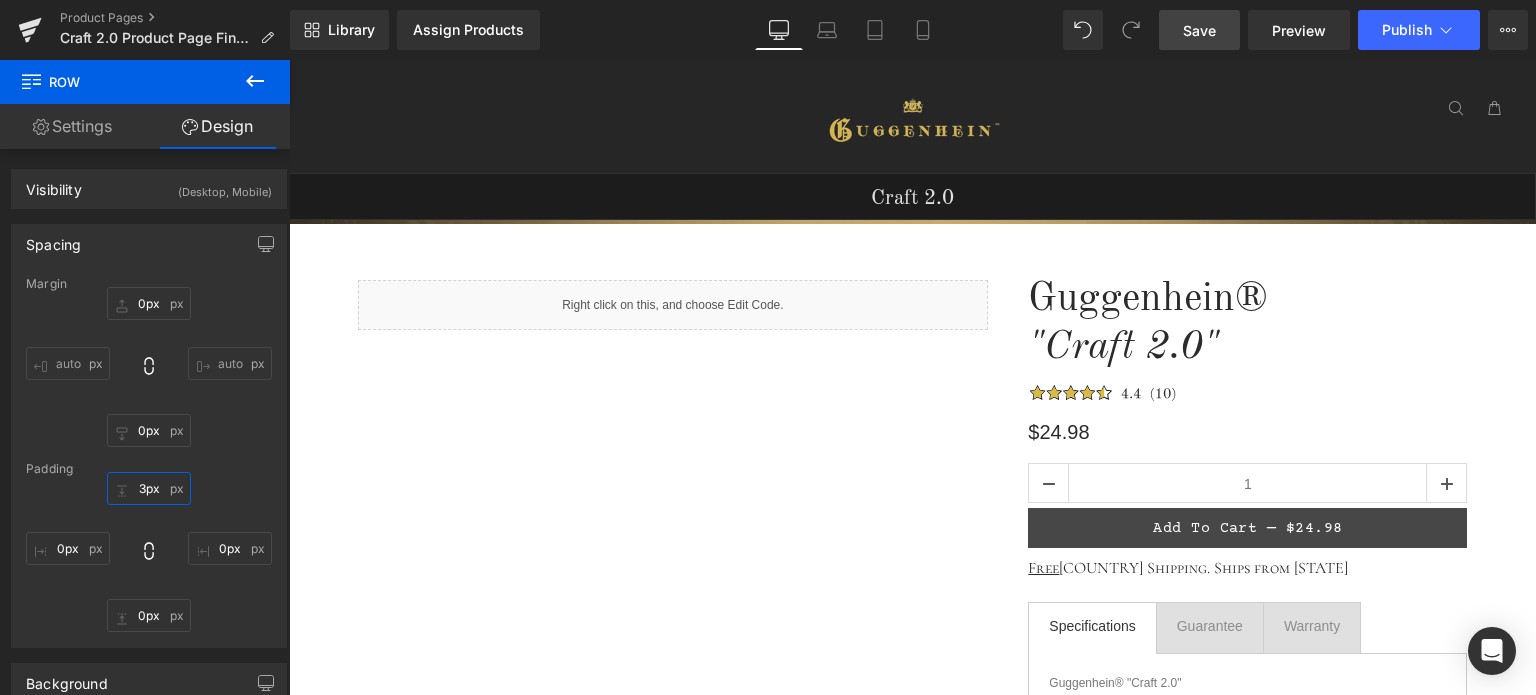 type on "3px" 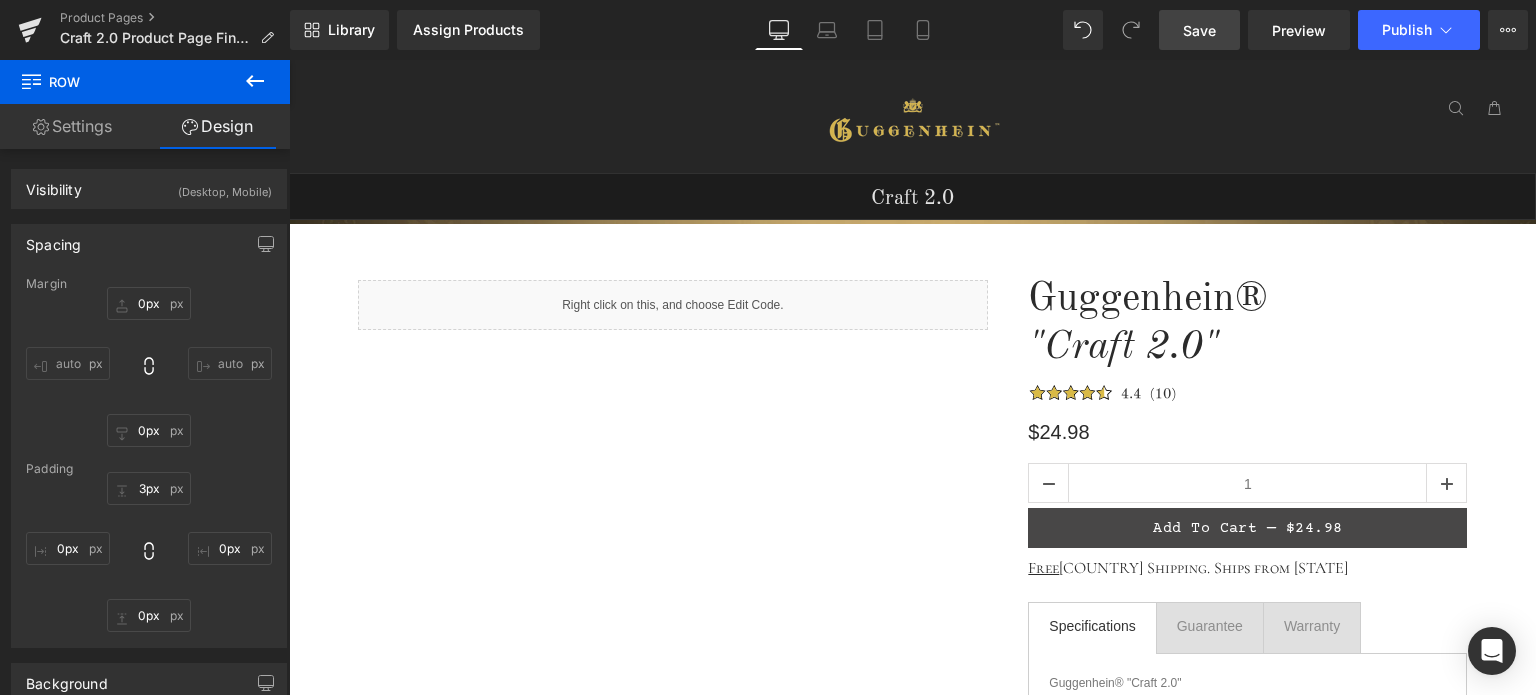 click on "Save" at bounding box center (1199, 30) 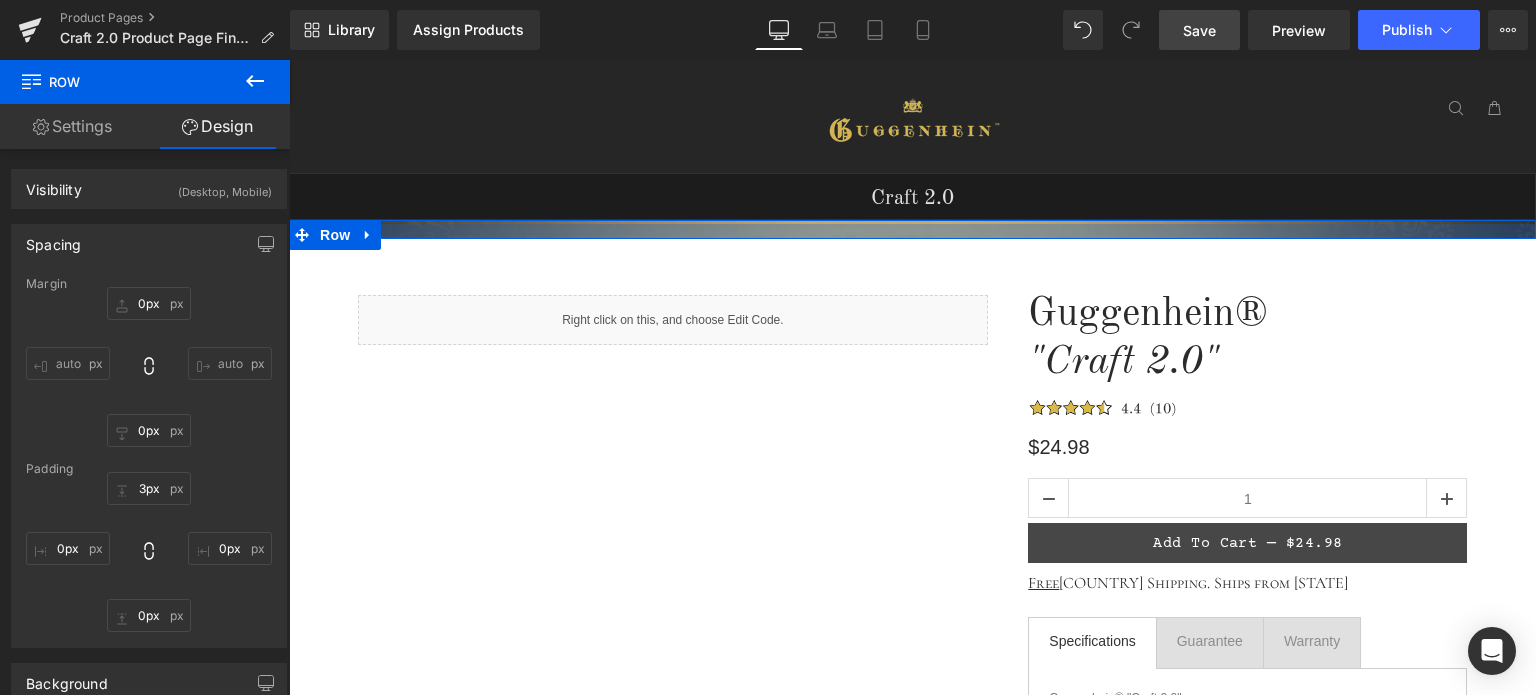 drag, startPoint x: 744, startPoint y: 222, endPoint x: 744, endPoint y: 238, distance: 16 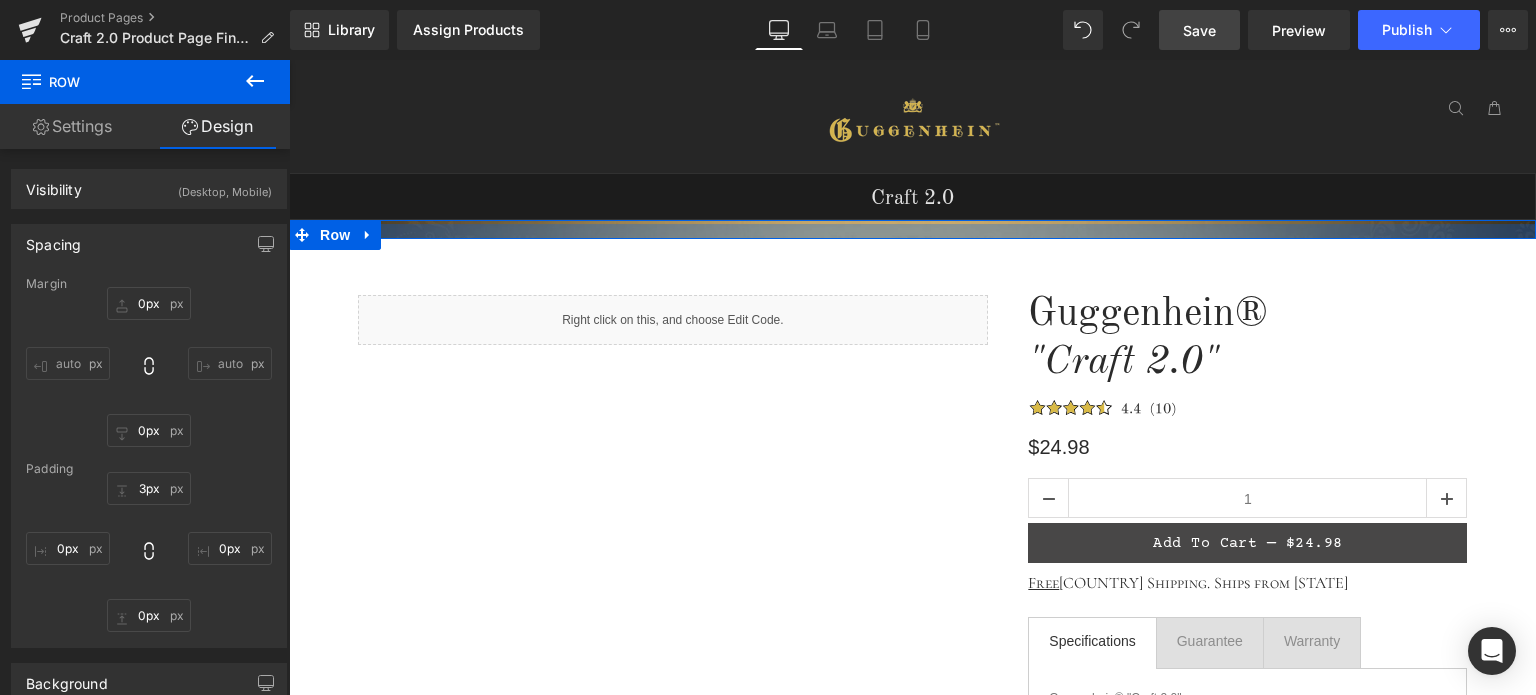 click at bounding box center (912, 231) 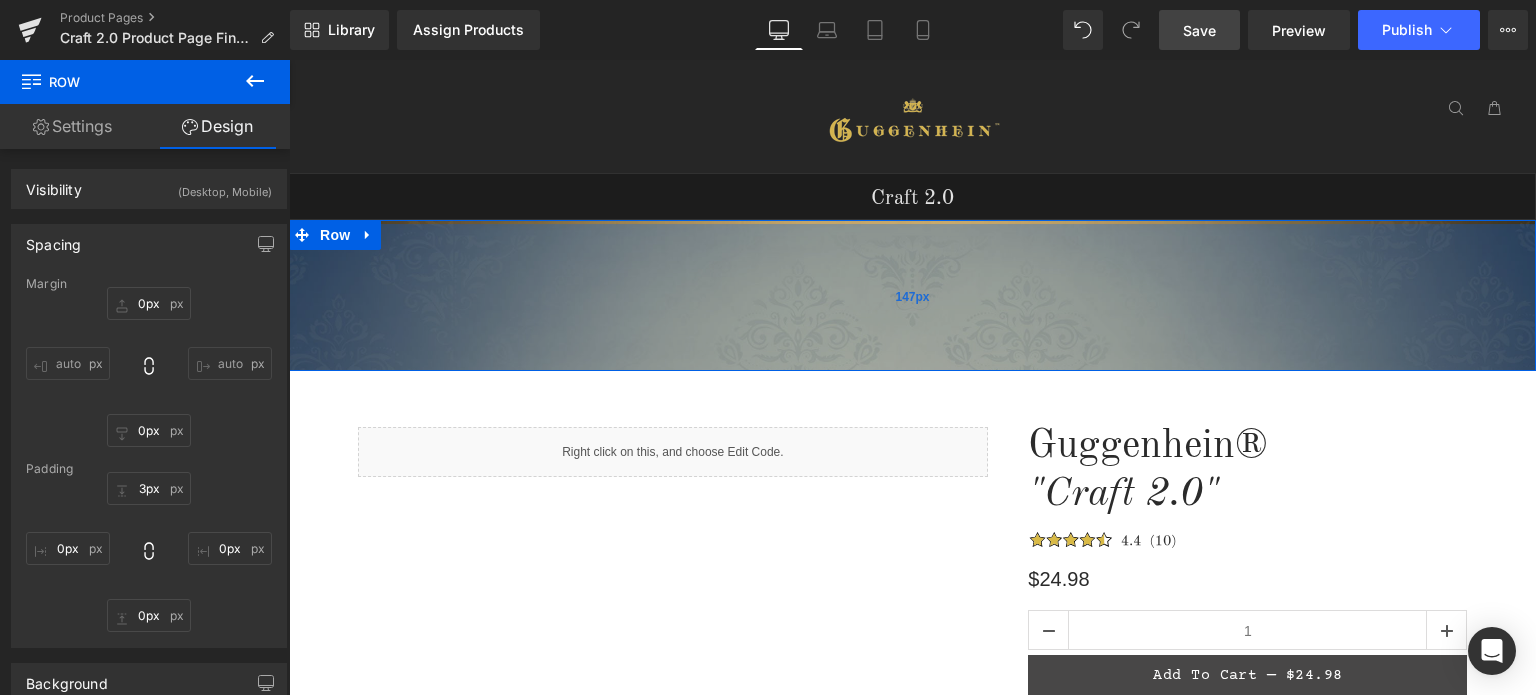 drag, startPoint x: 759, startPoint y: 230, endPoint x: 767, endPoint y: 361, distance: 131.24405 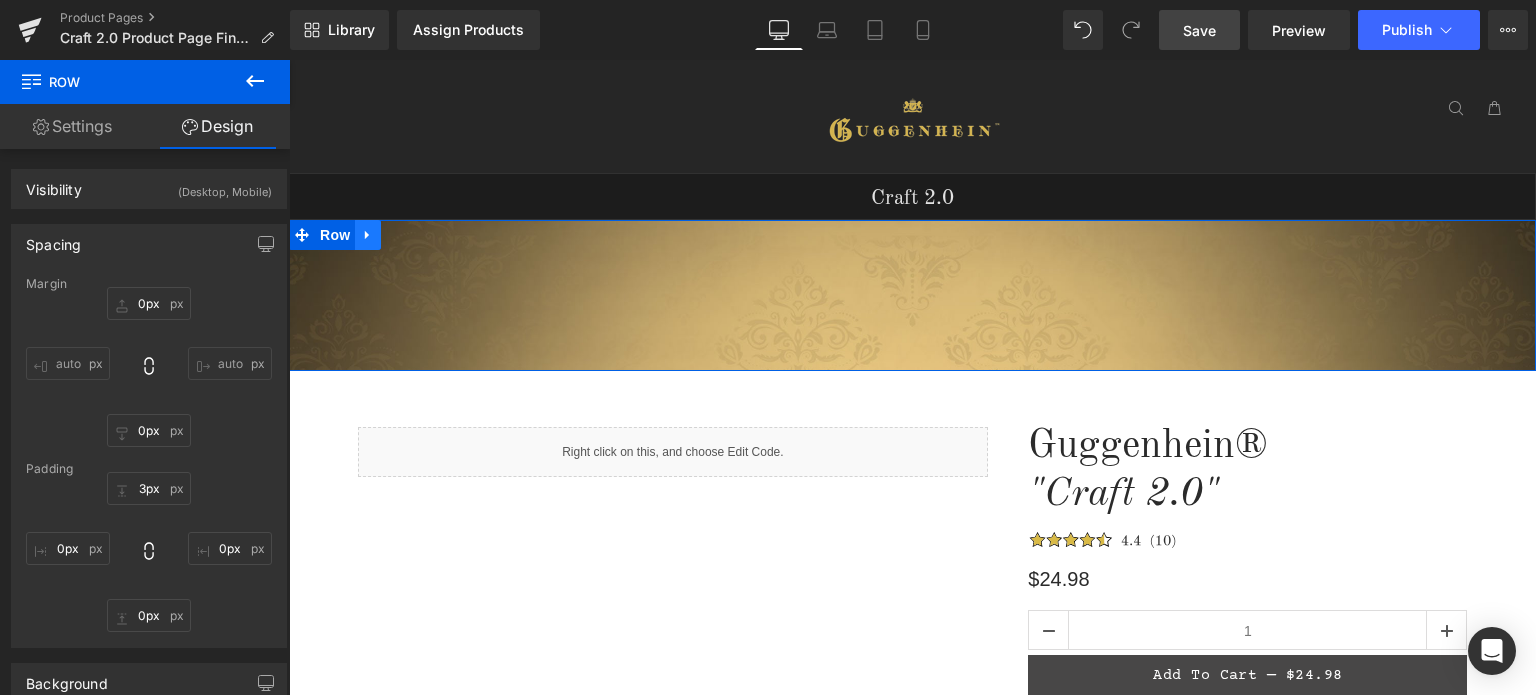 click 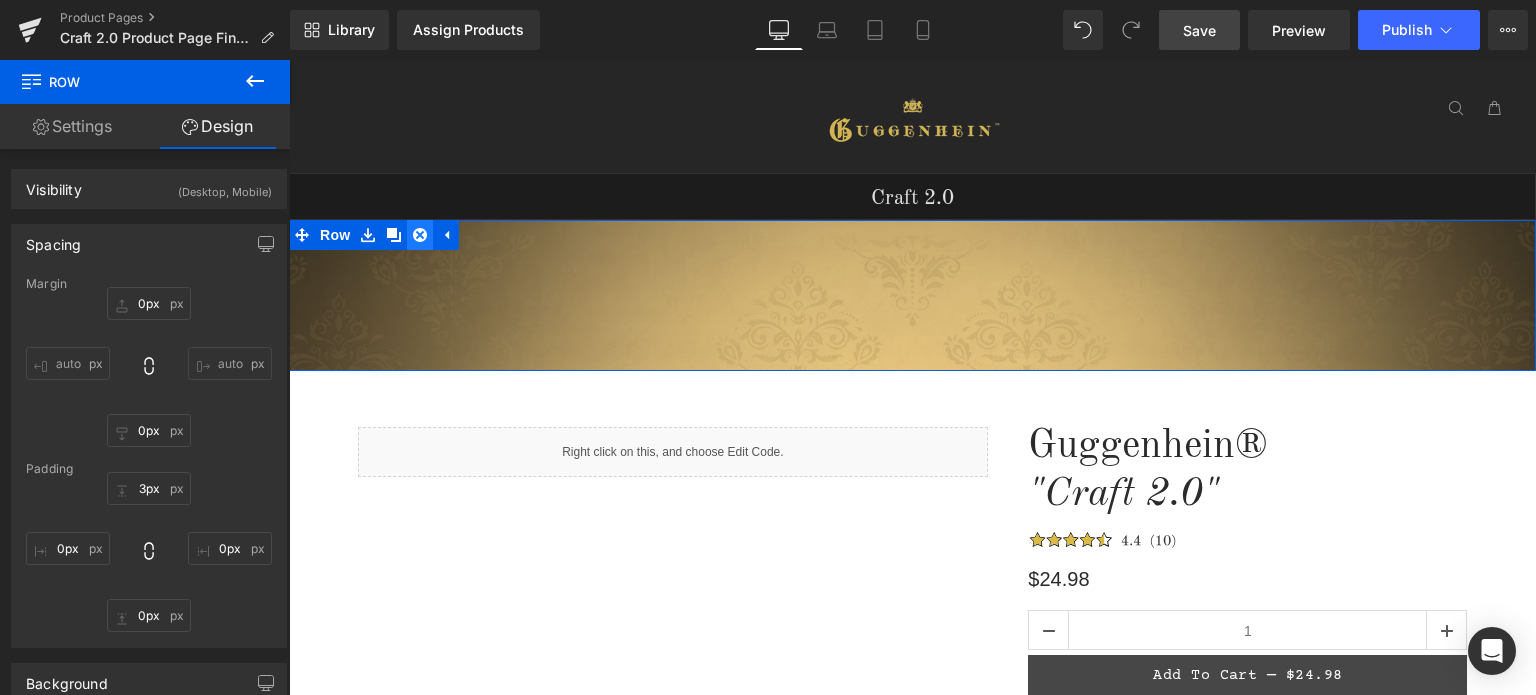 click 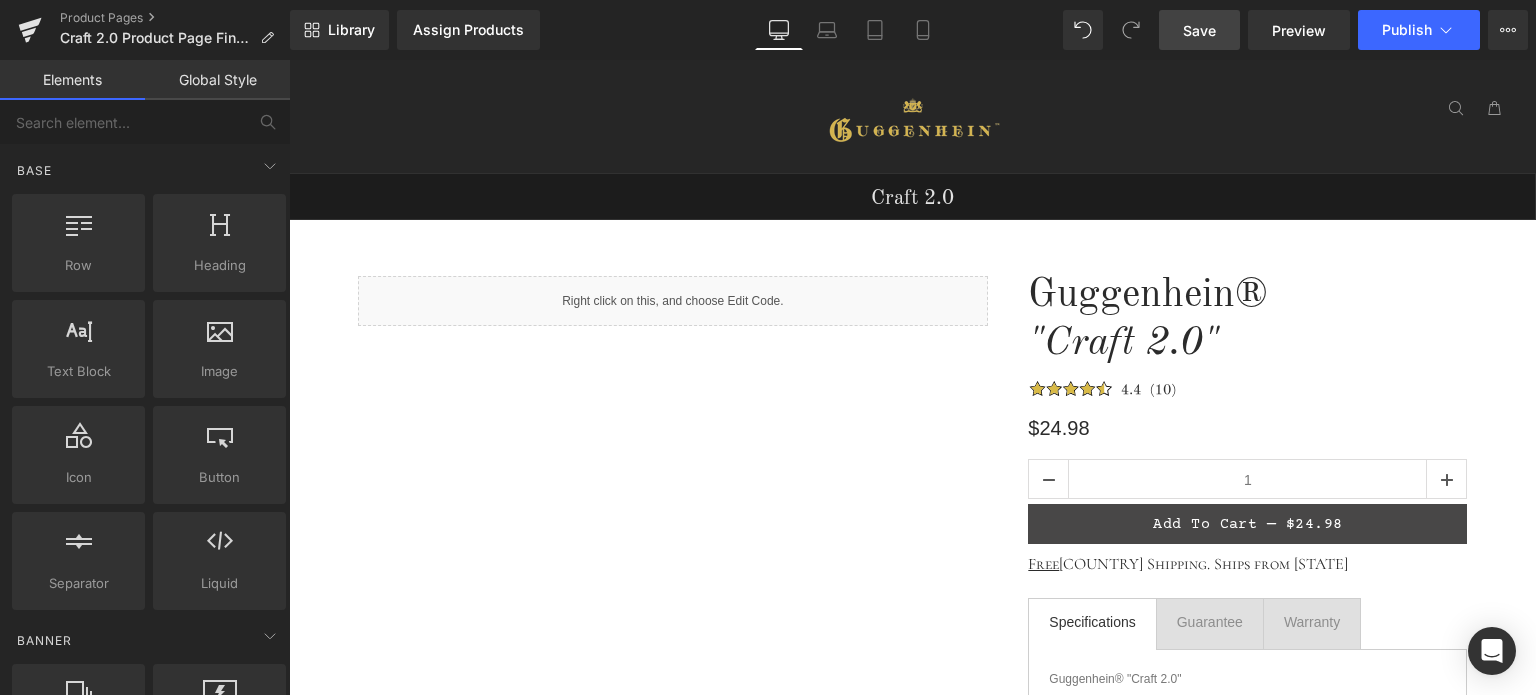 click on "Save" at bounding box center (1199, 30) 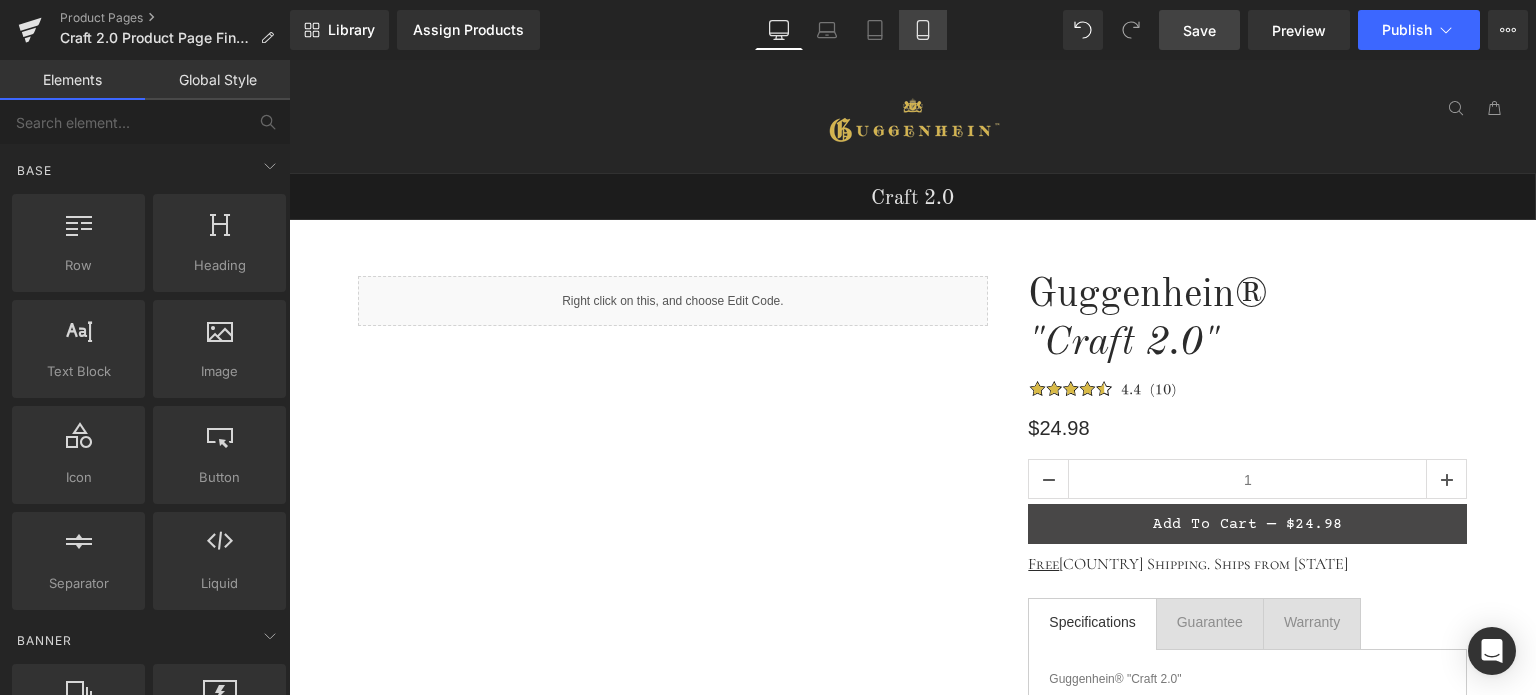 click 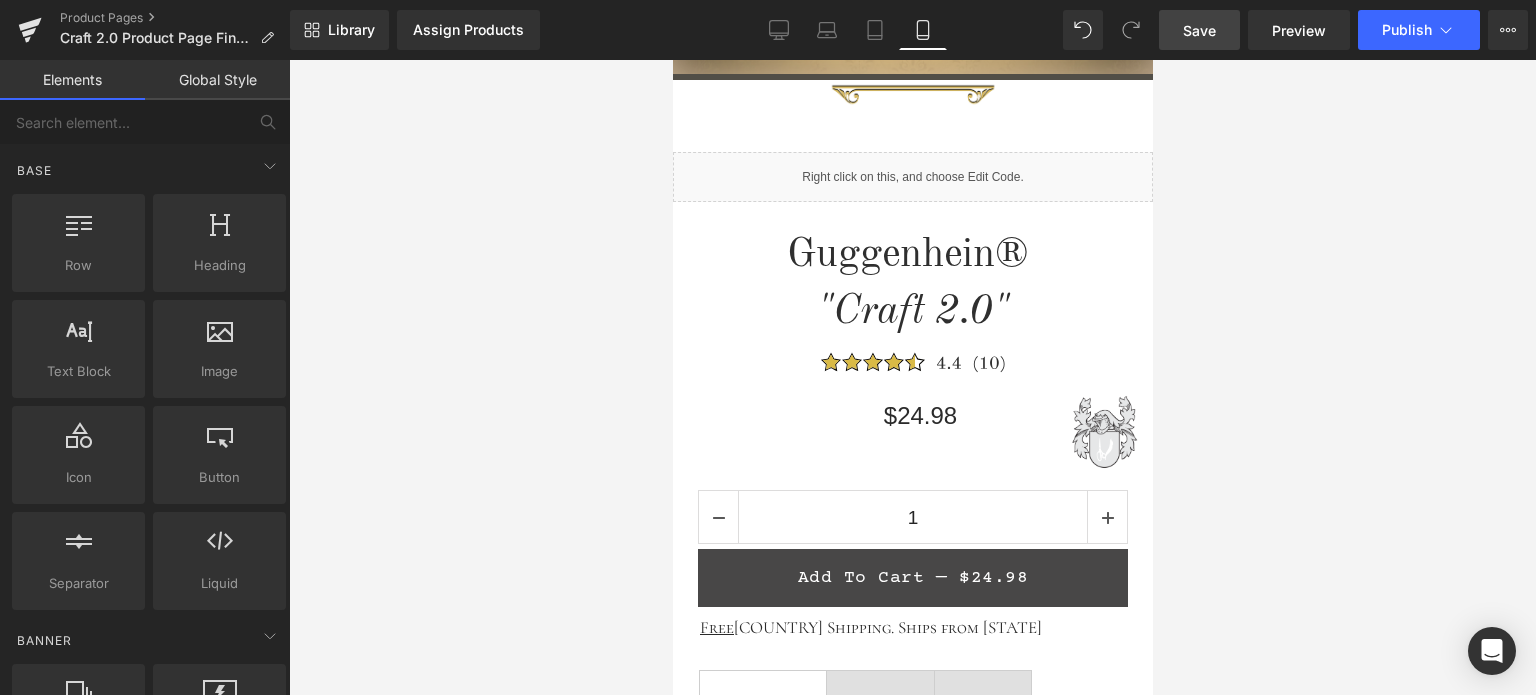 scroll, scrollTop: 589, scrollLeft: 0, axis: vertical 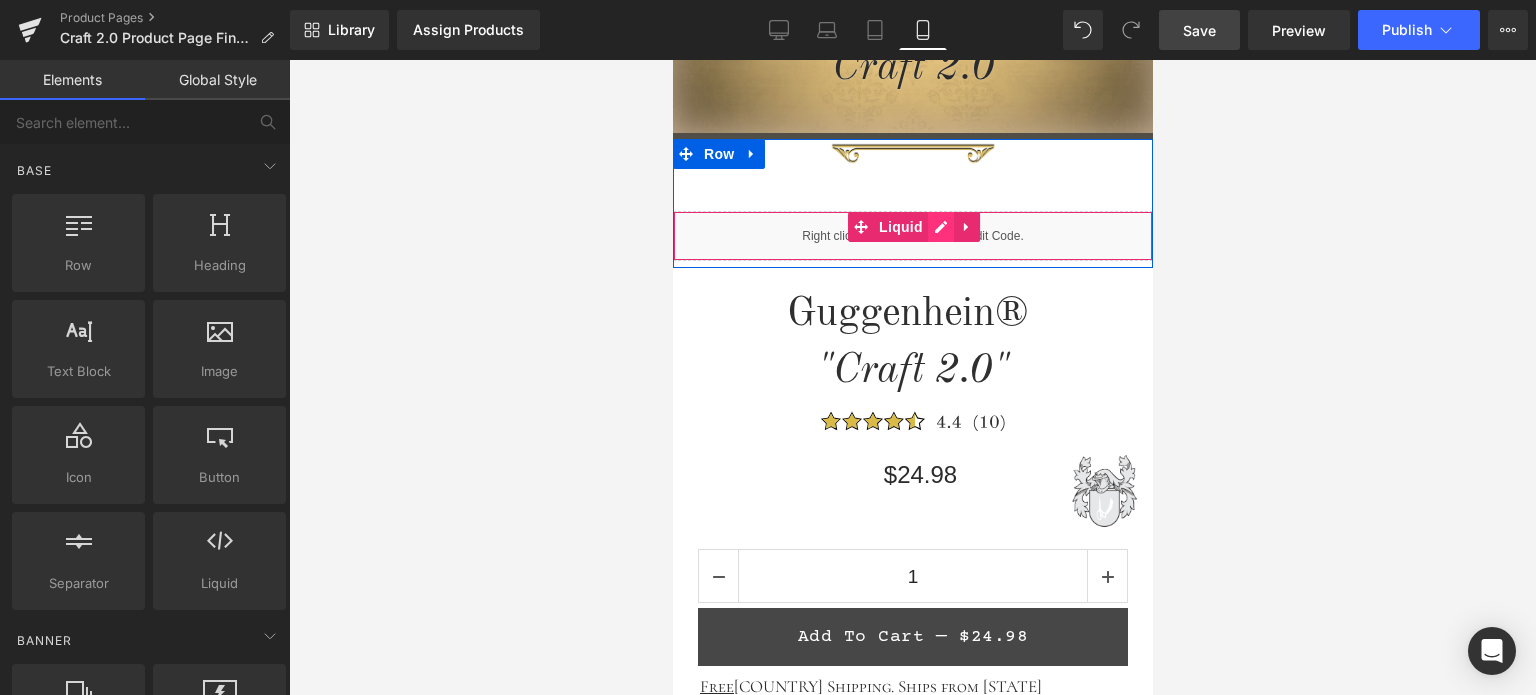 click on "Liquid" at bounding box center [912, 236] 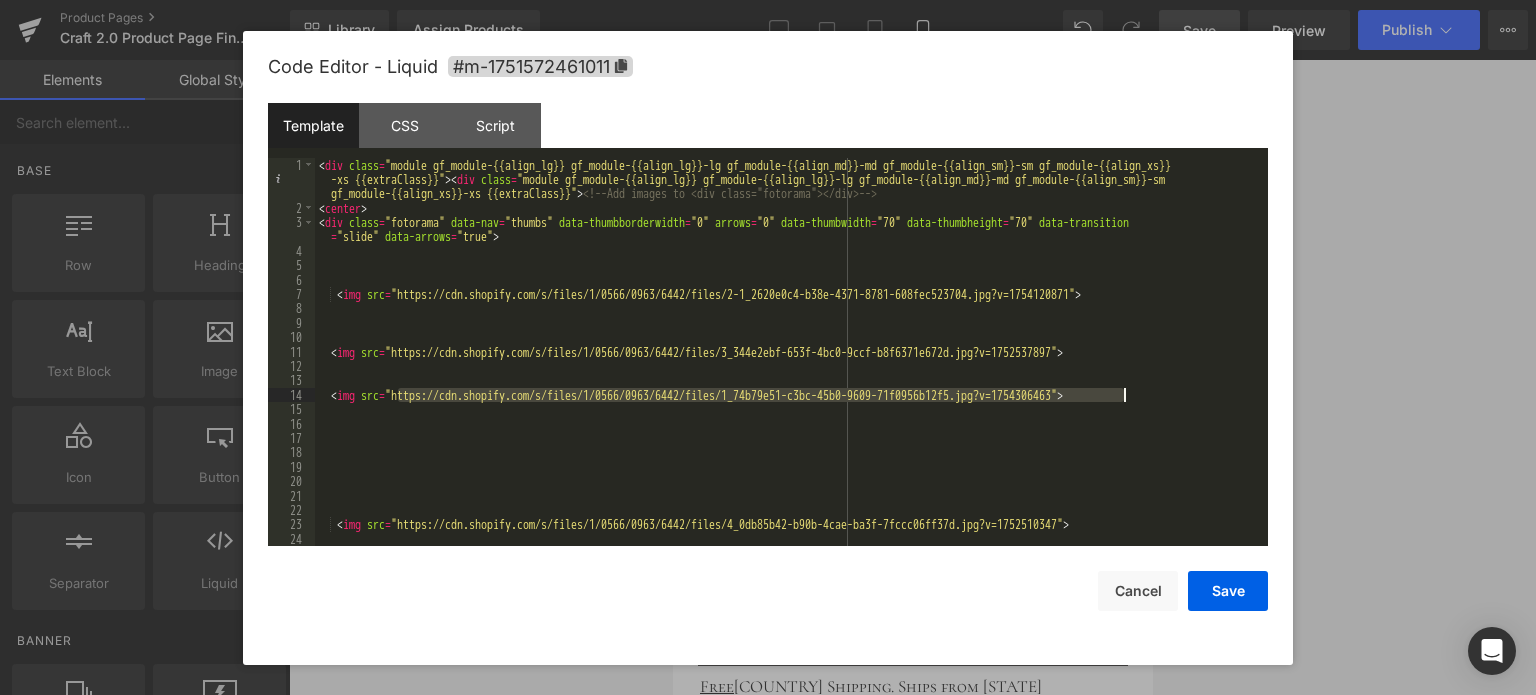 drag, startPoint x: 400, startPoint y: 397, endPoint x: 1121, endPoint y: 400, distance: 721.0062 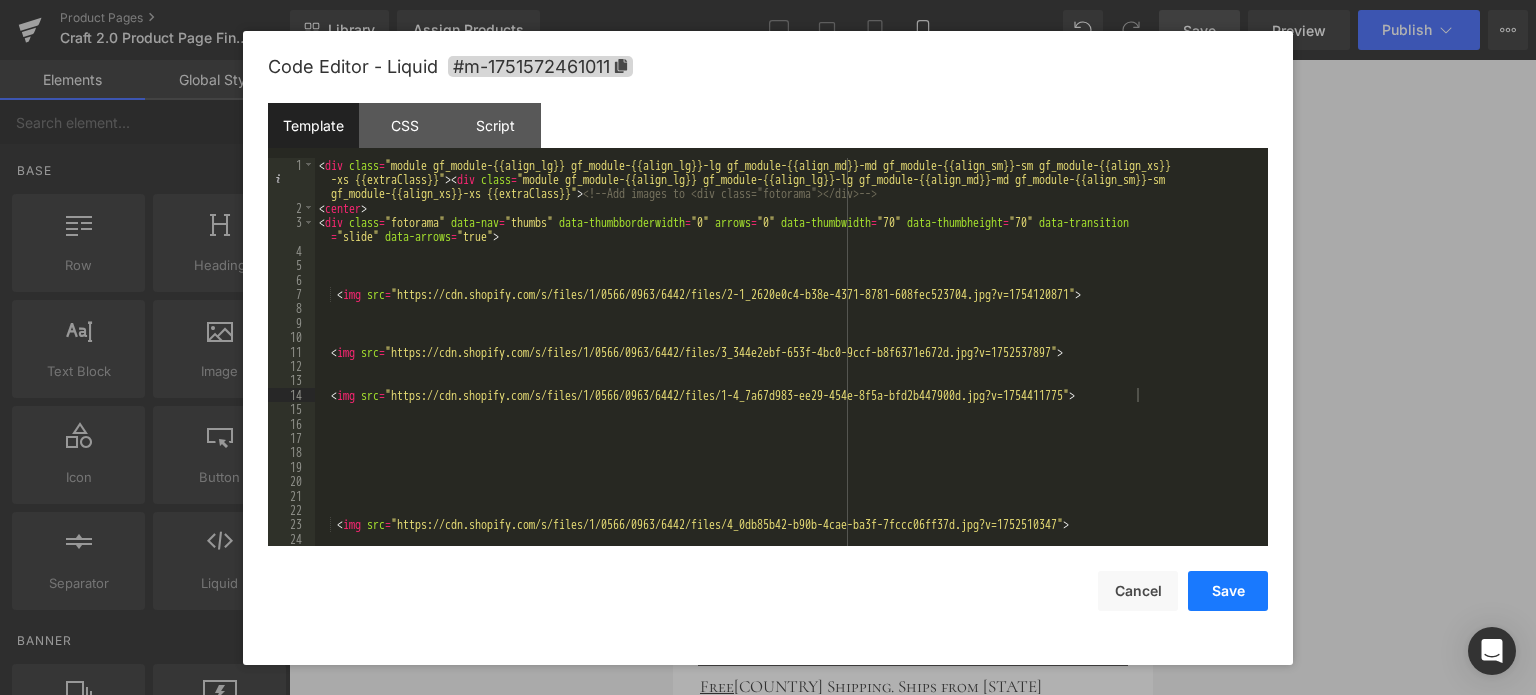 click on "Save" at bounding box center (1228, 591) 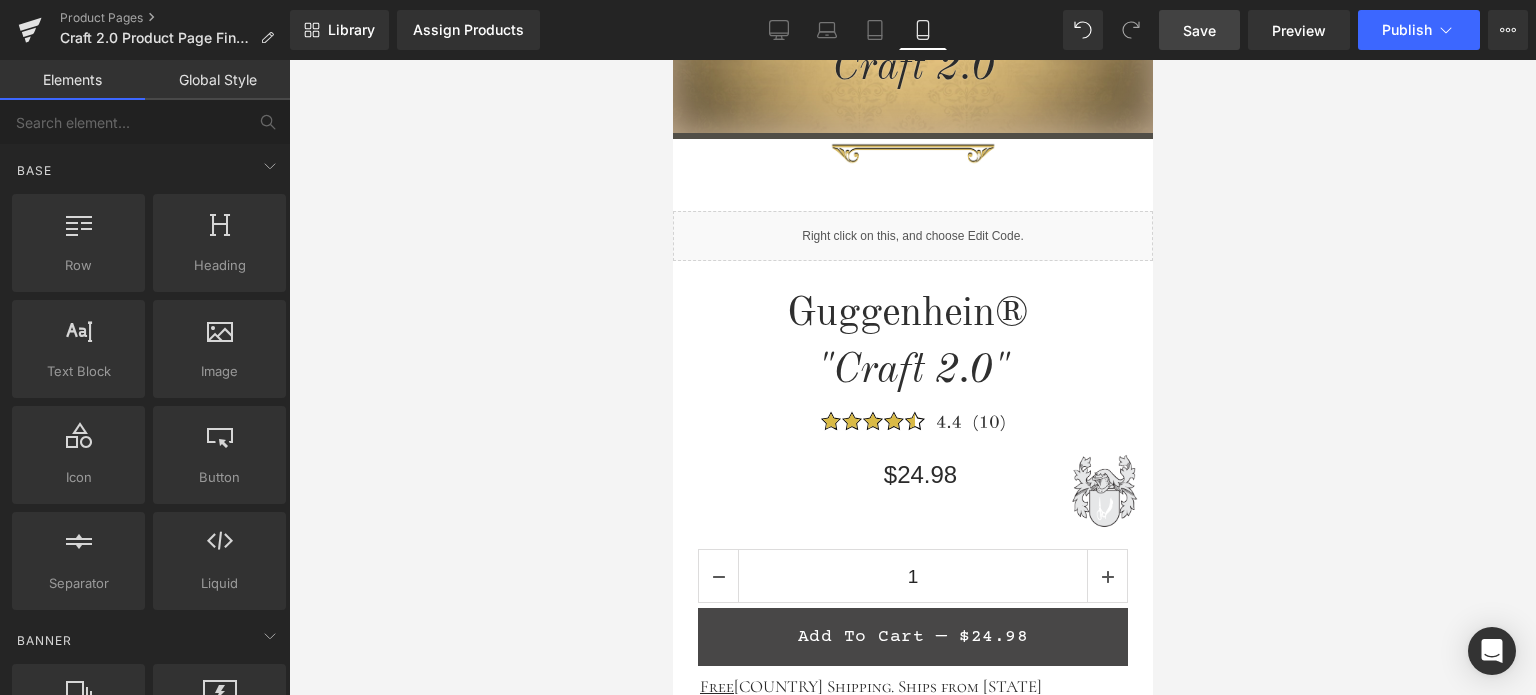 drag, startPoint x: 1208, startPoint y: 23, endPoint x: 292, endPoint y: 262, distance: 946.66626 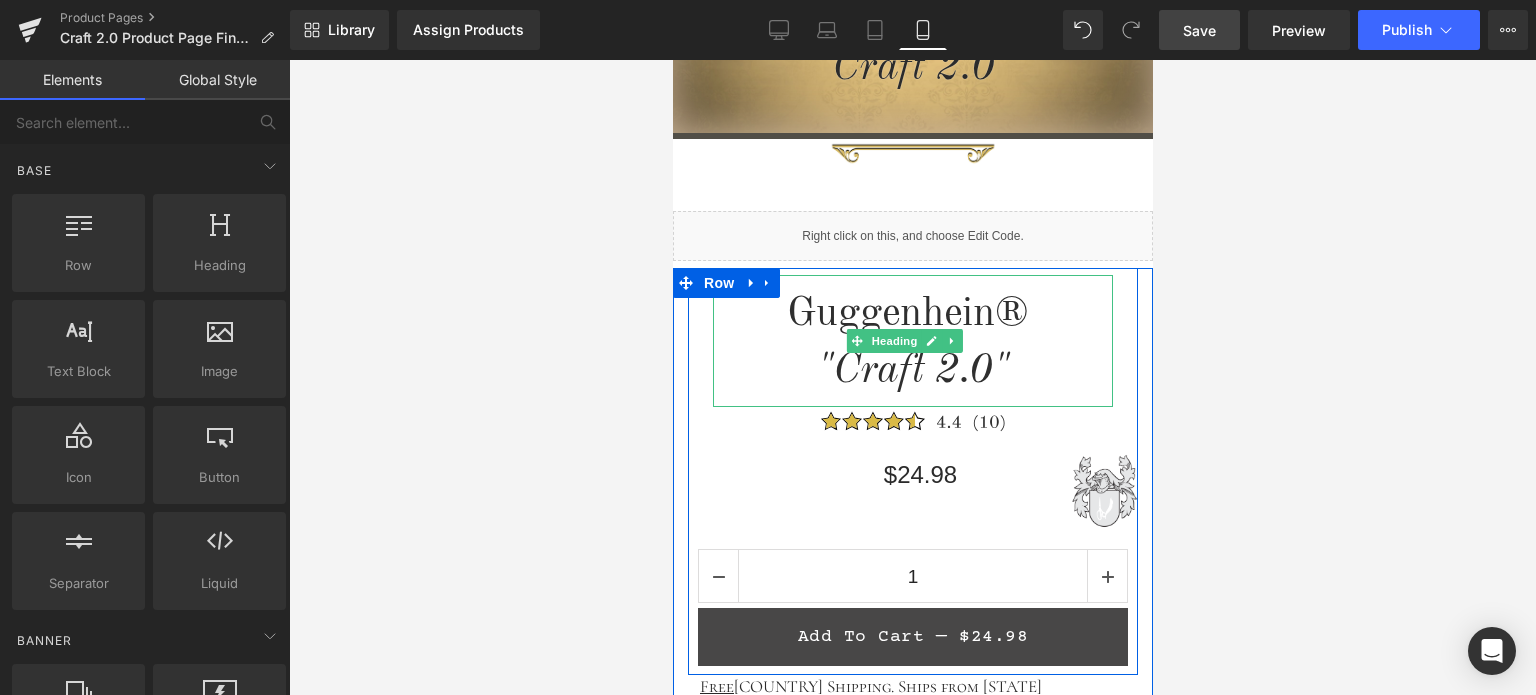 scroll, scrollTop: 289, scrollLeft: 0, axis: vertical 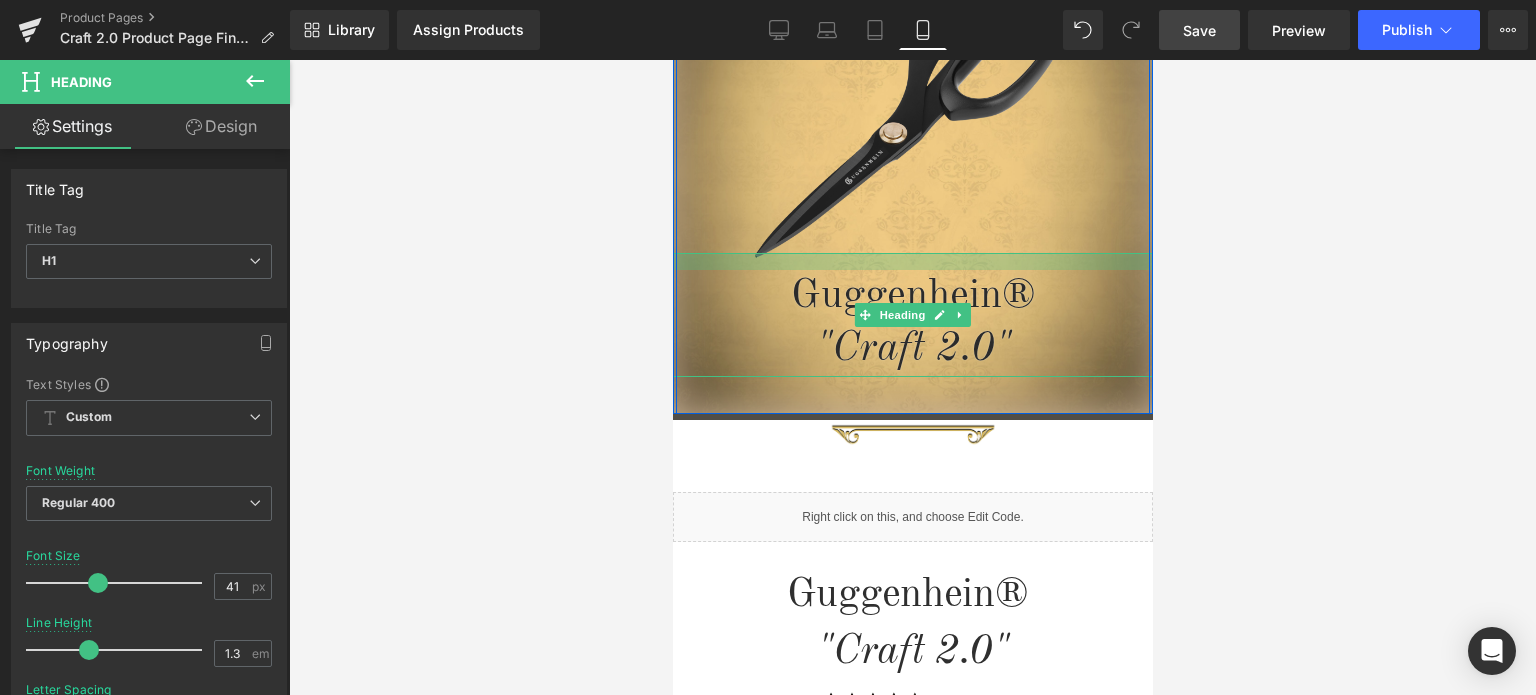 drag, startPoint x: 996, startPoint y: 253, endPoint x: 1000, endPoint y: 233, distance: 20.396078 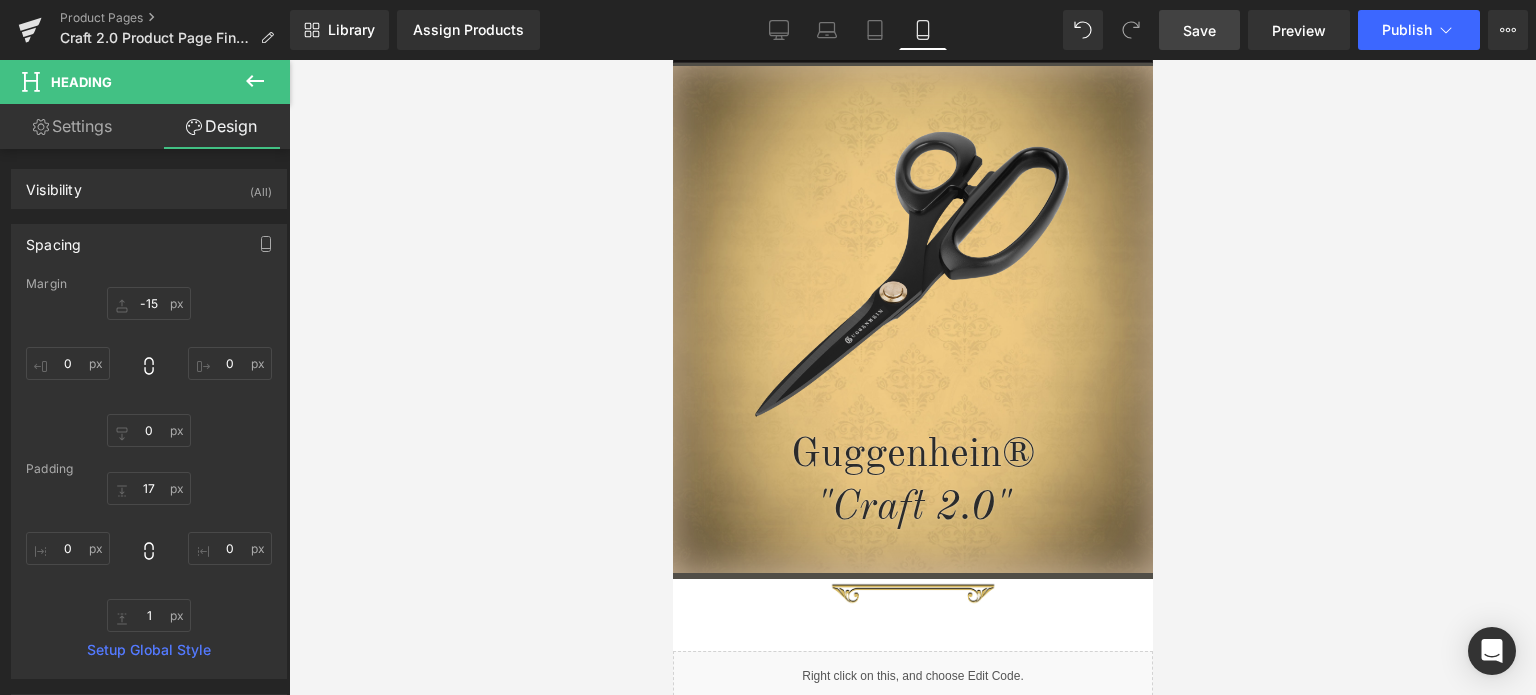 scroll, scrollTop: 89, scrollLeft: 0, axis: vertical 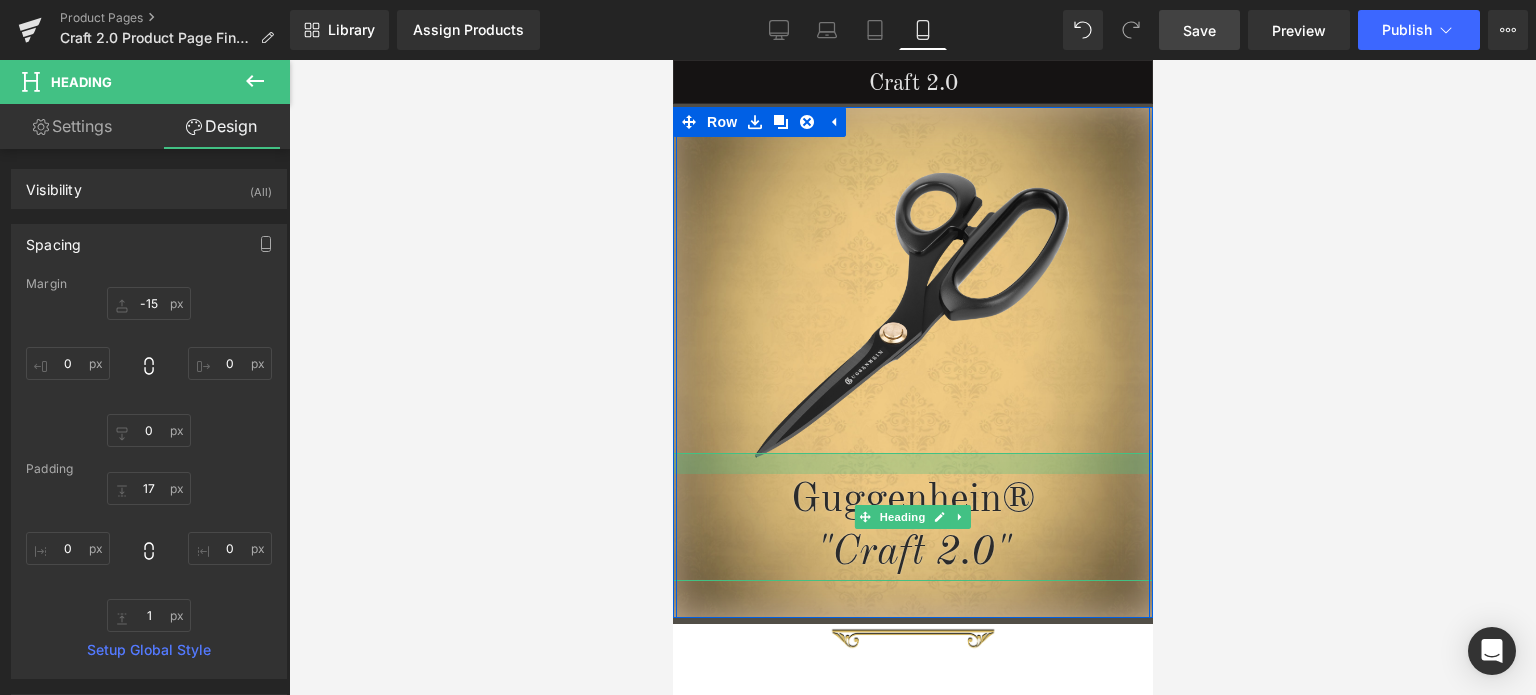 click at bounding box center [912, 463] 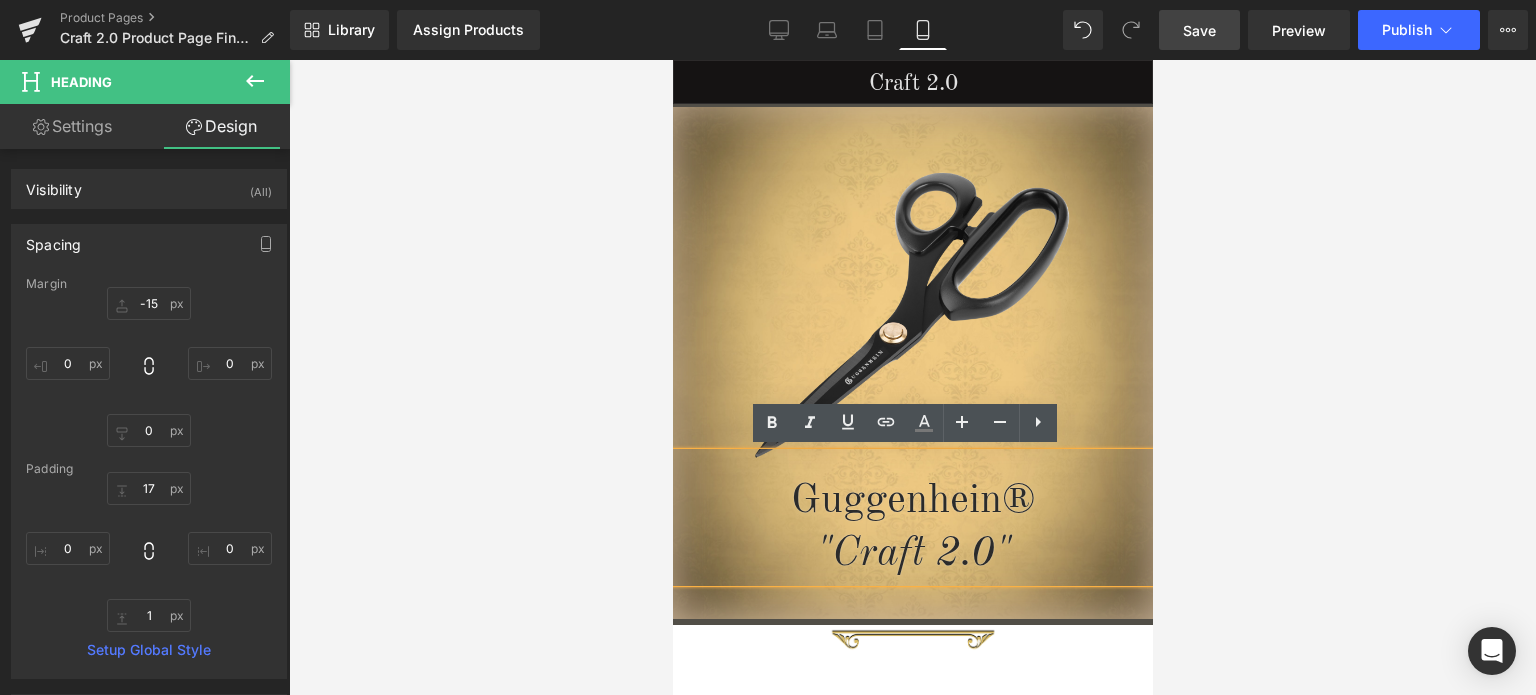 click on "Save" at bounding box center (1199, 30) 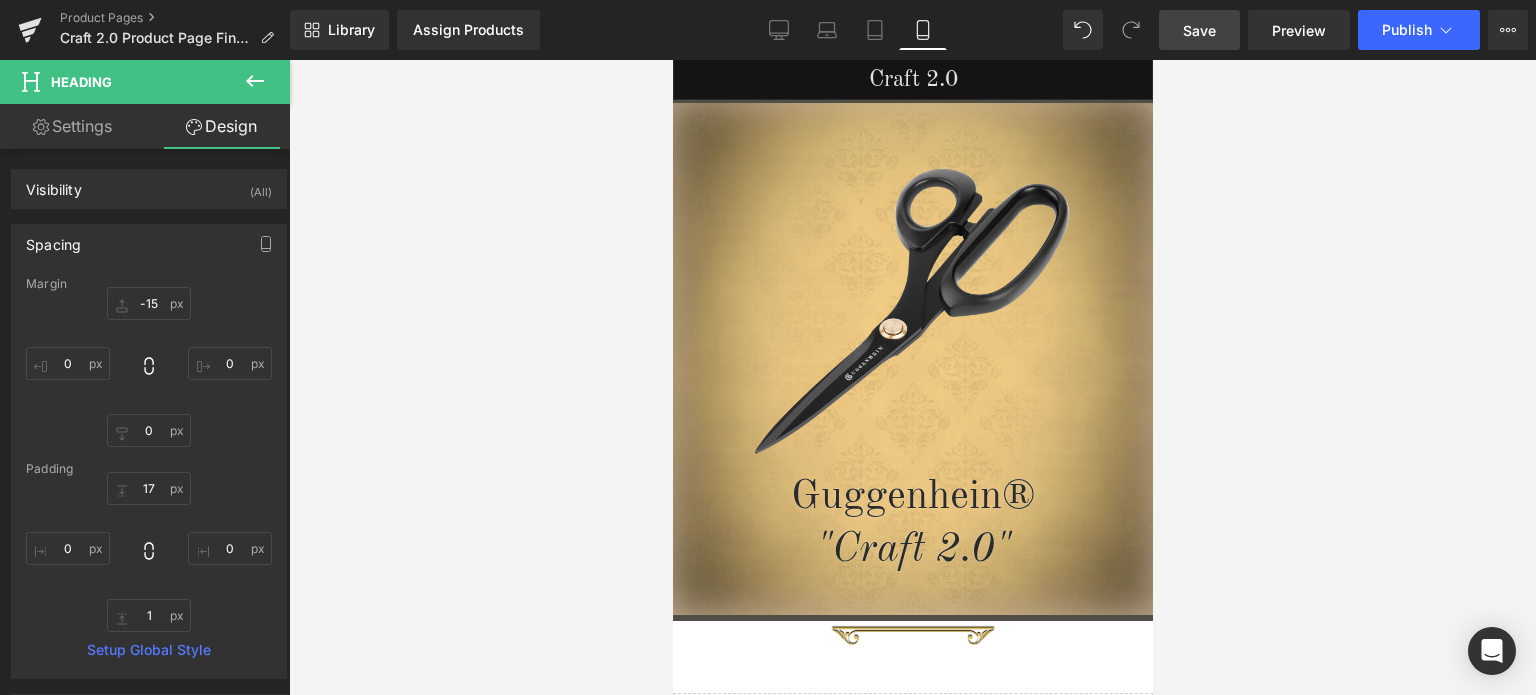 scroll, scrollTop: 63, scrollLeft: 0, axis: vertical 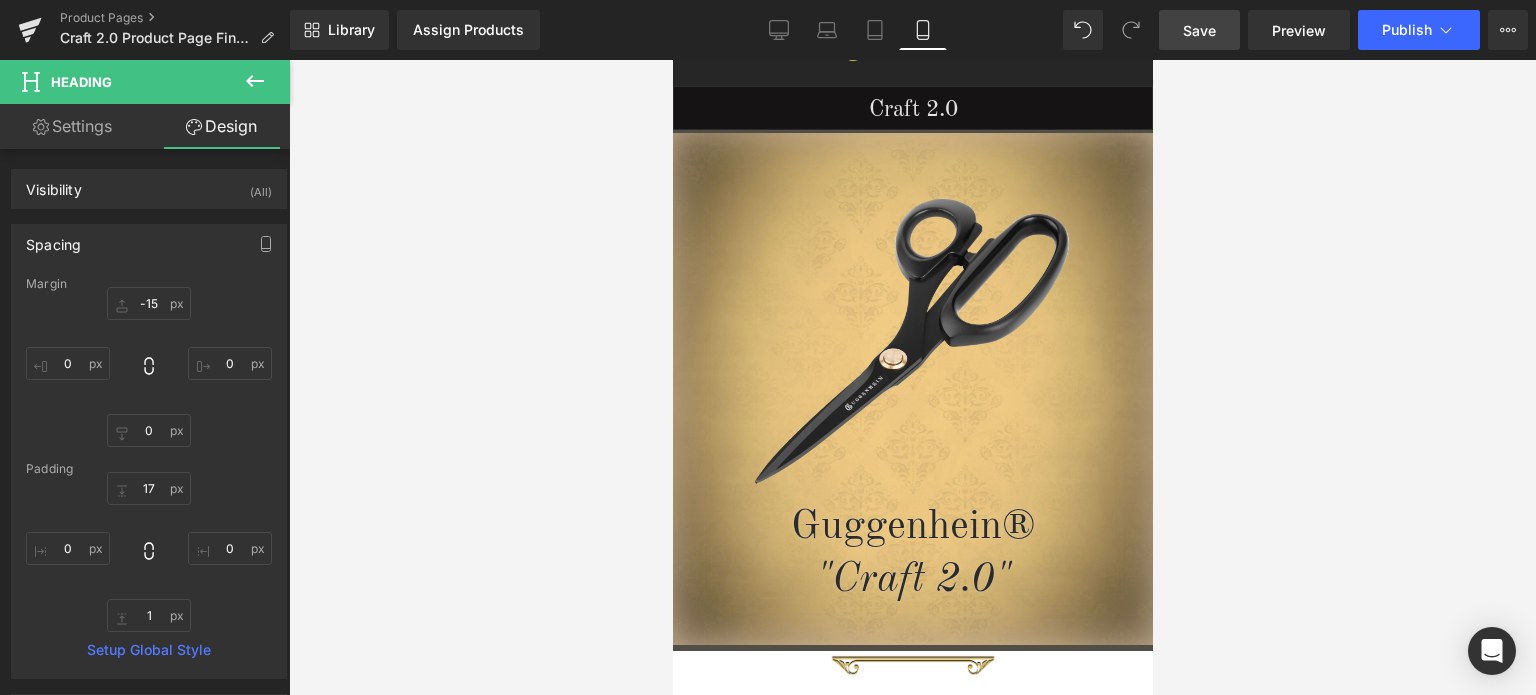 drag, startPoint x: 1143, startPoint y: 138, endPoint x: 1866, endPoint y: 190, distance: 724.86755 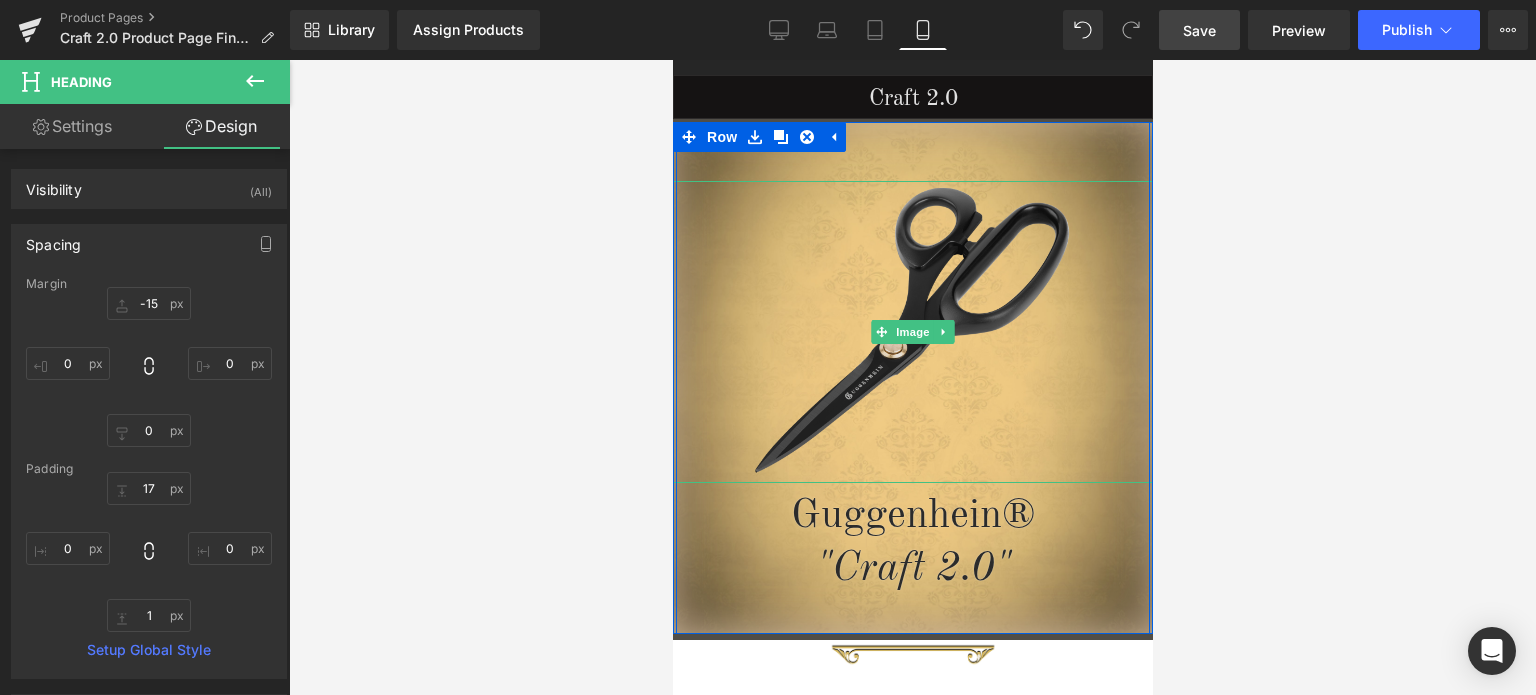 scroll, scrollTop: 58, scrollLeft: 0, axis: vertical 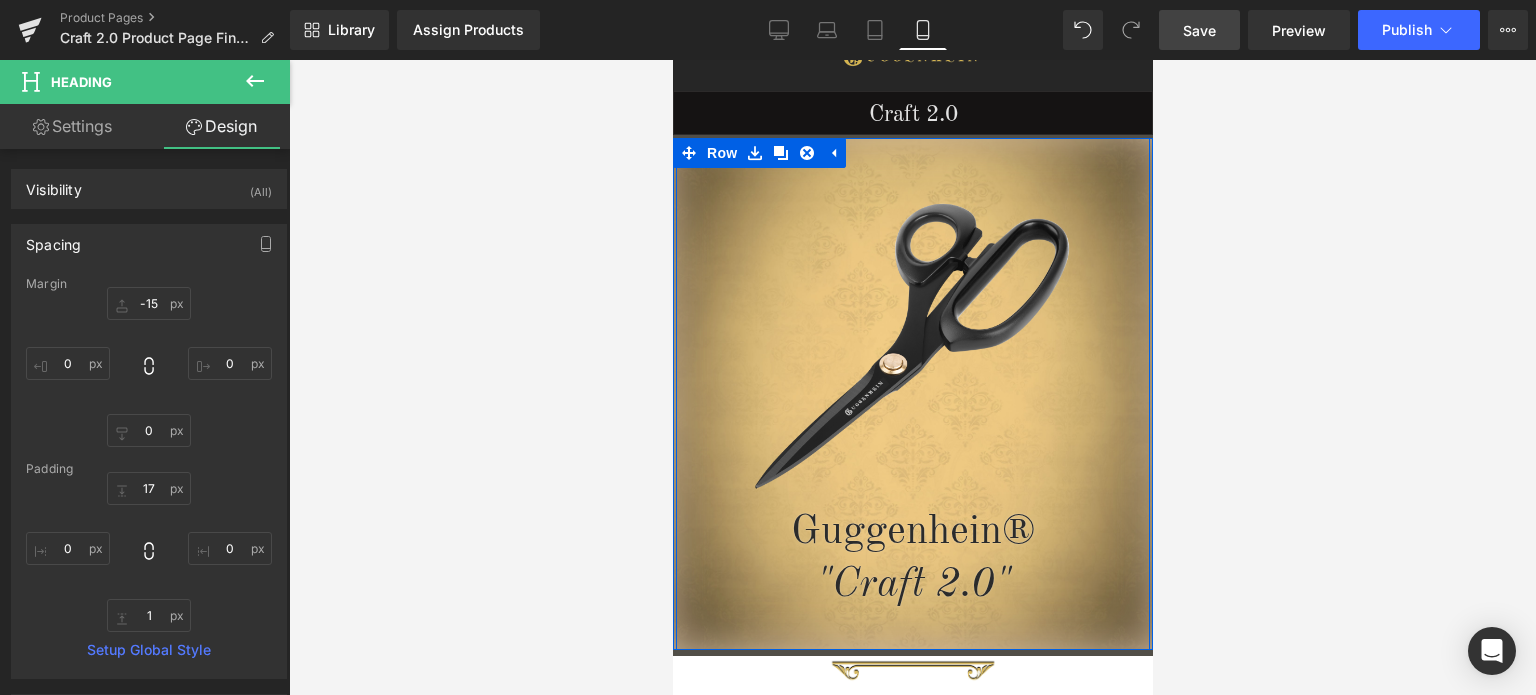click on "Image         Guggenhein®  "Craft 2.0" Heading         Row" at bounding box center [912, 394] 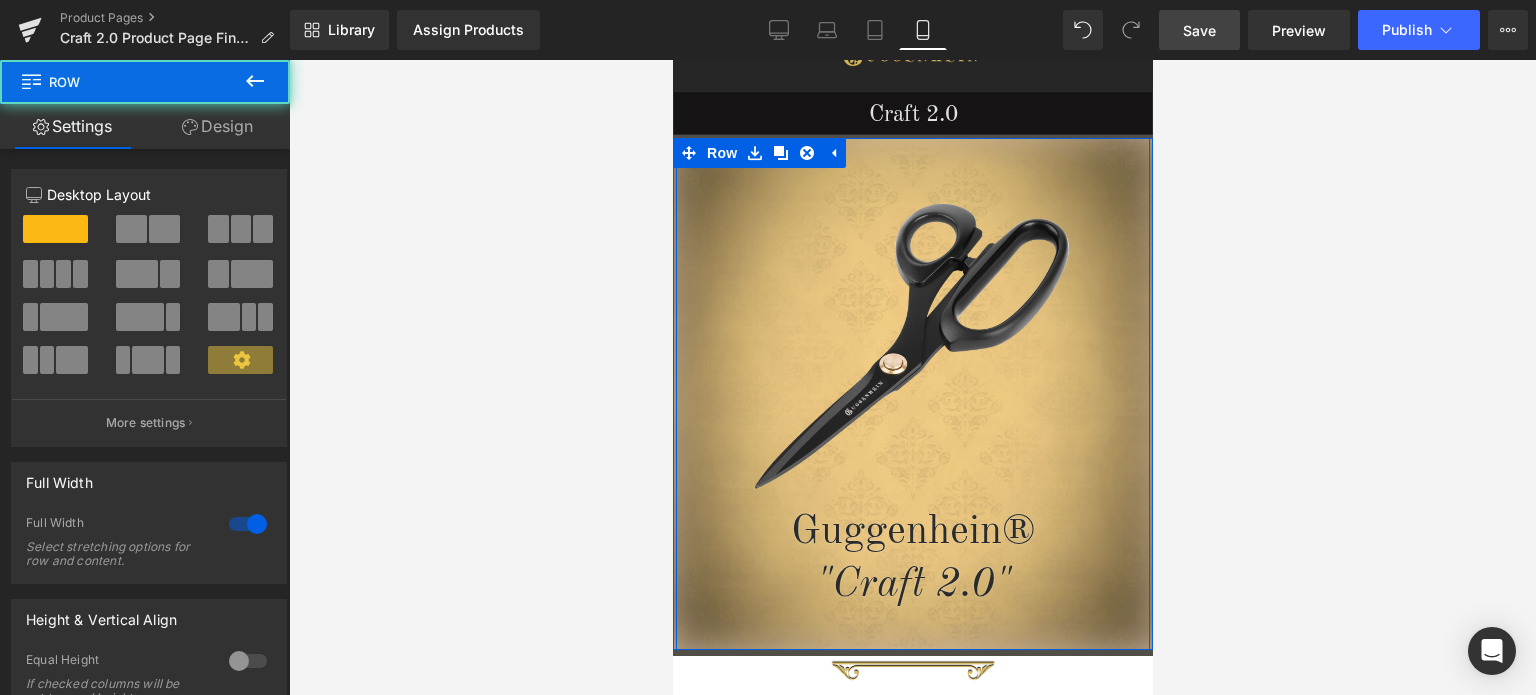 click on "Image         Guggenhein®  "Craft 2.0" Heading         Row" at bounding box center [912, 394] 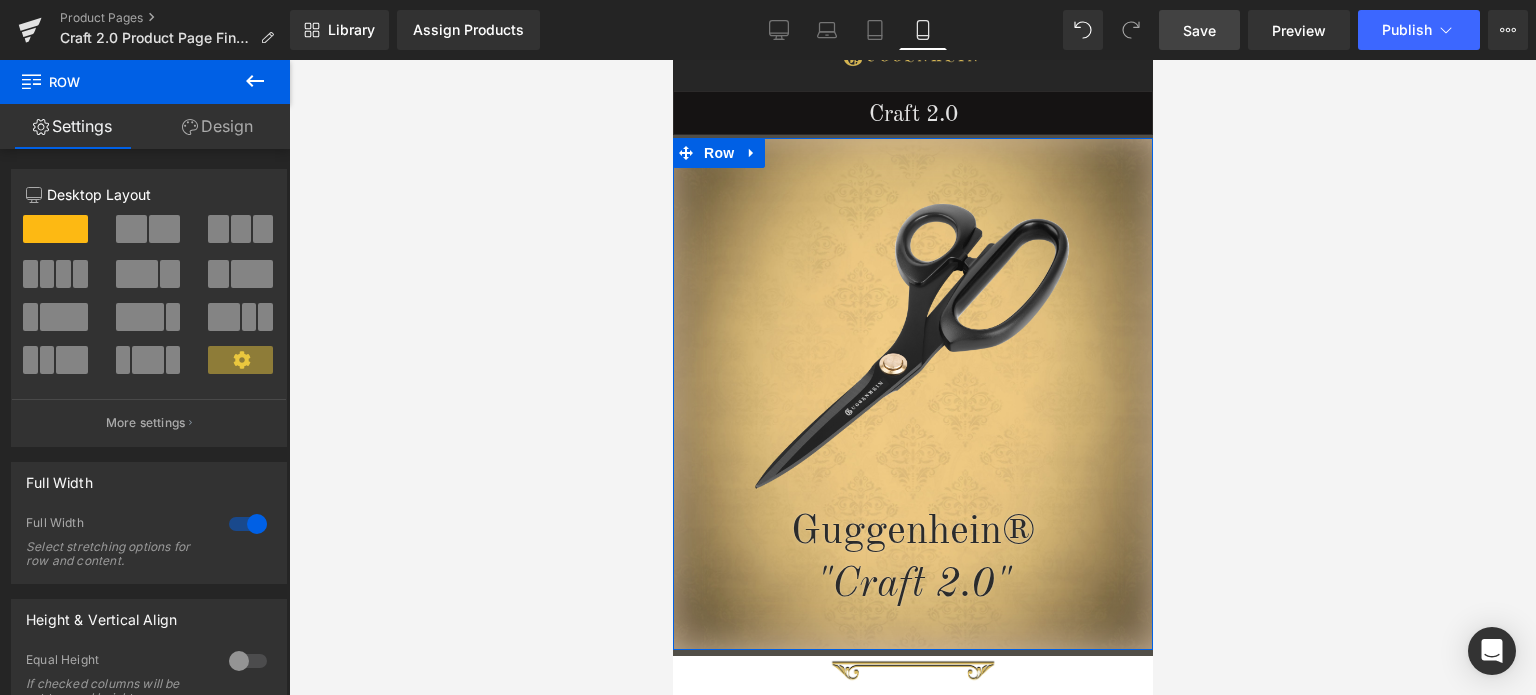 click on "Design" at bounding box center [217, 126] 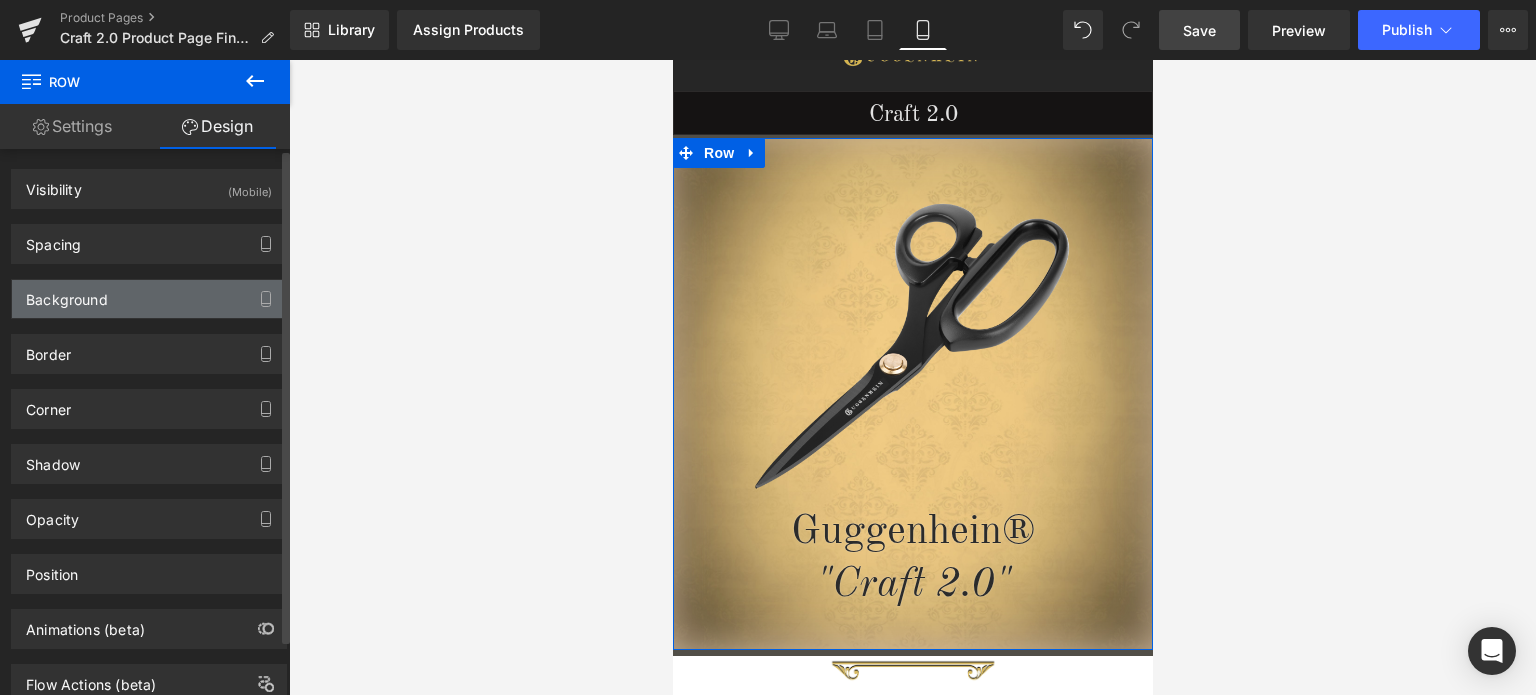 click on "Background" at bounding box center [149, 299] 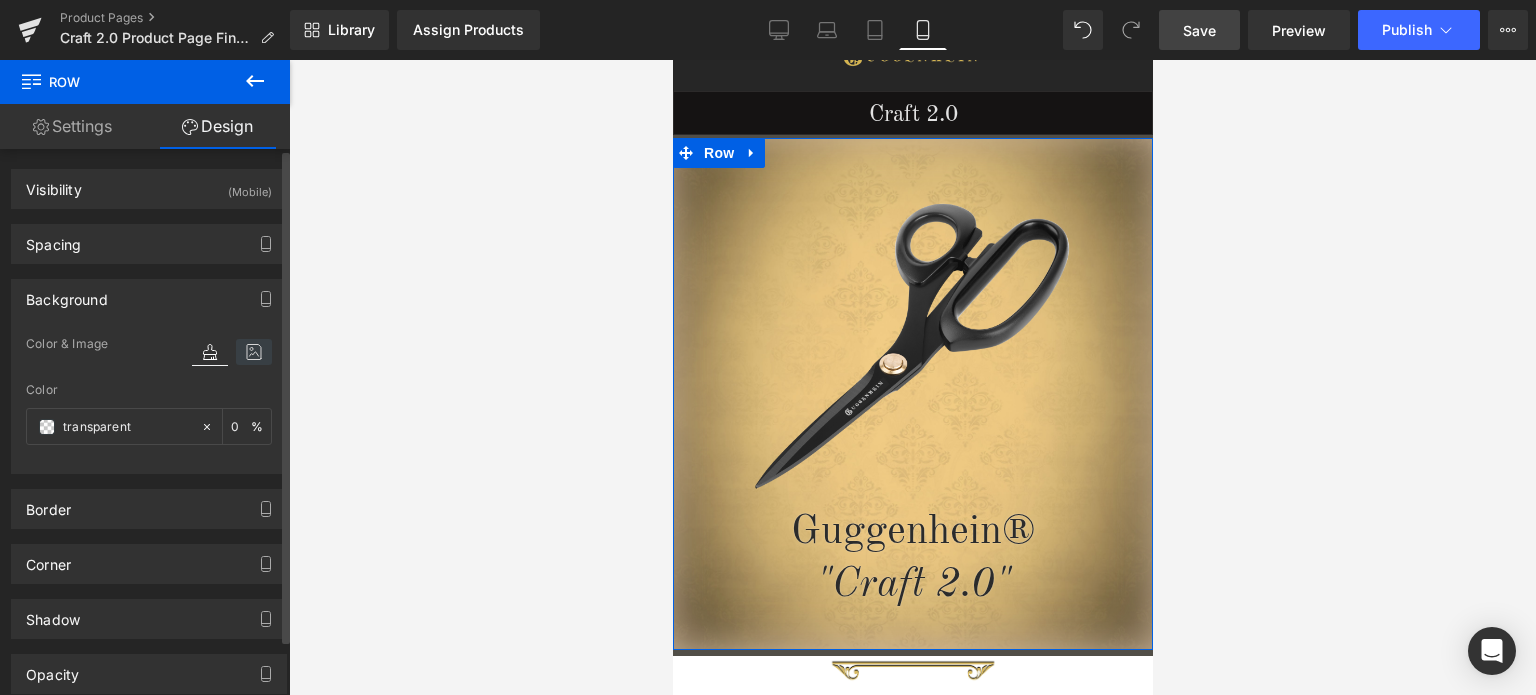 click at bounding box center (254, 352) 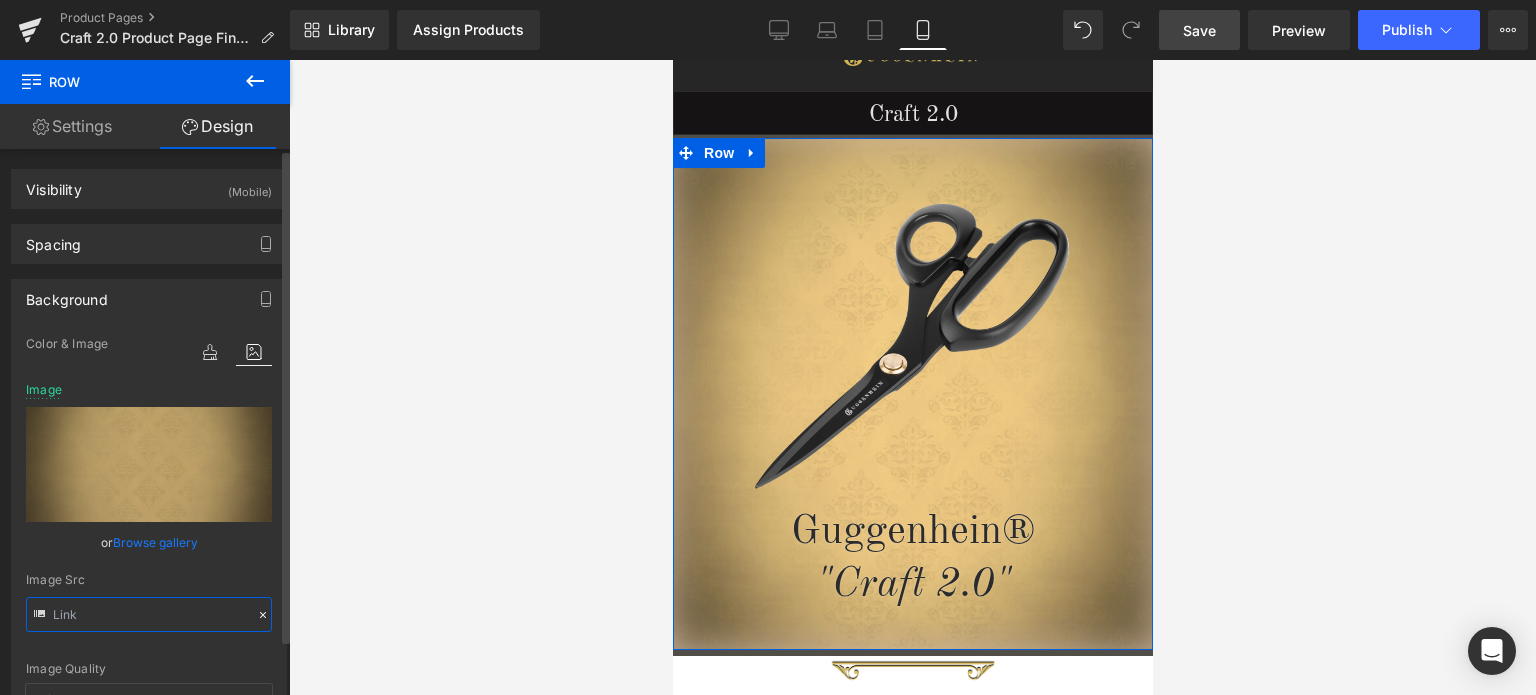 click at bounding box center (149, 614) 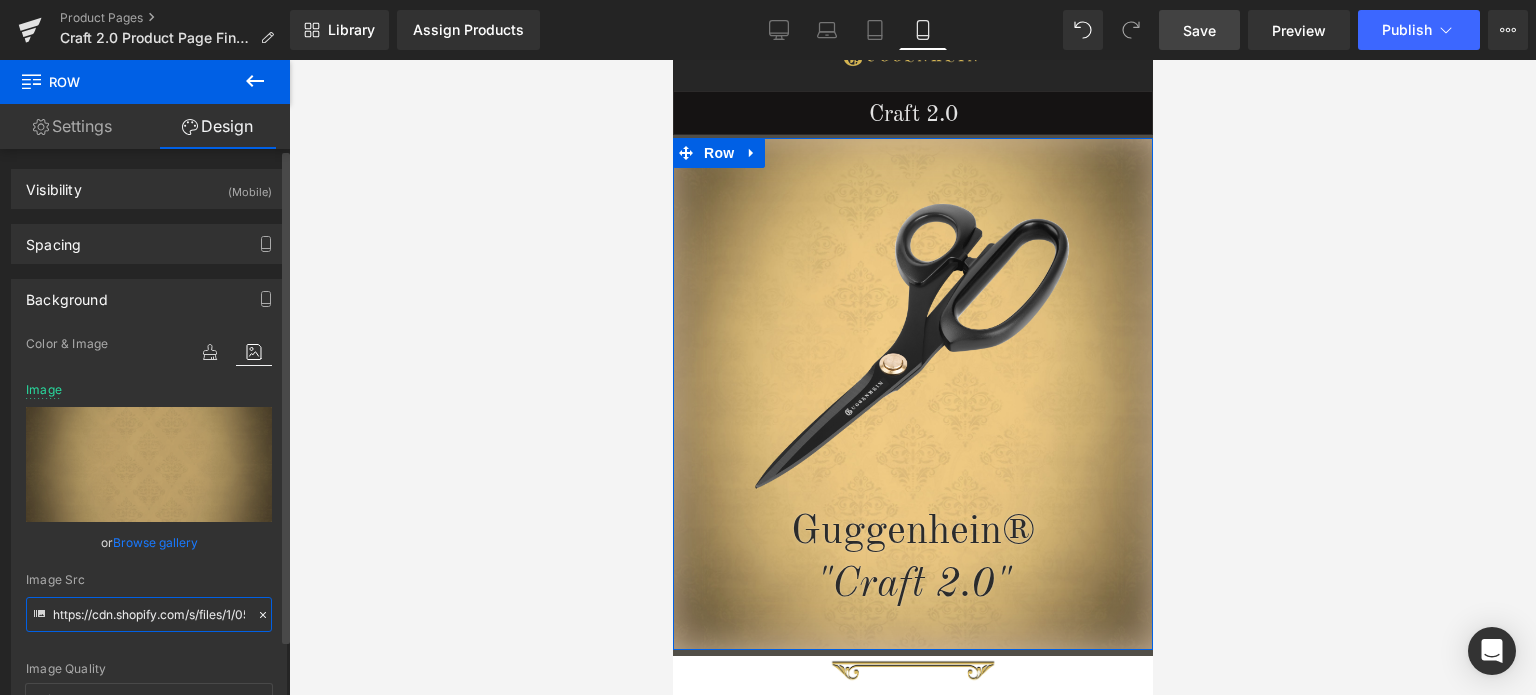paste on "1_099b47ce-b631-4e60-8b6a-ebda809ce6eb.jpg?v=1754412299" 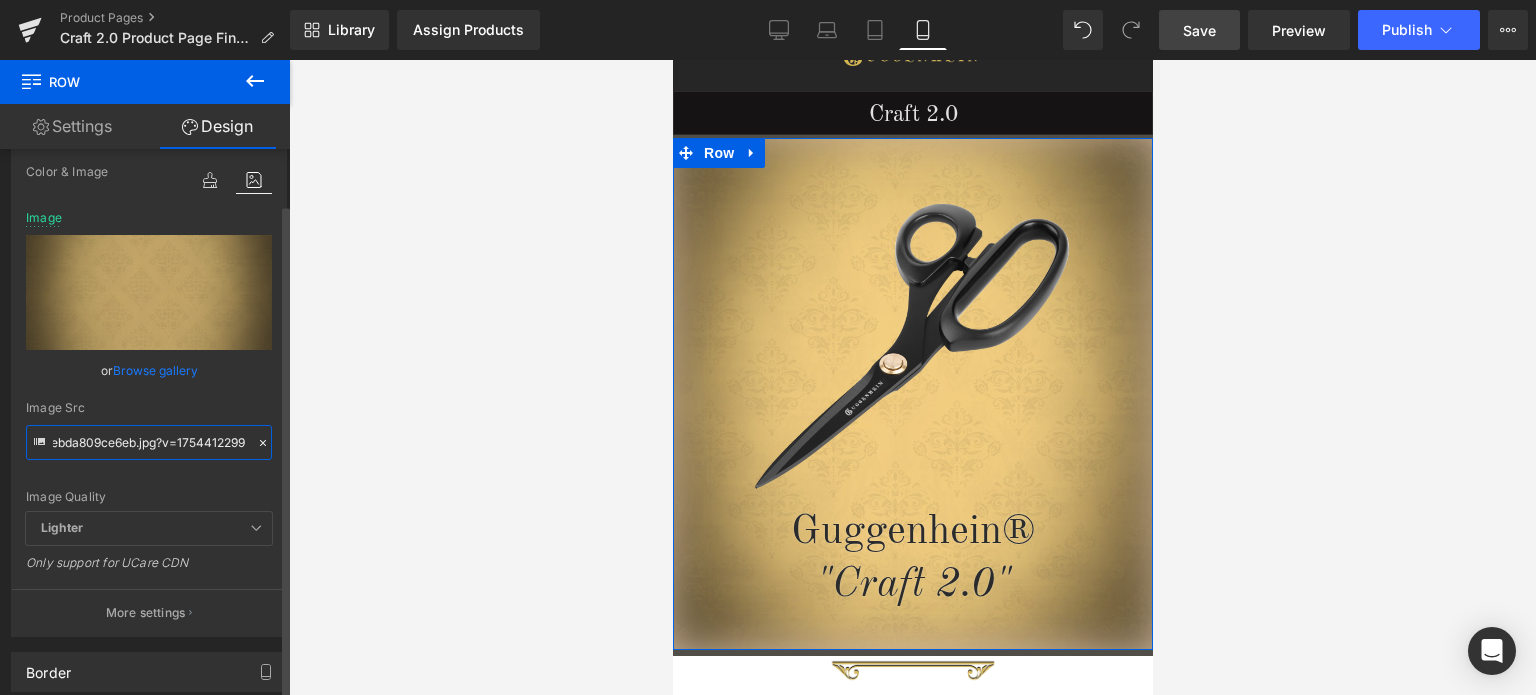 scroll, scrollTop: 200, scrollLeft: 0, axis: vertical 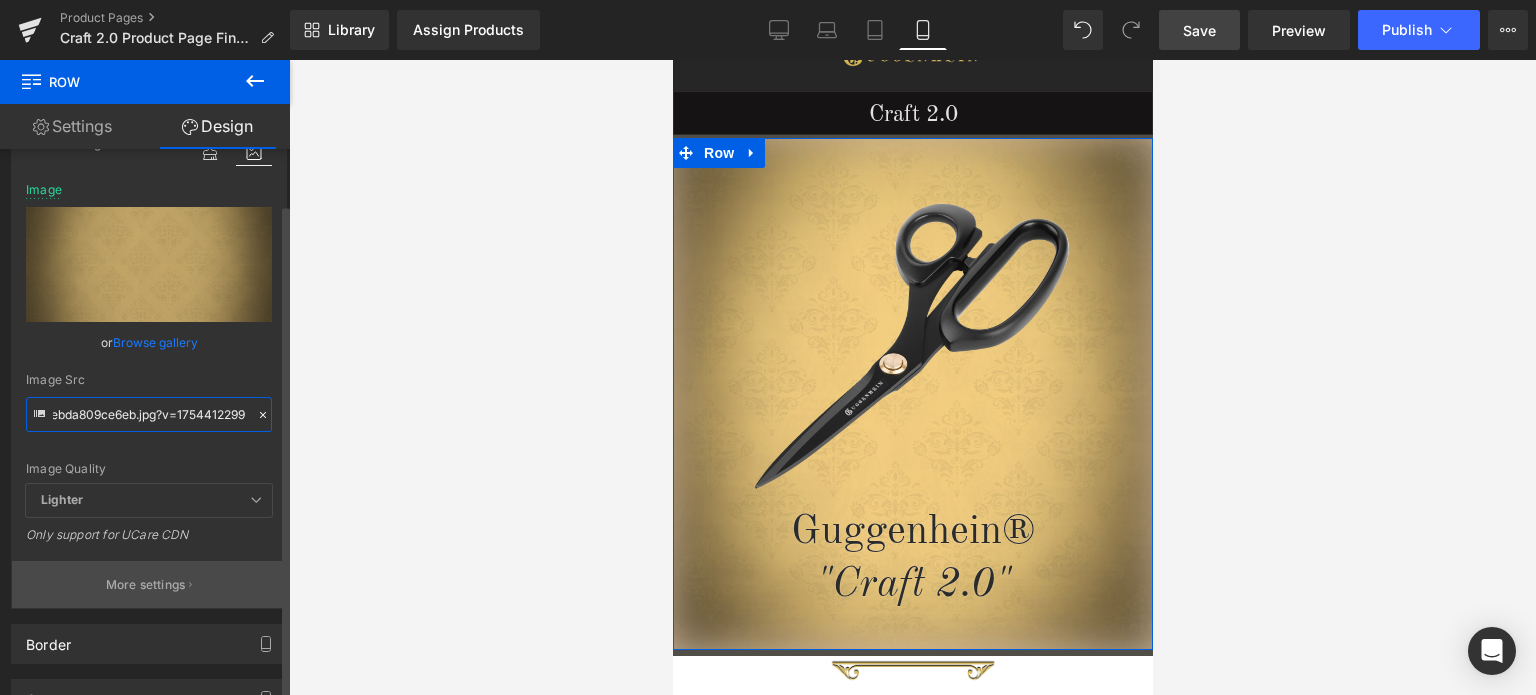 type on "https://cdn.shopify.com/s/files/1/0566/0963/6442/files/1_099b47ce-b631-4e60-8b6a-ebda809ce6eb.jpg?v=1754412299" 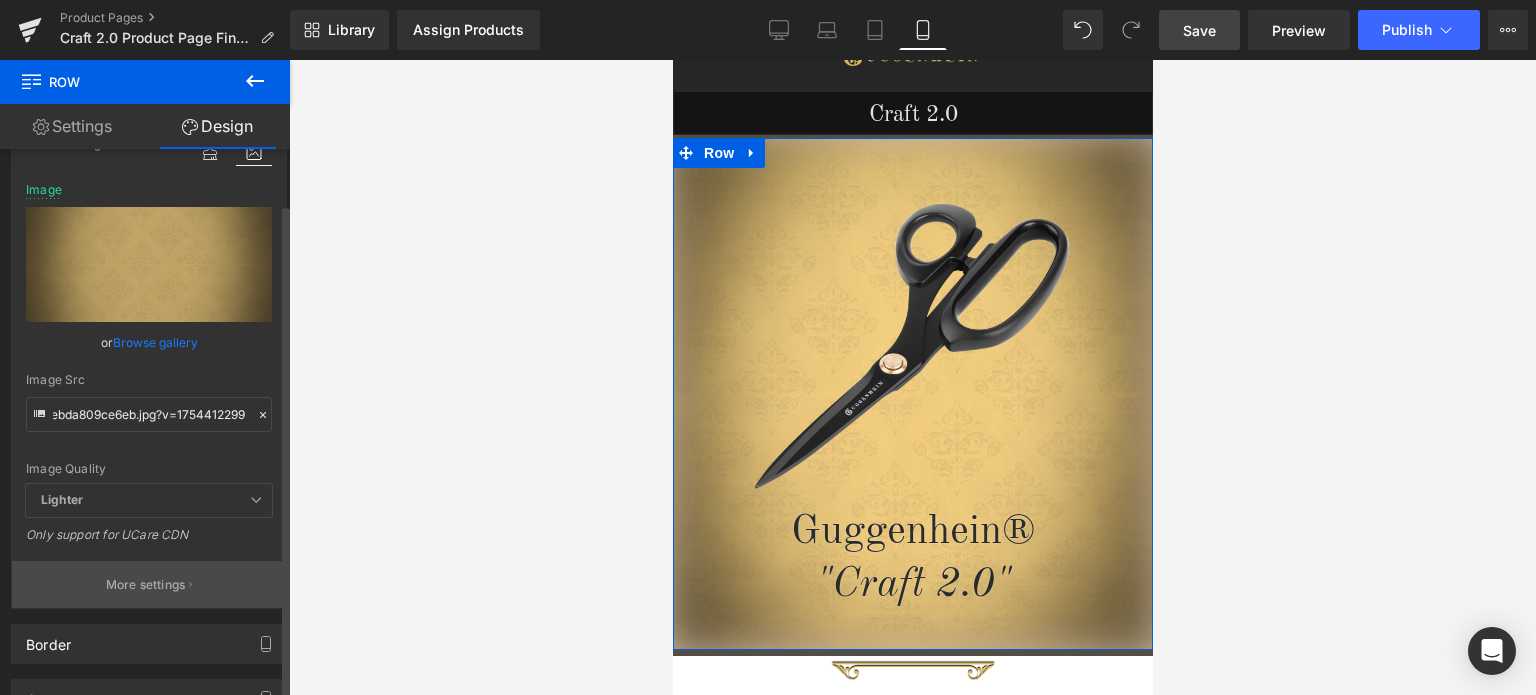 click on "More settings" at bounding box center (146, 585) 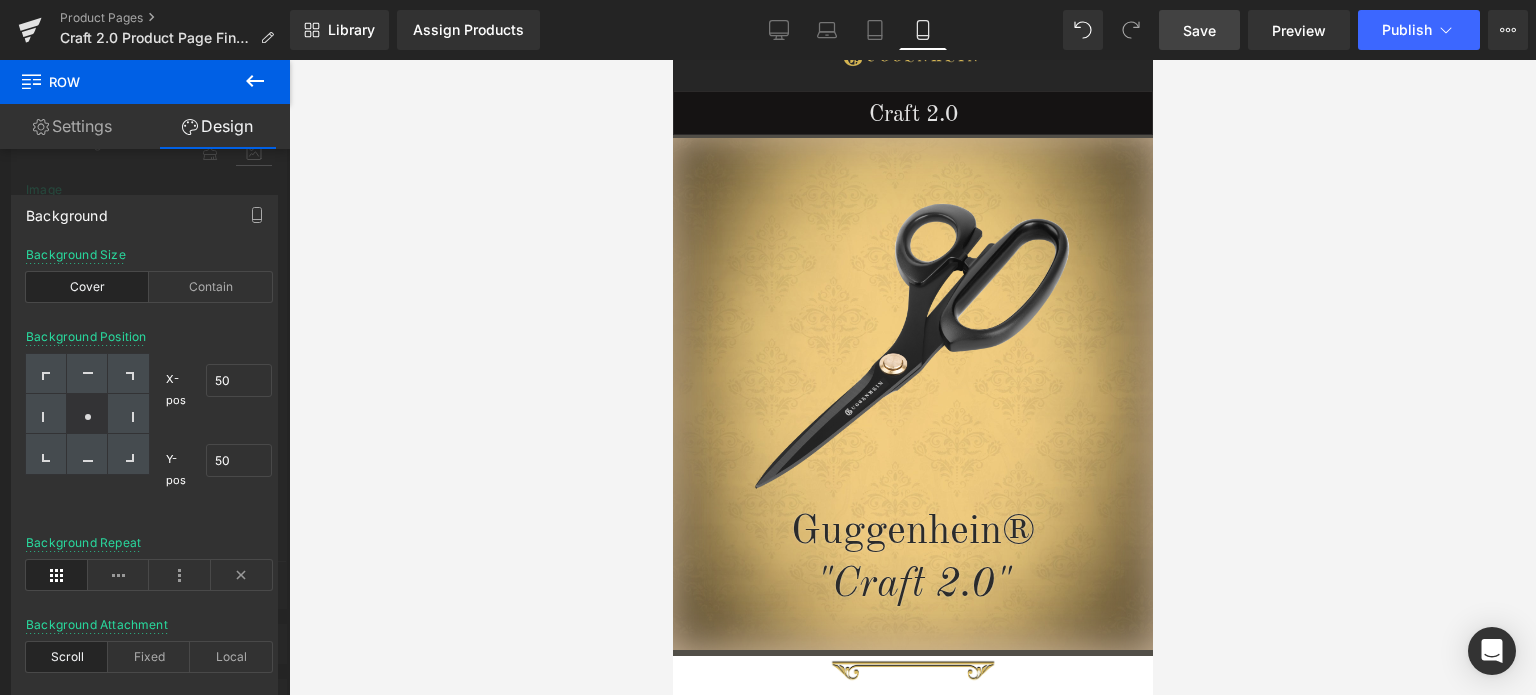 click on "Save" at bounding box center [1199, 30] 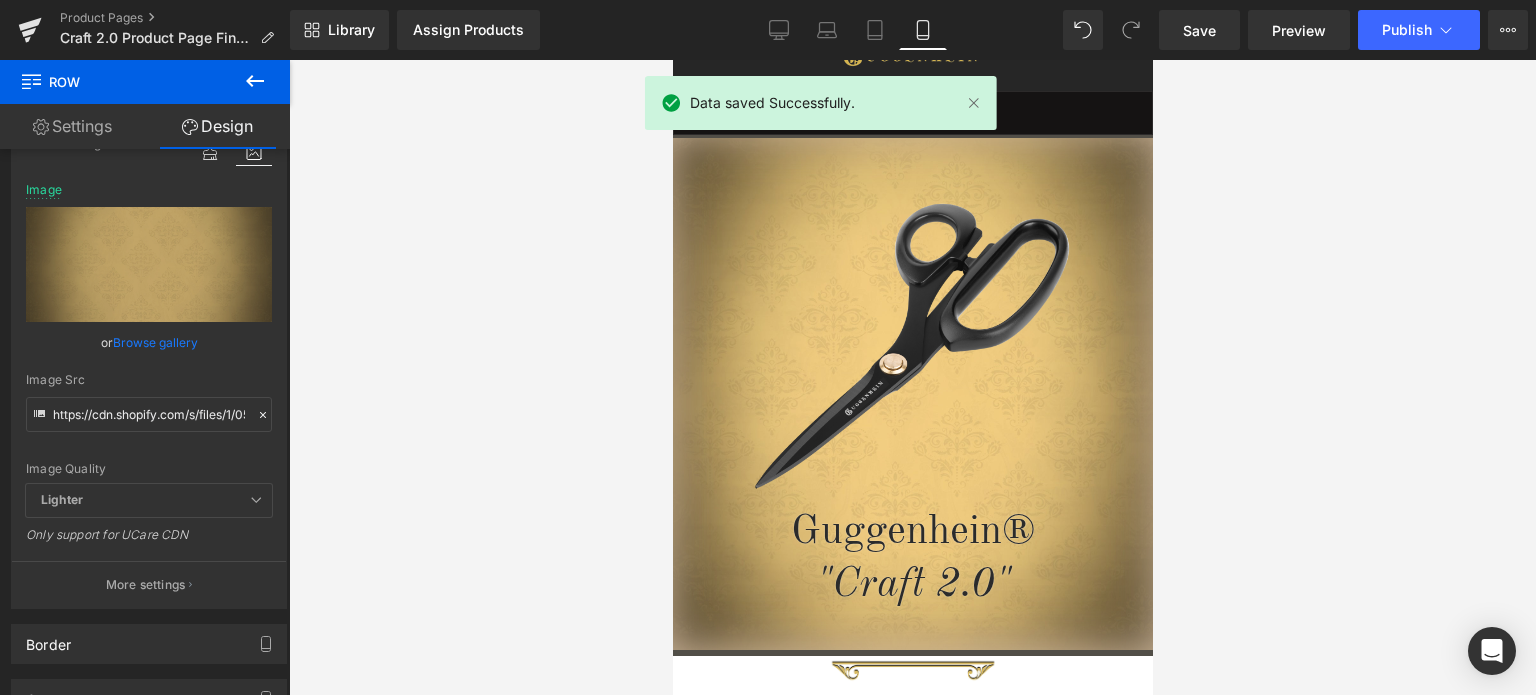 click on "Guggenhein
0
SHOPPING CART
CLOSE
No Products in the Cart
. . .
TOTAL:
$0.00
PROCEED TO CHECKOUT  X" at bounding box center (912, 2056) 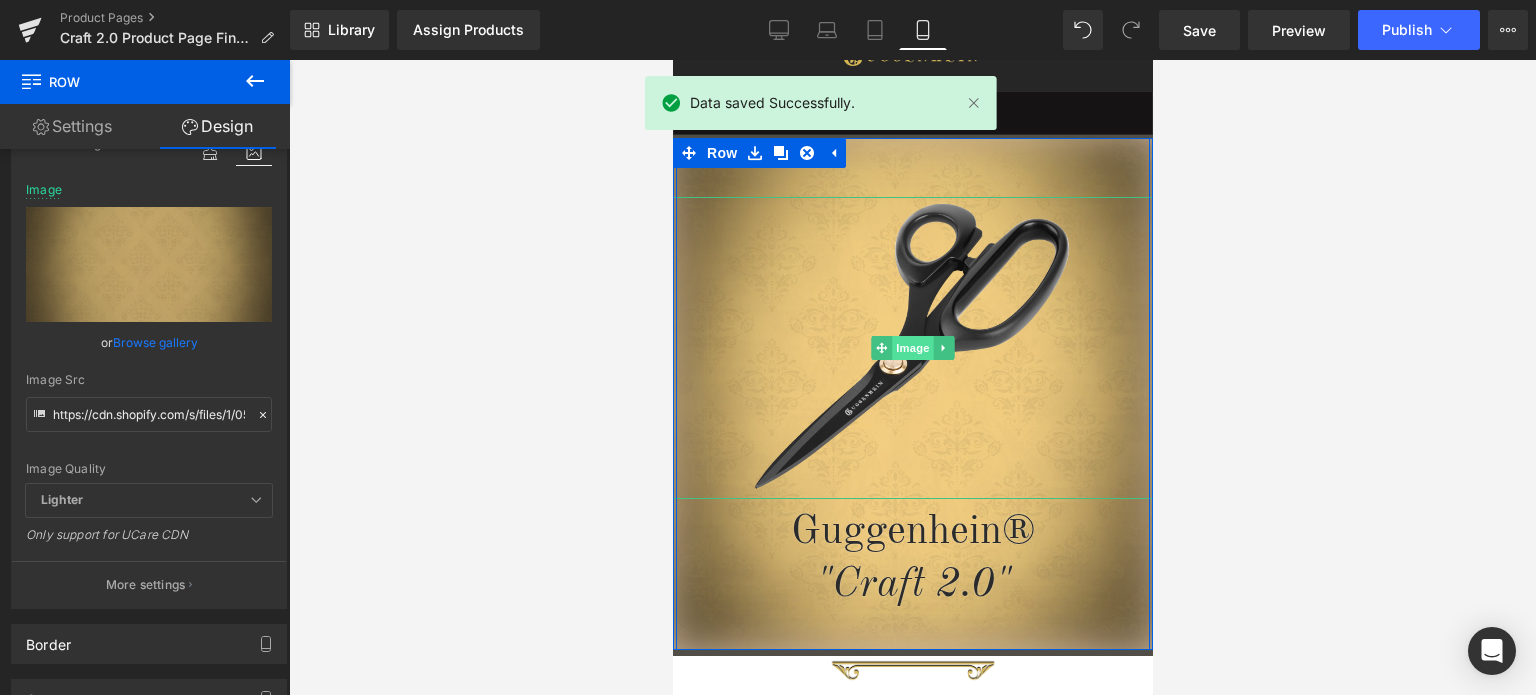 click on "Image" at bounding box center [912, 348] 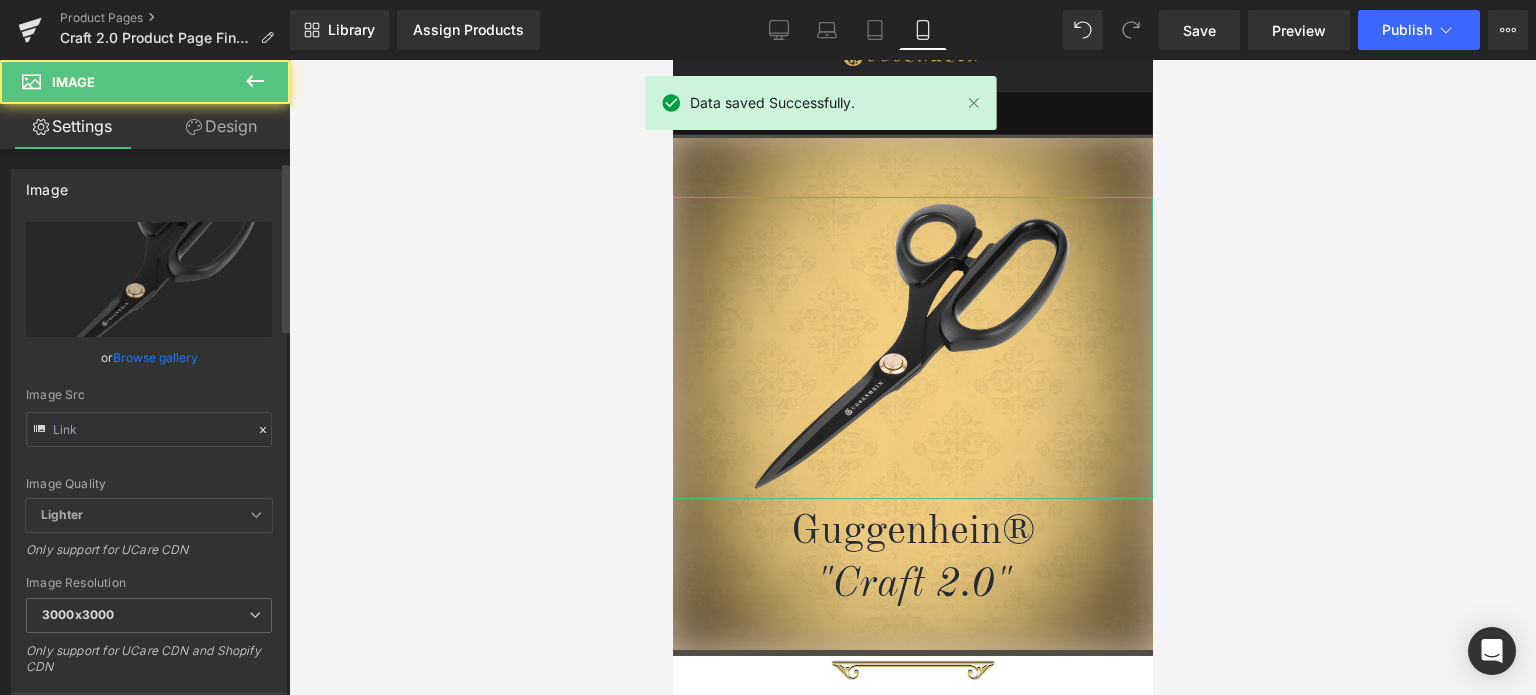 scroll, scrollTop: 200, scrollLeft: 0, axis: vertical 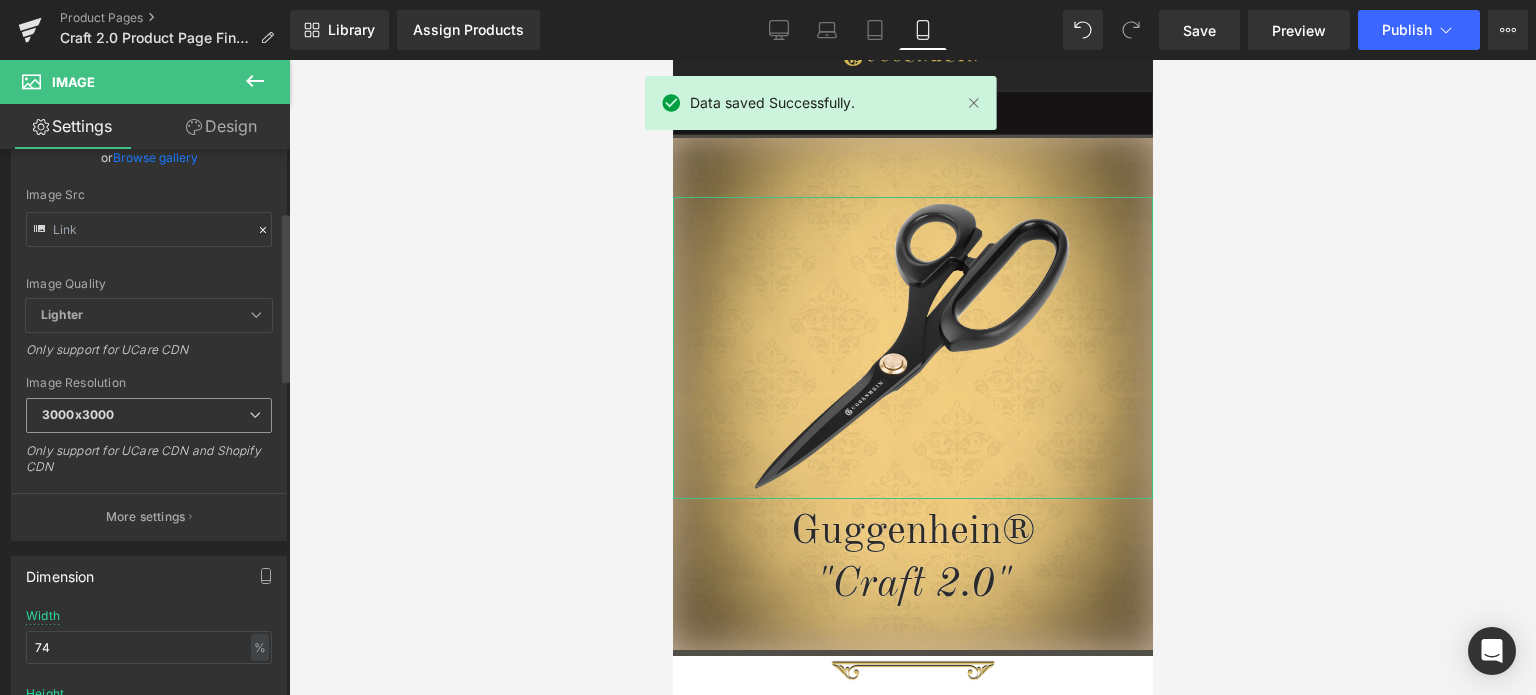 click on "3000x3000" at bounding box center (149, 415) 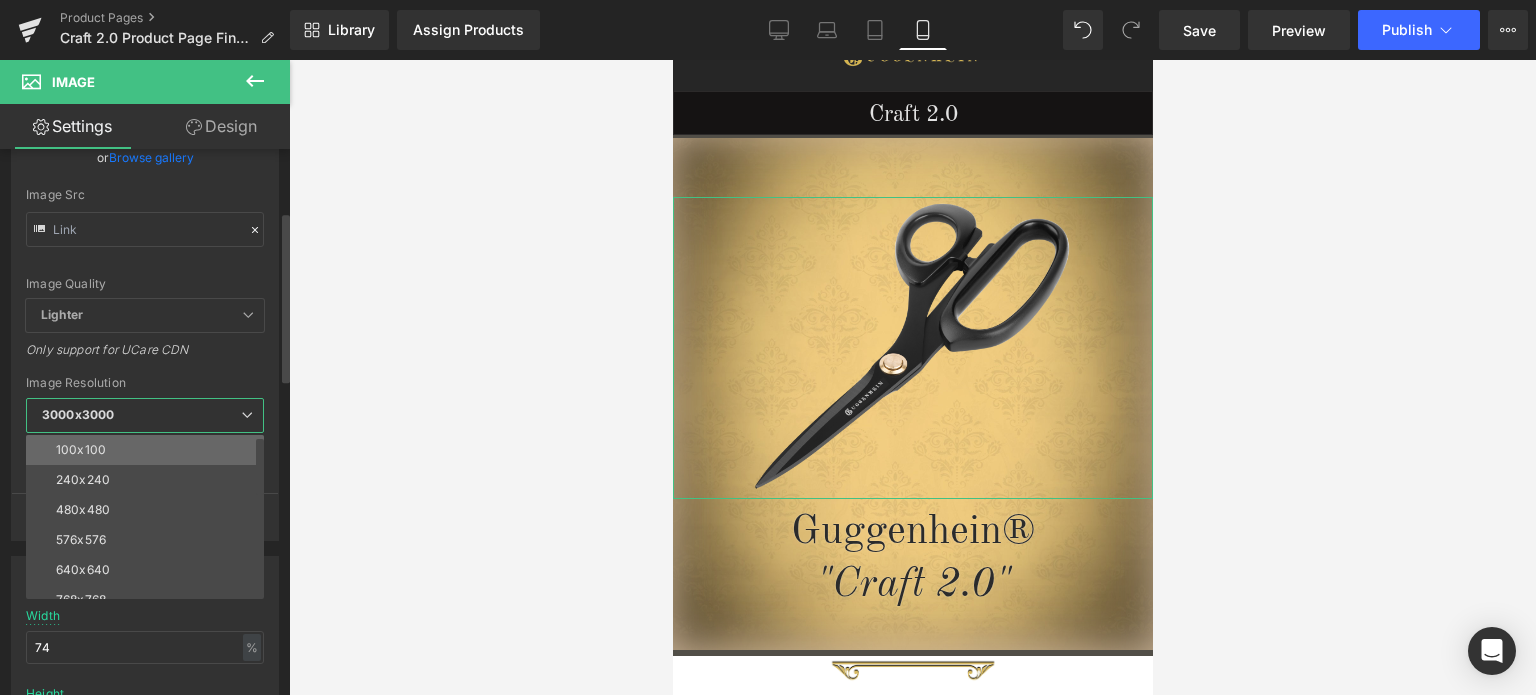 click on "100x100" at bounding box center [149, 450] 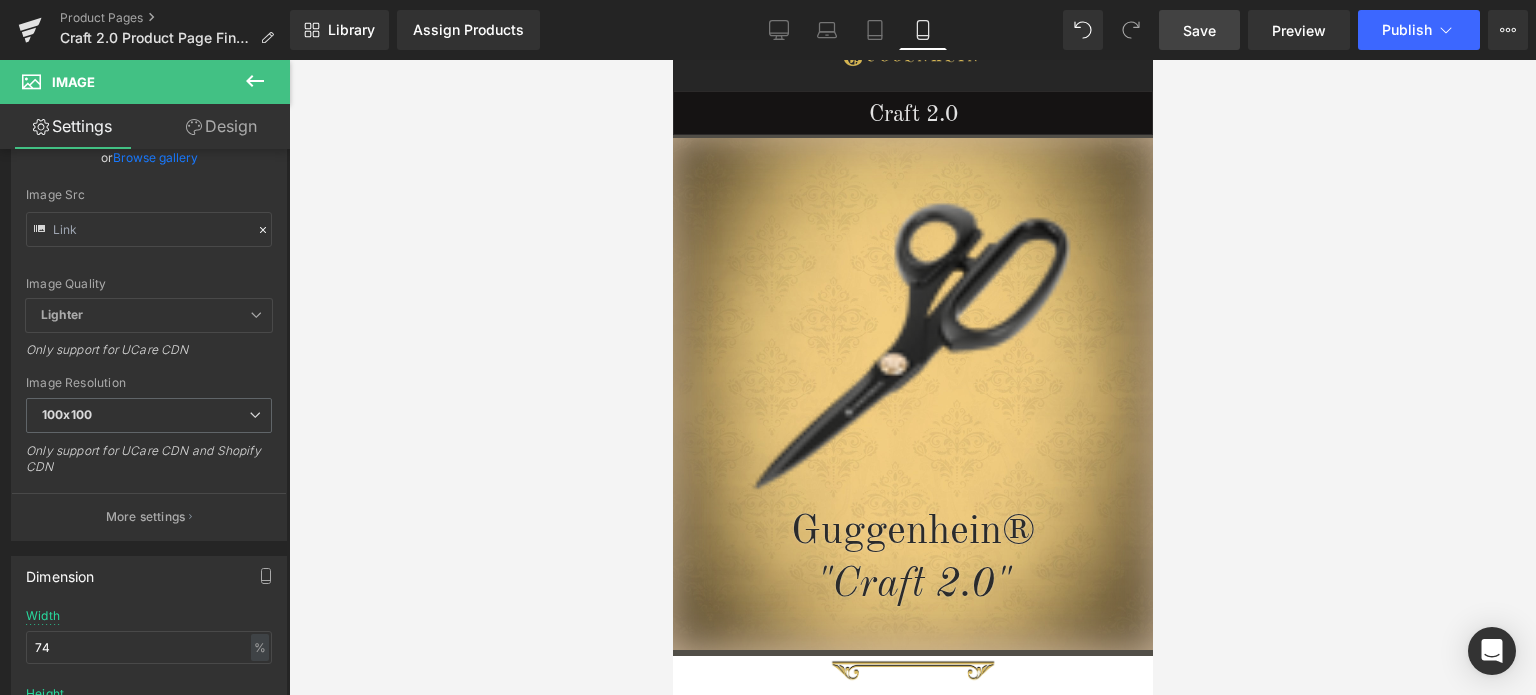 click on "Save" at bounding box center (1199, 30) 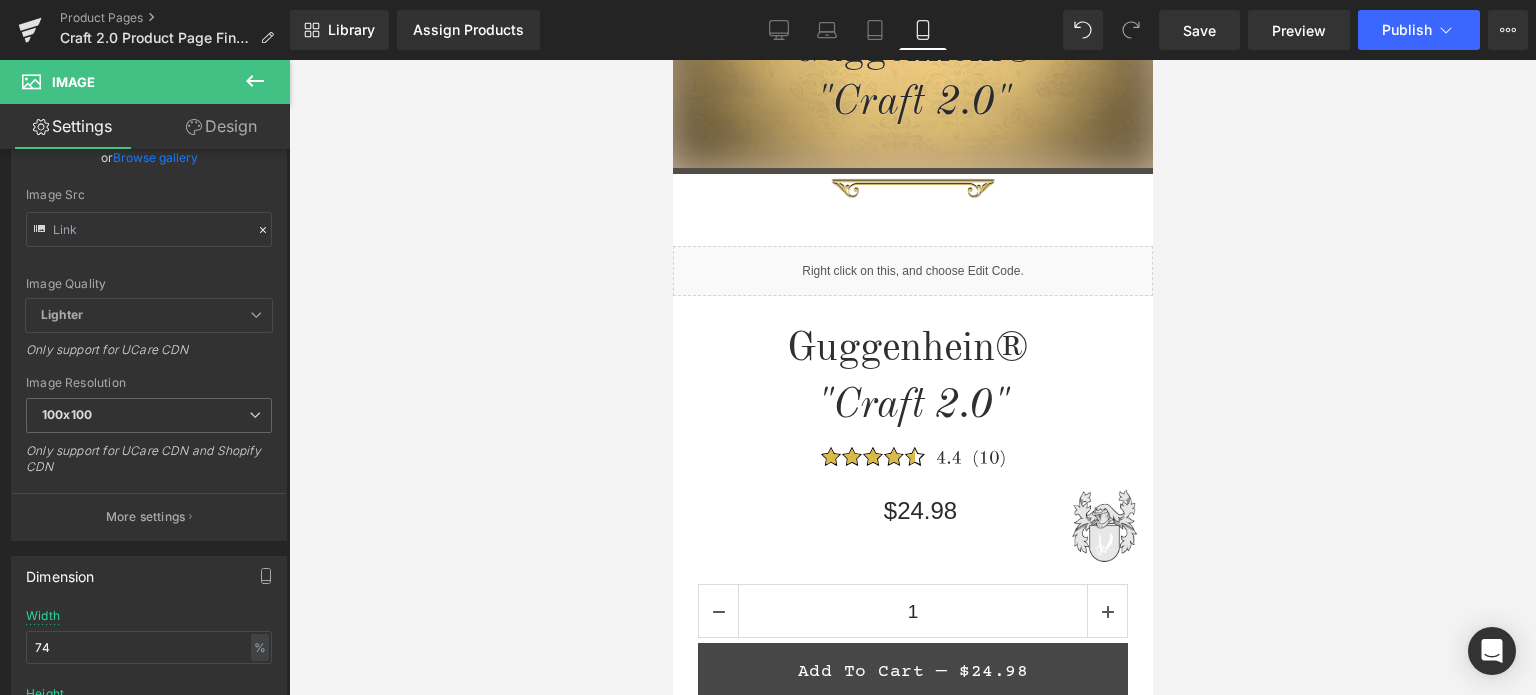 scroll, scrollTop: 558, scrollLeft: 0, axis: vertical 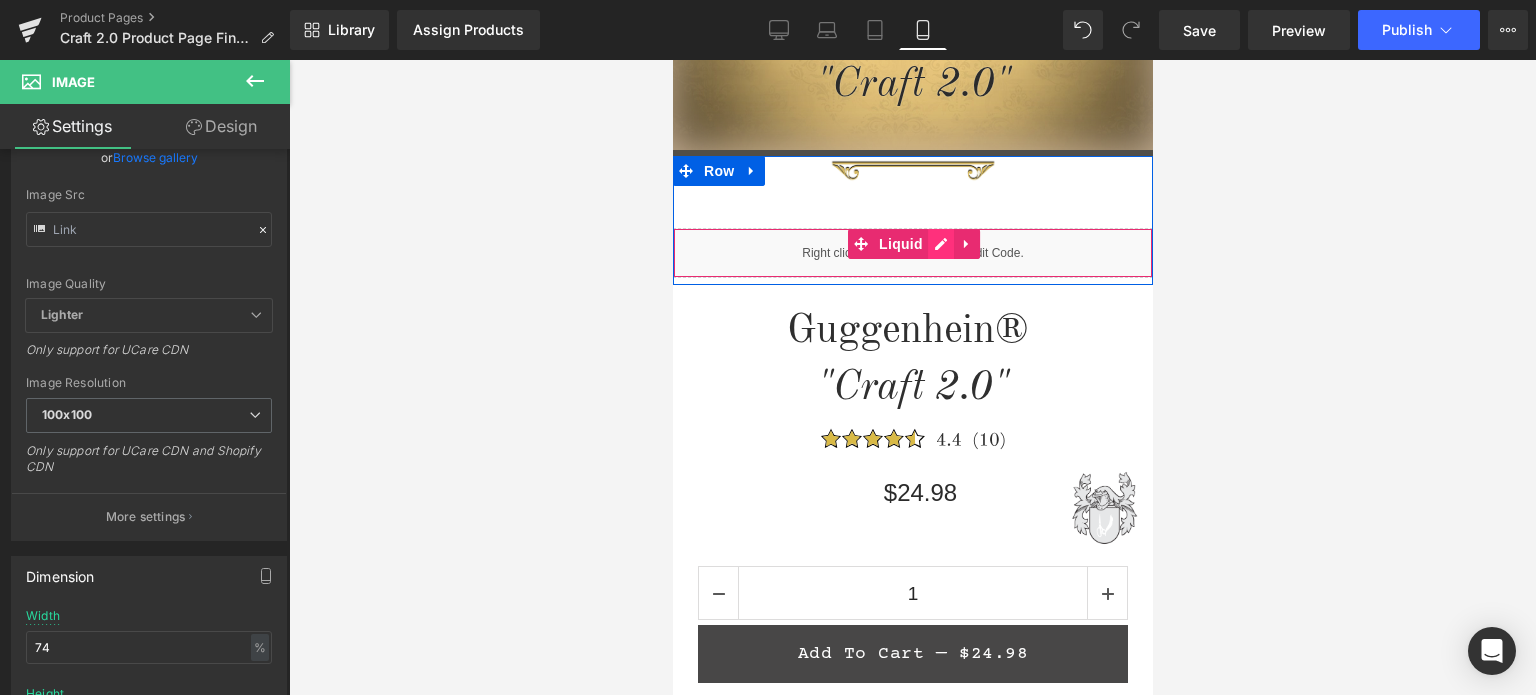 click on "Liquid" at bounding box center [912, 253] 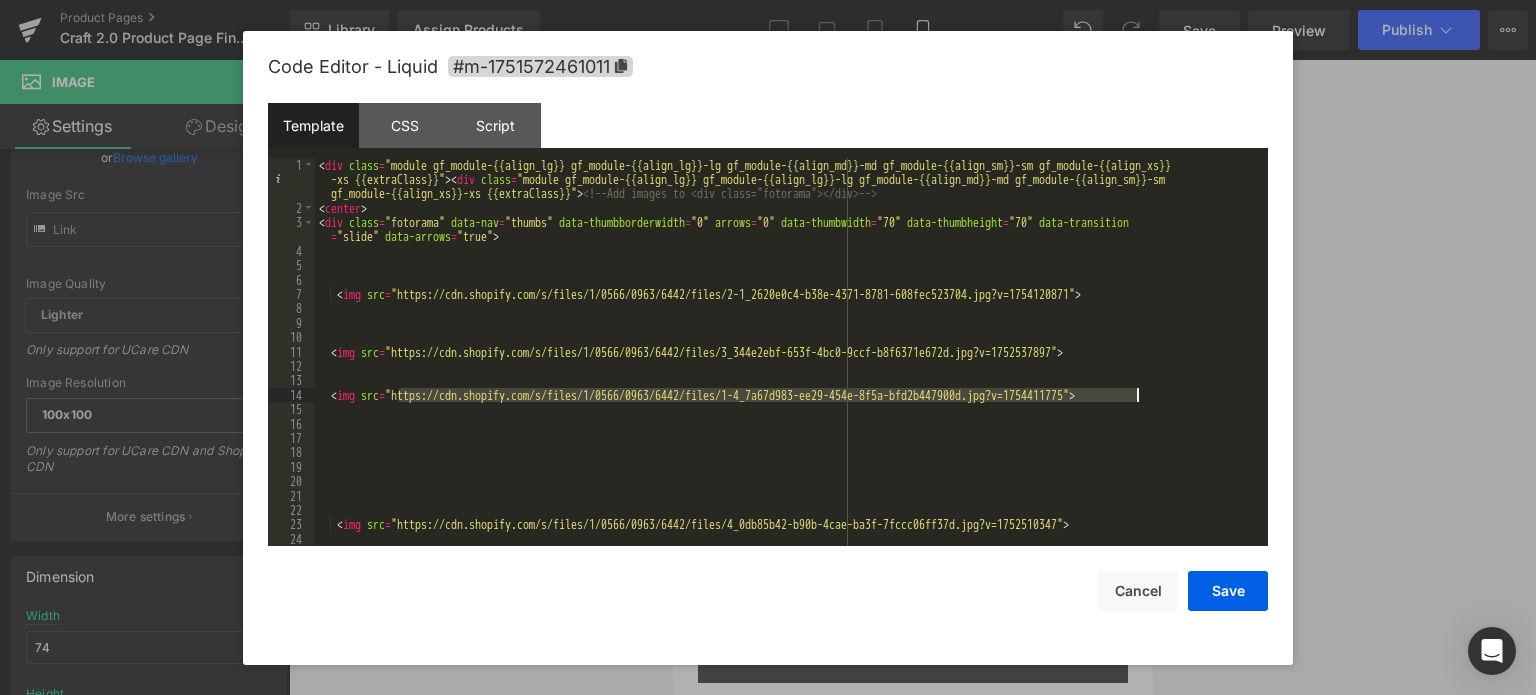 drag, startPoint x: 399, startPoint y: 398, endPoint x: 1135, endPoint y: 397, distance: 736.0007 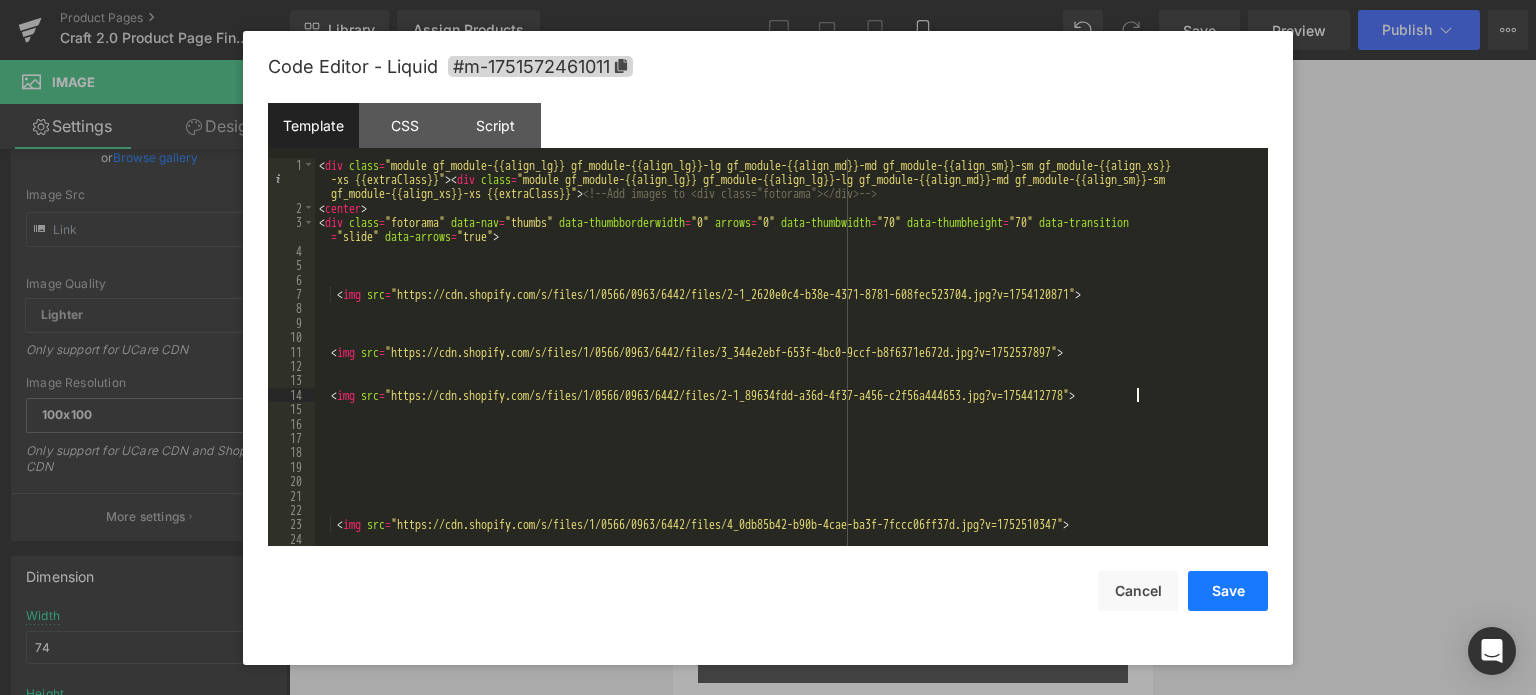 click on "Save" at bounding box center [1228, 591] 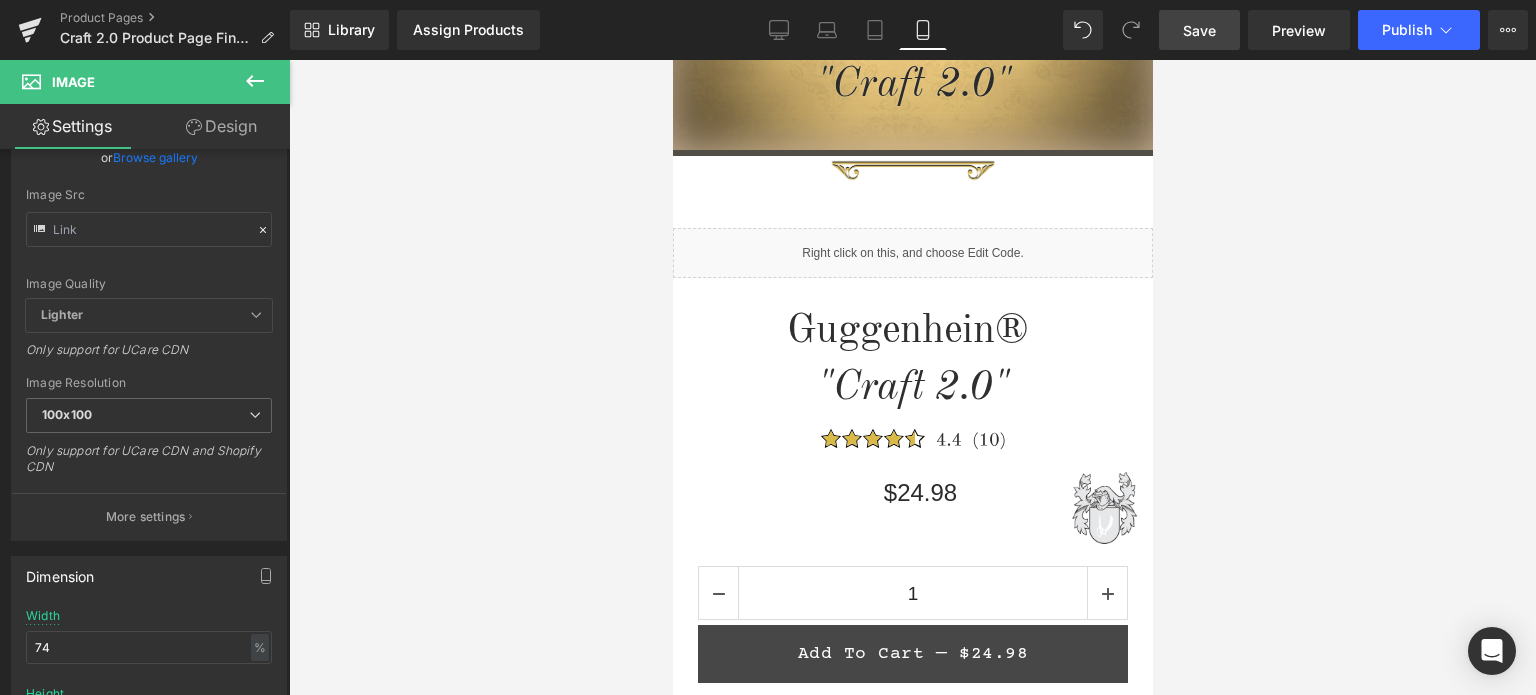 click on "Save" at bounding box center [1199, 30] 